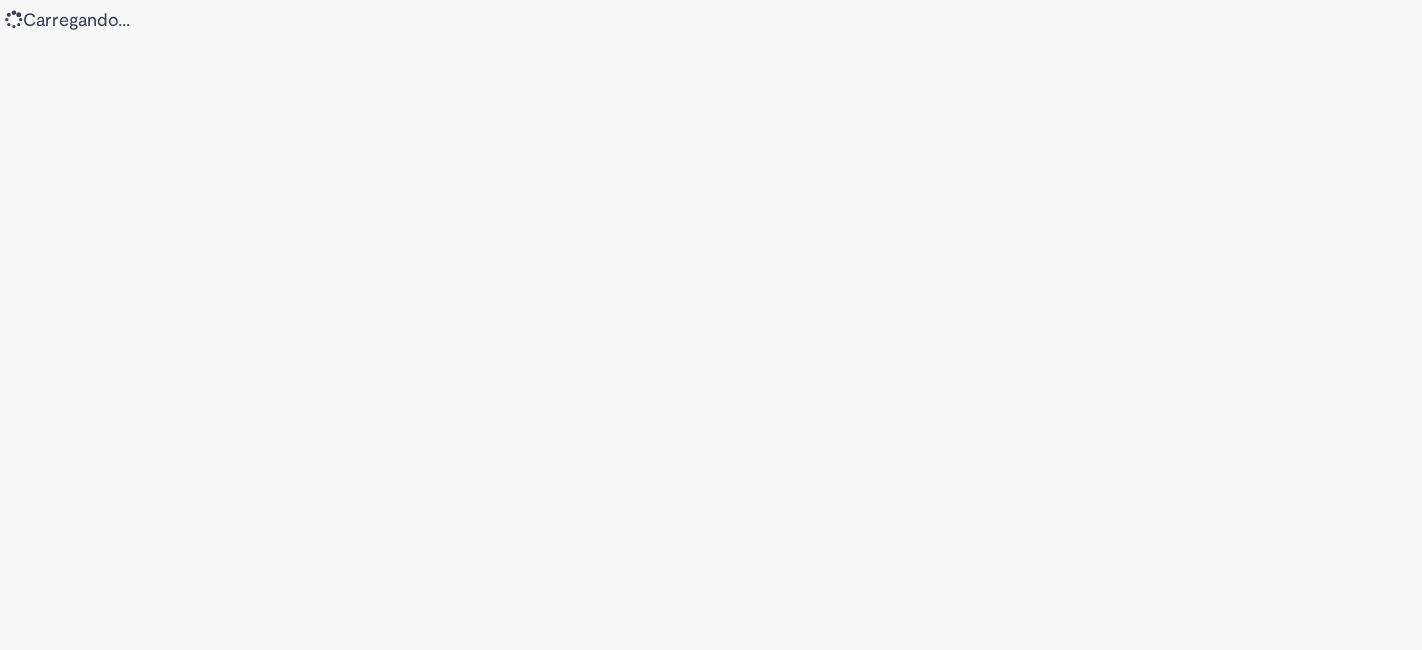 scroll, scrollTop: 0, scrollLeft: 0, axis: both 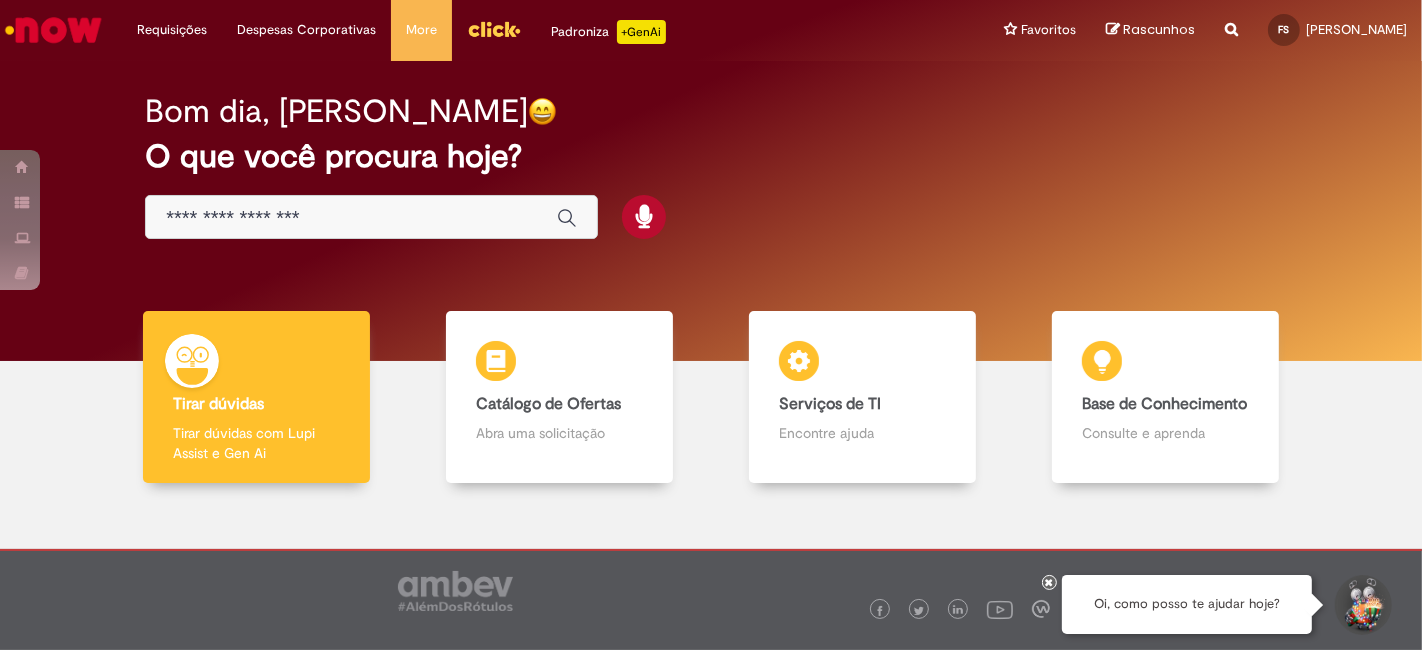 click at bounding box center [371, 217] 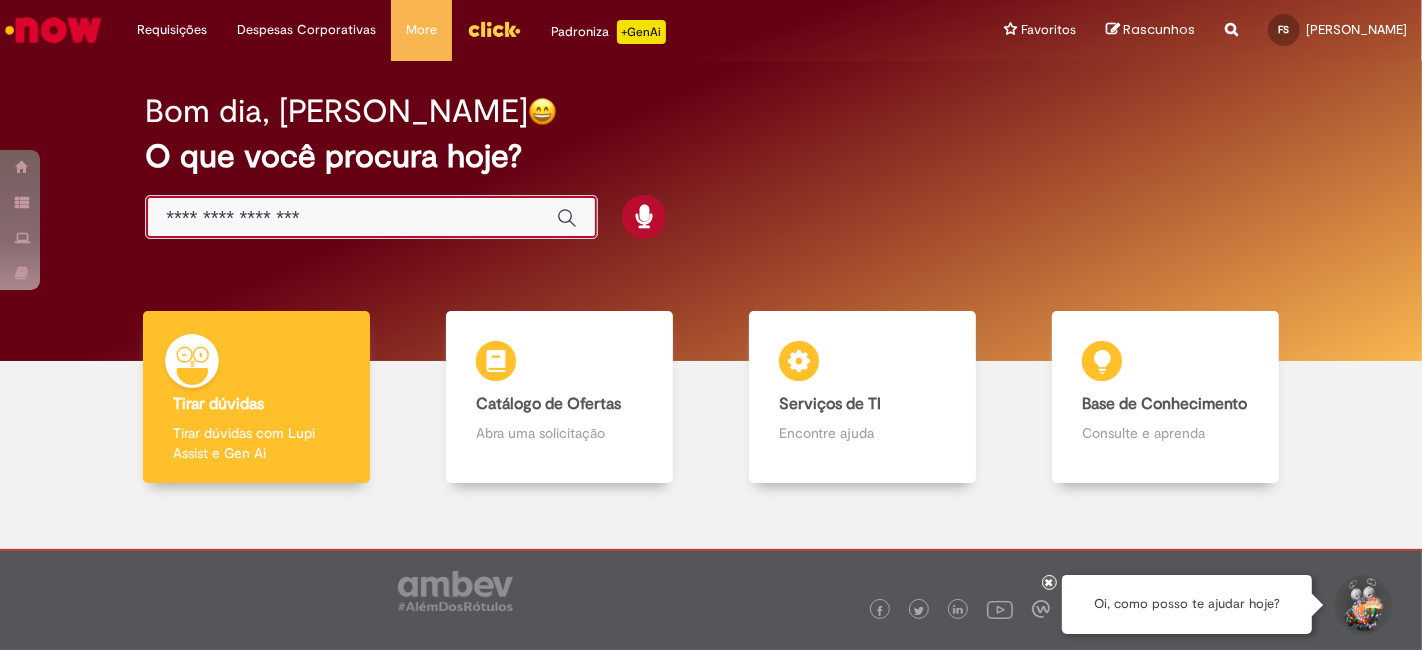click at bounding box center [351, 218] 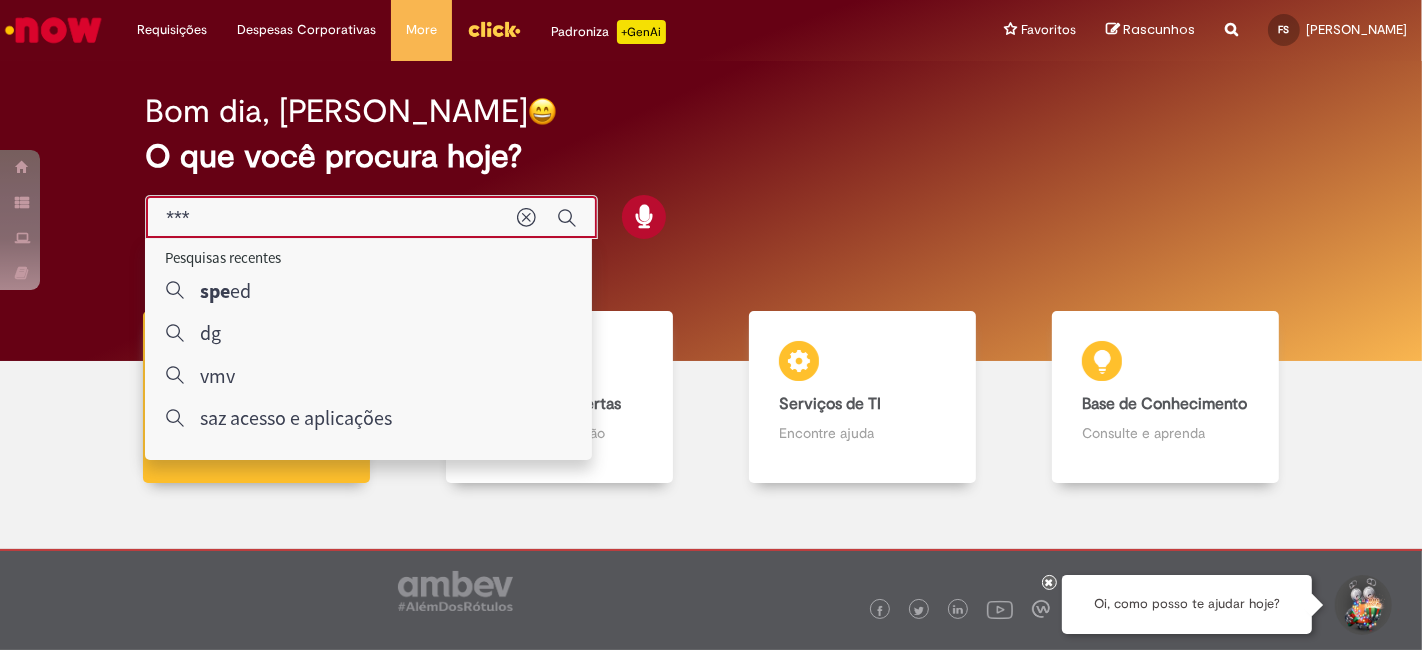 type on "****" 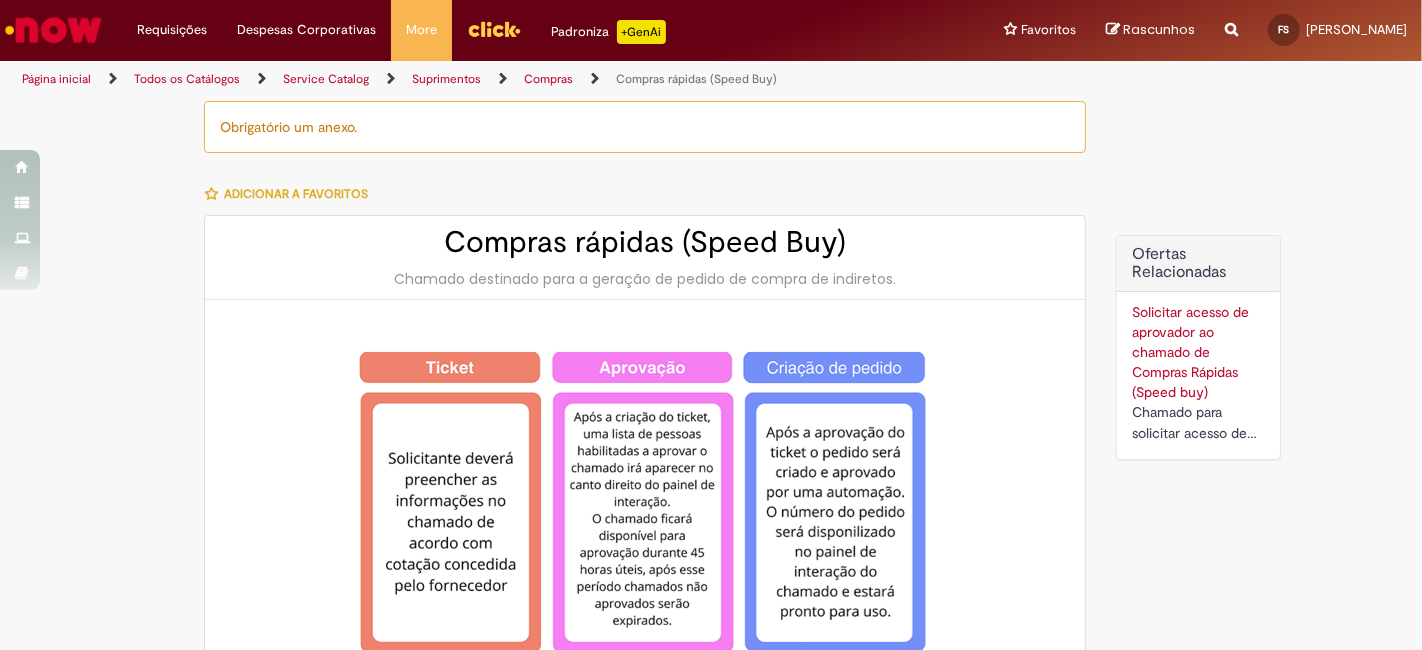 type on "********" 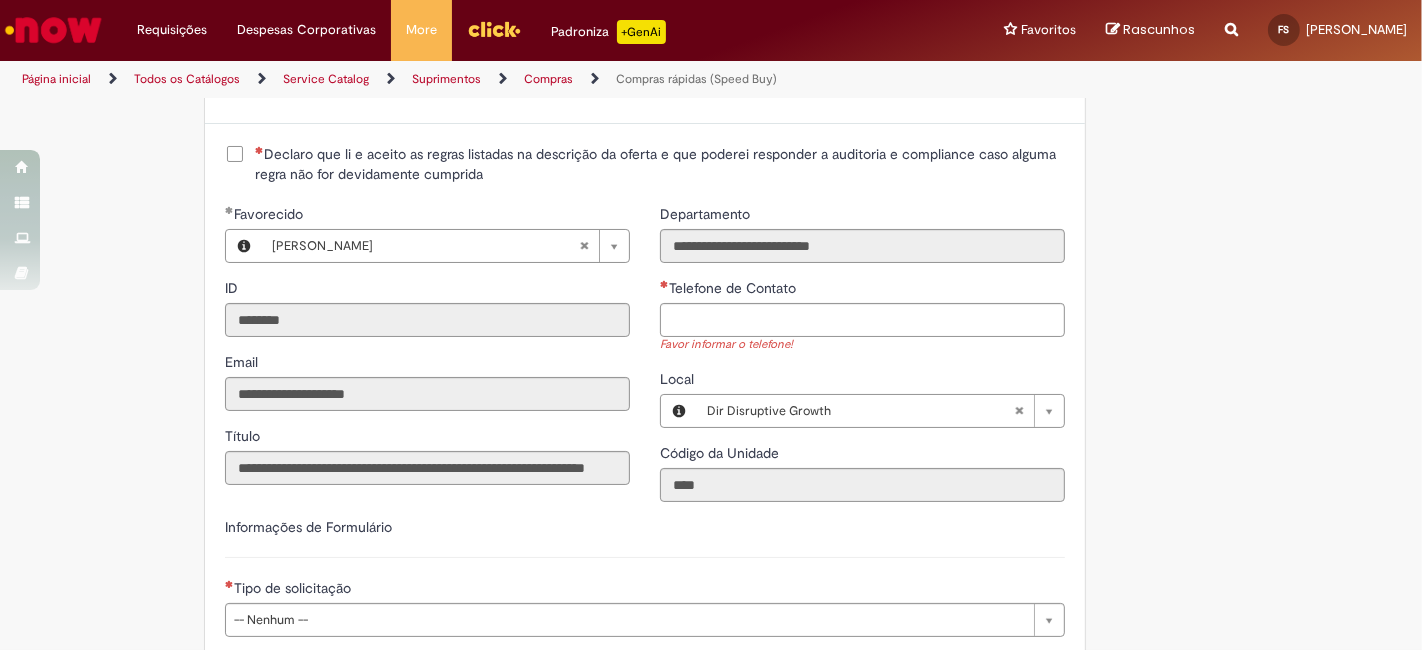 scroll, scrollTop: 2465, scrollLeft: 0, axis: vertical 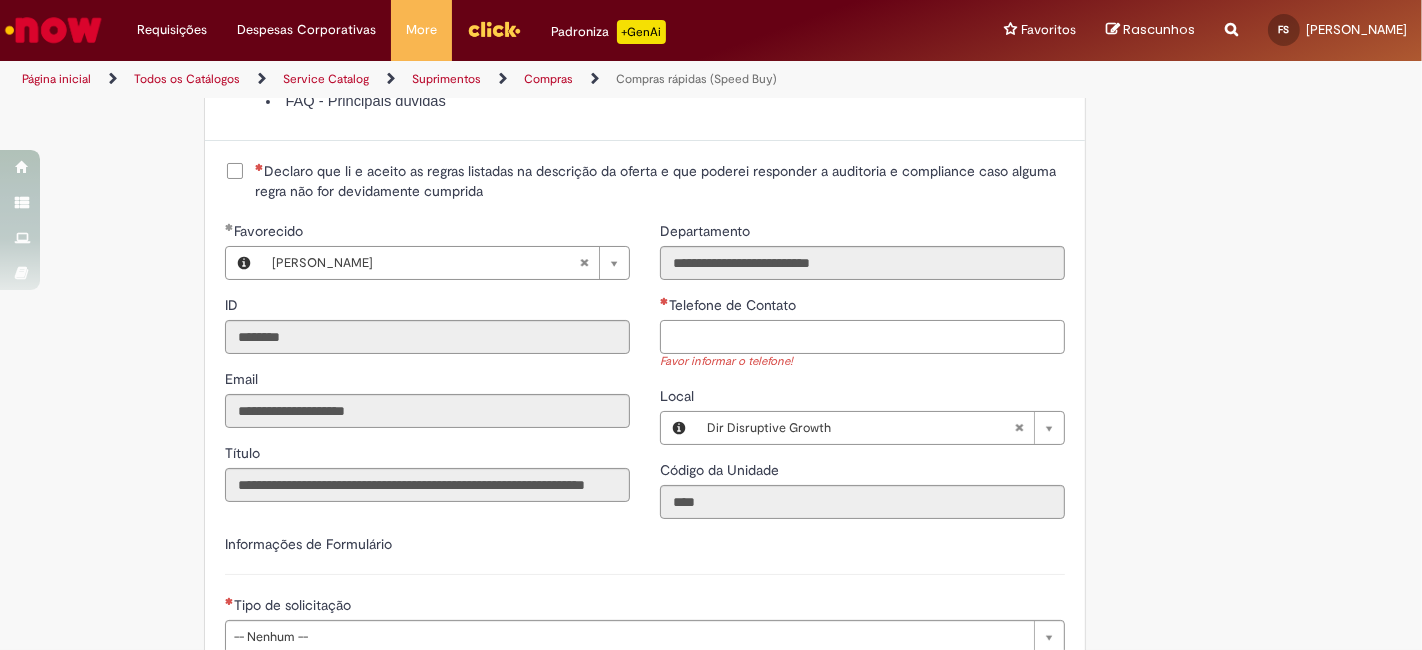 click on "Telefone de Contato" at bounding box center [862, 337] 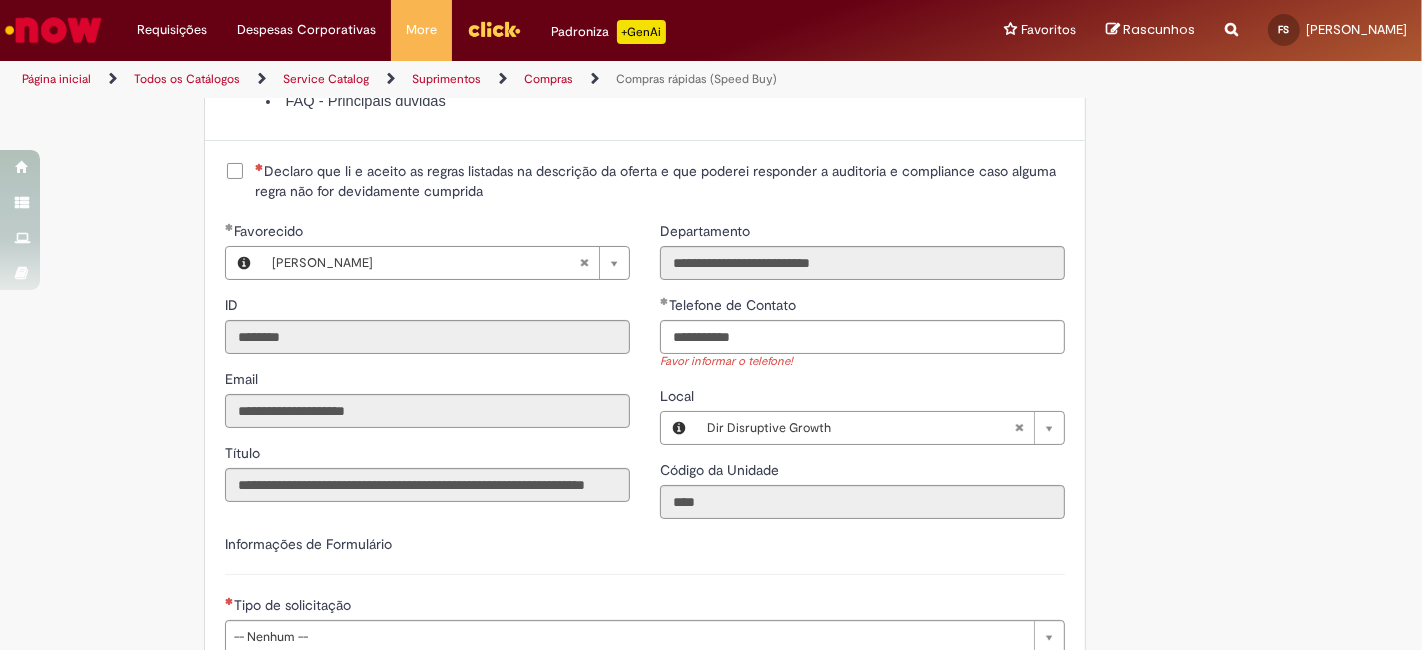 click on "Obrigatório um anexo.
Adicionar a Favoritos
Compras rápidas (Speed Buy)
Chamado destinado para a geração de pedido de compra de indiretos.
O Speed buy é a ferramenta oficial para a geração de pedidos de compra que atenda aos seguintes requisitos:
Compras de material e serviço indiretos
Compras inferiores a R$13.000 *
Compras com fornecedores nacionais
Compras de material sem contrato ativo no SAP para o centro solicitado
* Essa cota é referente ao tipo de solicitação padrão de Speed buy. Os chamados com cotas especiais podem possuir valores divergentes.
Regras de Utilização
No campo “Tipo de Solicitação” selecionar a opção correspondente a sua unidade de negócio.
Solicitação Padrão de Speed buy:
Fábricas, centros de Excelência e de Distribuição:  habilitado para todos usuários ambev
Ativos   de TI:" at bounding box center (711, -627) 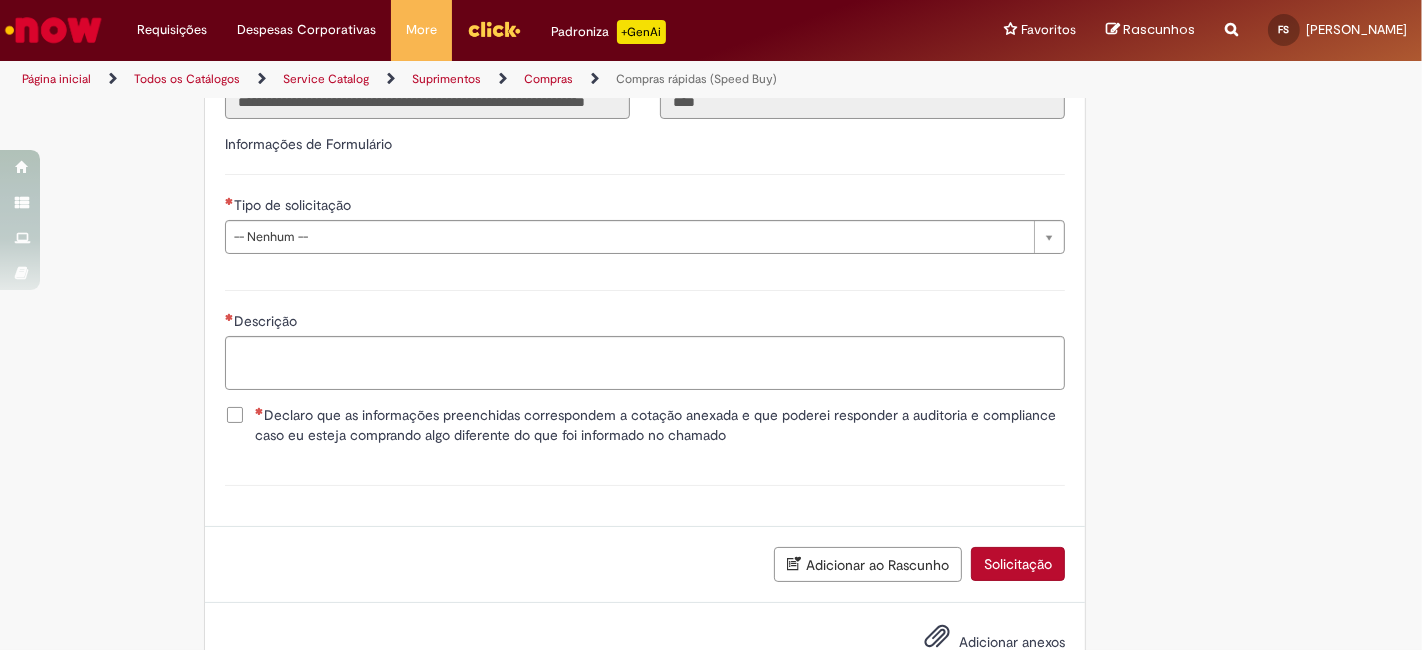 scroll, scrollTop: 2848, scrollLeft: 0, axis: vertical 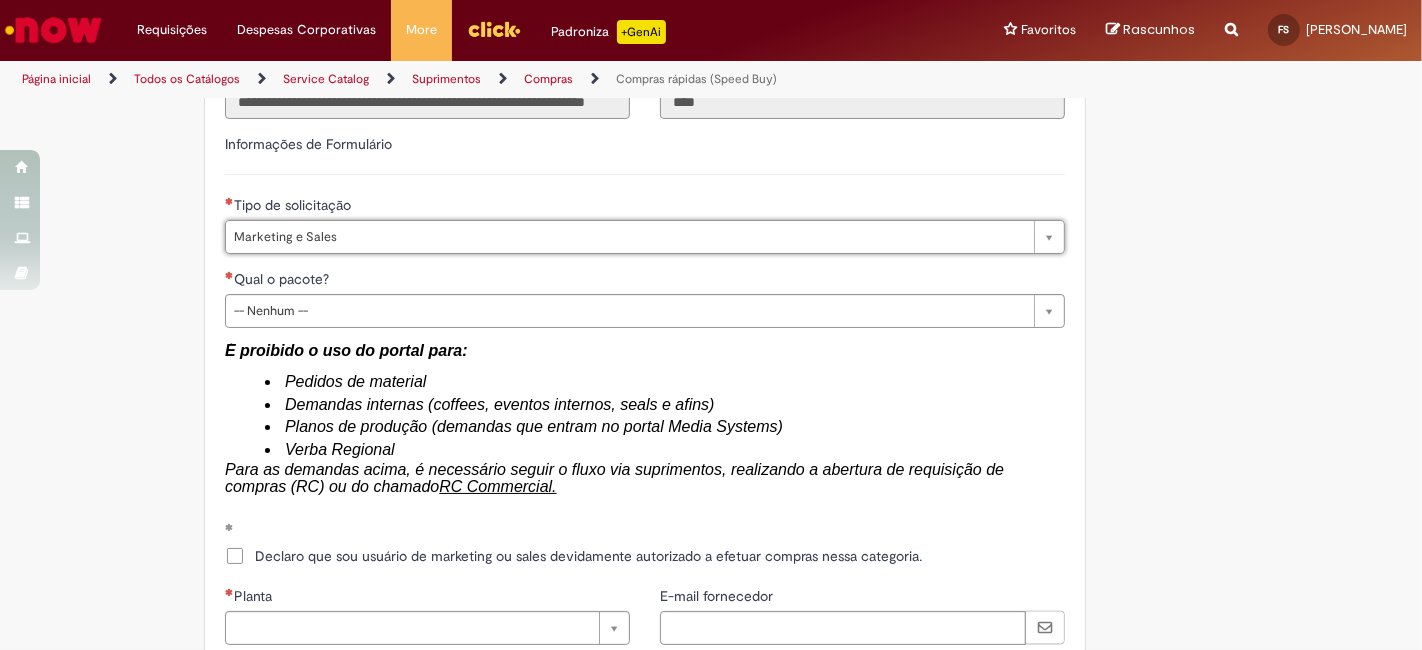 type on "**********" 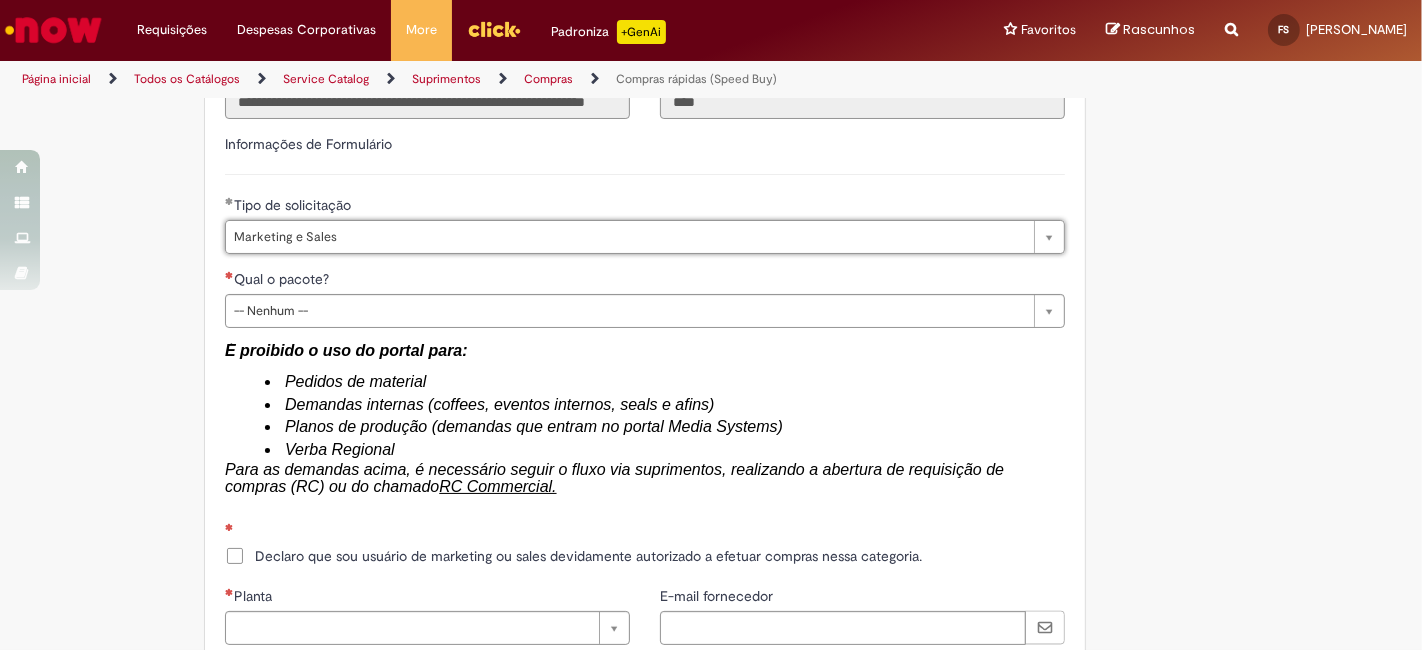 click on "Tire dúvidas com LupiAssist    +GenAI
Oi! Eu sou LupiAssist, uma Inteligência Artificial Generativa em constante aprendizado   Meu conteúdo é monitorado para trazer uma melhor experiência
Dúvidas comuns:
Só mais um instante, estou consultando nossas bases de conhecimento  e escrevendo a melhor resposta pra você!
Title
Lorem ipsum dolor sit amet    Fazer uma nova pergunta
Gerei esta resposta utilizando IA Generativa em conjunto com os nossos padrões. Em caso de divergência, os documentos oficiais prevalecerão.
Saiba mais em:
Ou ligue para:
E aí, te ajudei?
Sim, obrigado!" at bounding box center [711, -507] 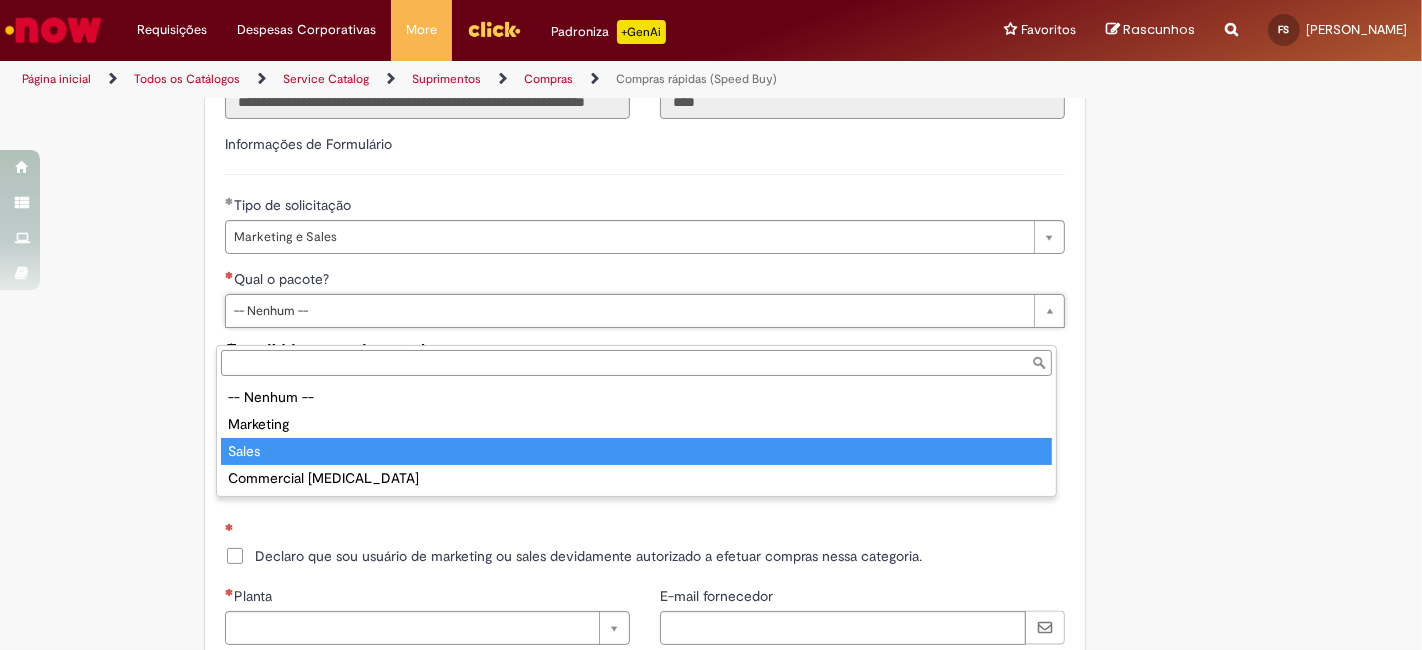 type on "*****" 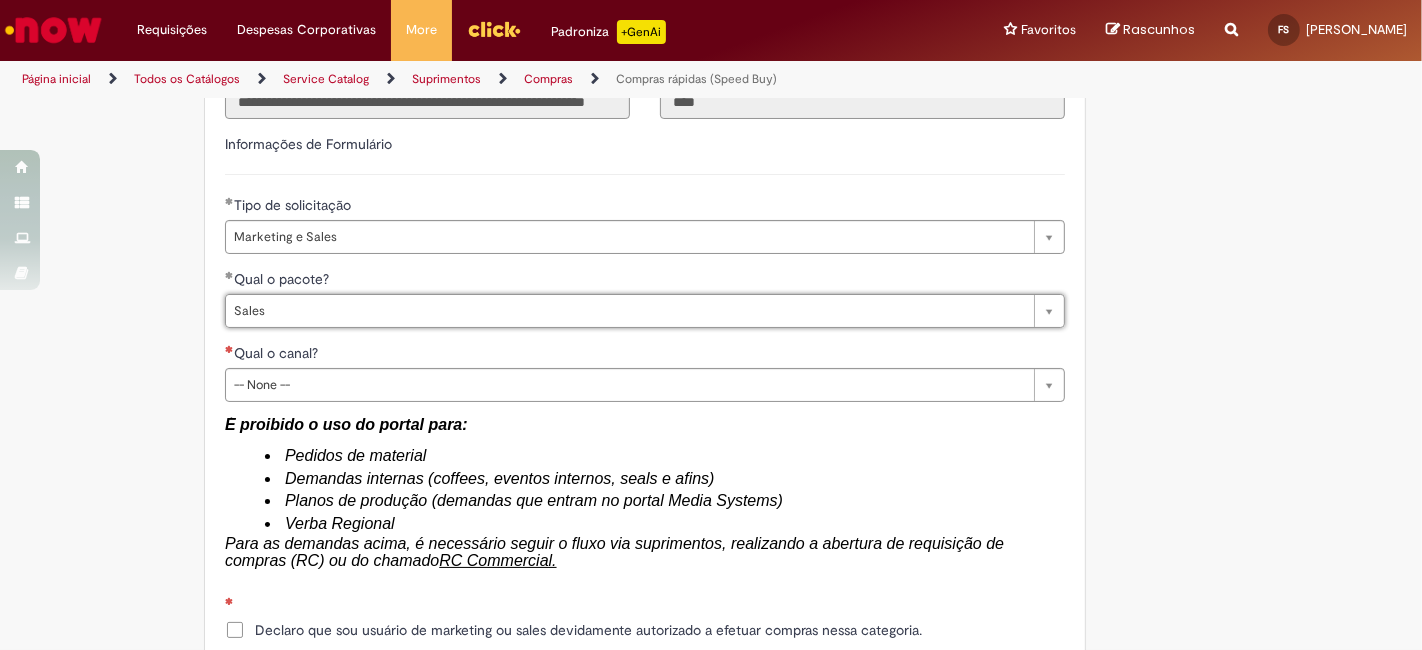 click on "Tire dúvidas com LupiAssist    +GenAI
Oi! Eu sou LupiAssist, uma Inteligência Artificial Generativa em constante aprendizado   Meu conteúdo é monitorado para trazer uma melhor experiência
Dúvidas comuns:
Só mais um instante, estou consultando nossas bases de conhecimento  e escrevendo a melhor resposta pra você!
Title
Lorem ipsum dolor sit amet    Fazer uma nova pergunta
Gerei esta resposta utilizando IA Generativa em conjunto com os nossos padrões. Em caso de divergência, os documentos oficiais prevalecerão.
Saiba mais em:
Ou ligue para:
E aí, te ajudei?
Sim, obrigado!" at bounding box center [711, -470] 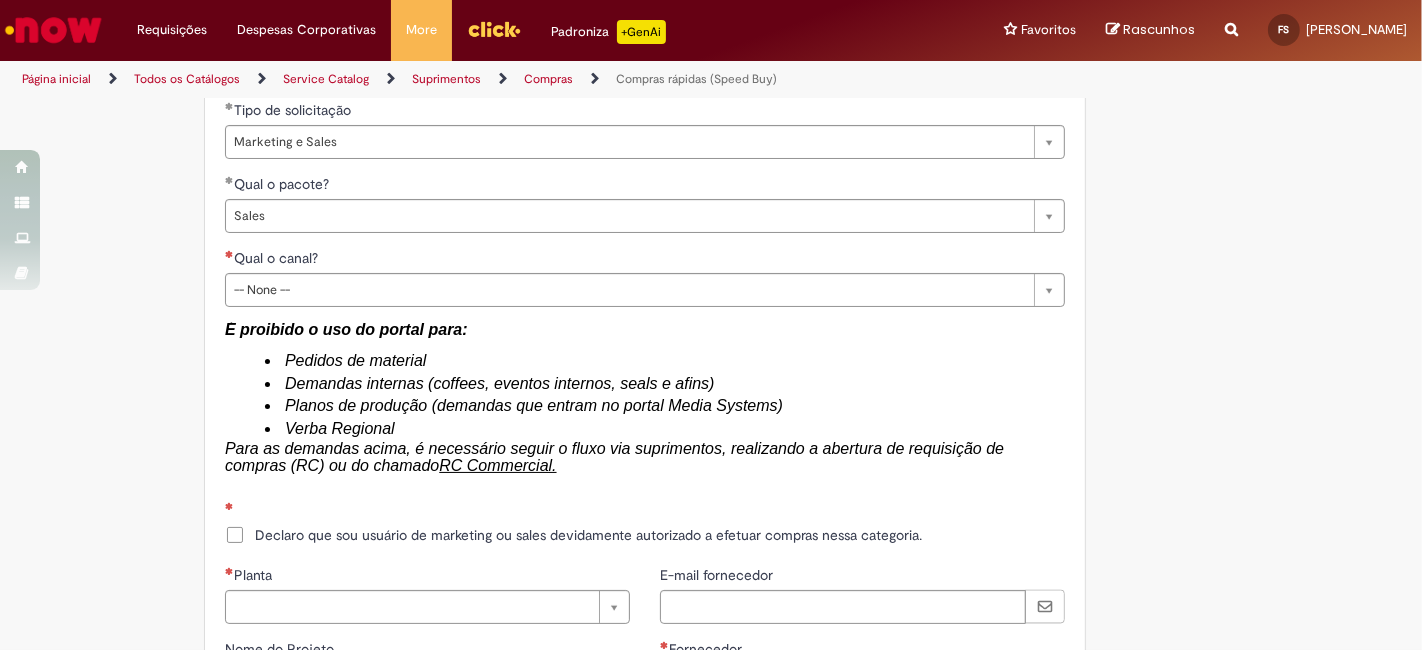 scroll, scrollTop: 2960, scrollLeft: 0, axis: vertical 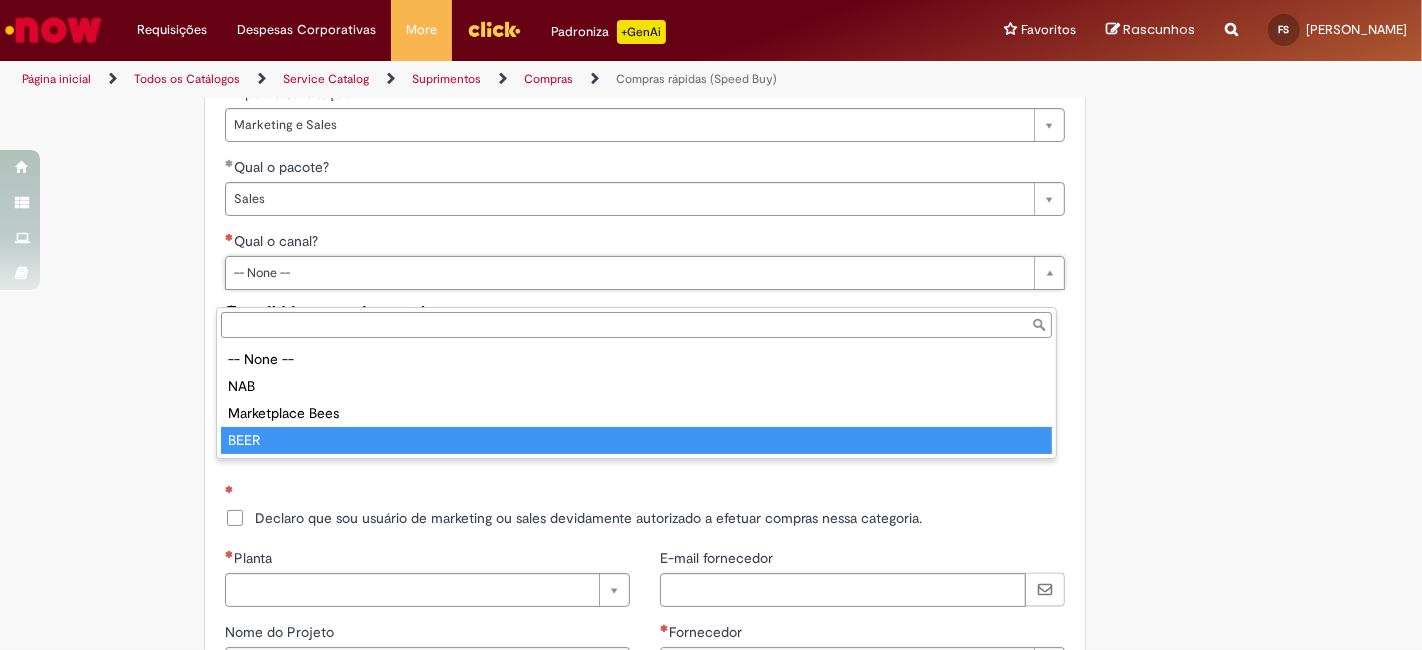 type on "****" 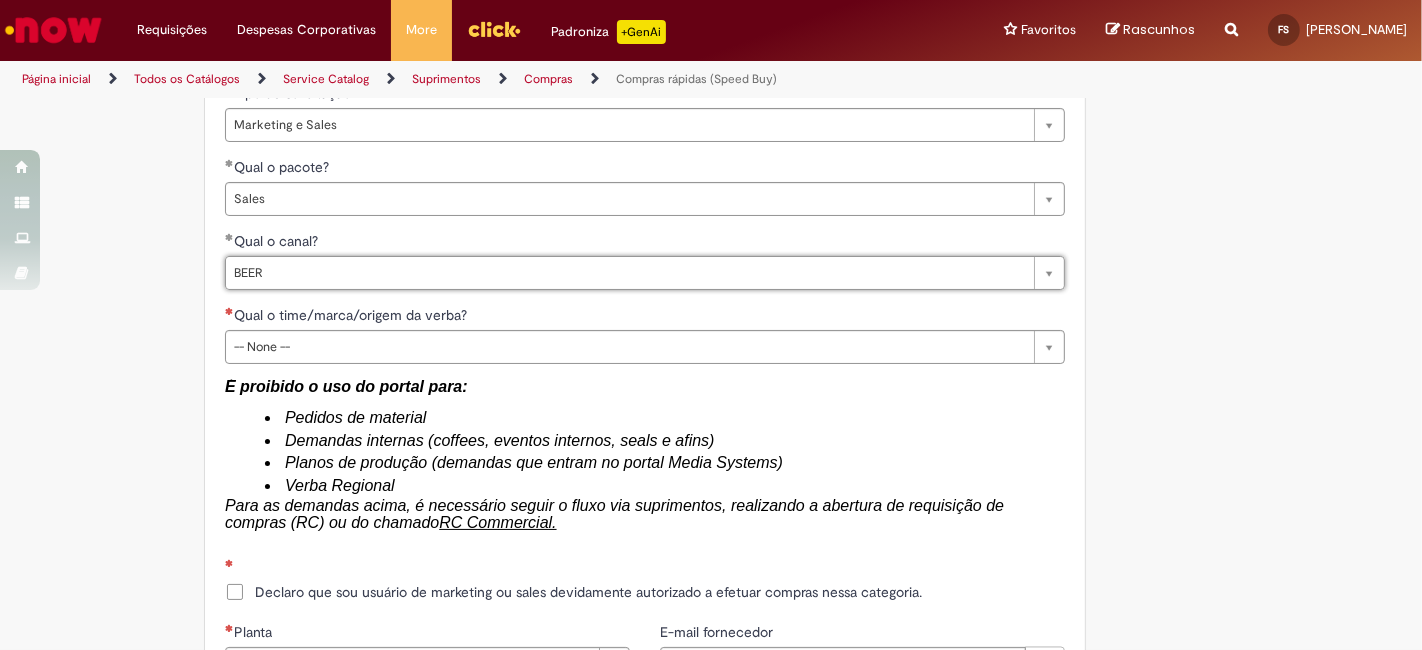 click on "Tire dúvidas com LupiAssist    +GenAI
Oi! Eu sou LupiAssist, uma Inteligência Artificial Generativa em constante aprendizado   Meu conteúdo é monitorado para trazer uma melhor experiência
Dúvidas comuns:
Só mais um instante, estou consultando nossas bases de conhecimento  e escrevendo a melhor resposta pra você!
Title
Lorem ipsum dolor sit amet    Fazer uma nova pergunta
Gerei esta resposta utilizando IA Generativa em conjunto com os nossos padrões. Em caso de divergência, os documentos oficiais prevalecerão.
Saiba mais em:
Ou ligue para:
E aí, te ajudei?
Sim, obrigado!" at bounding box center [711, -545] 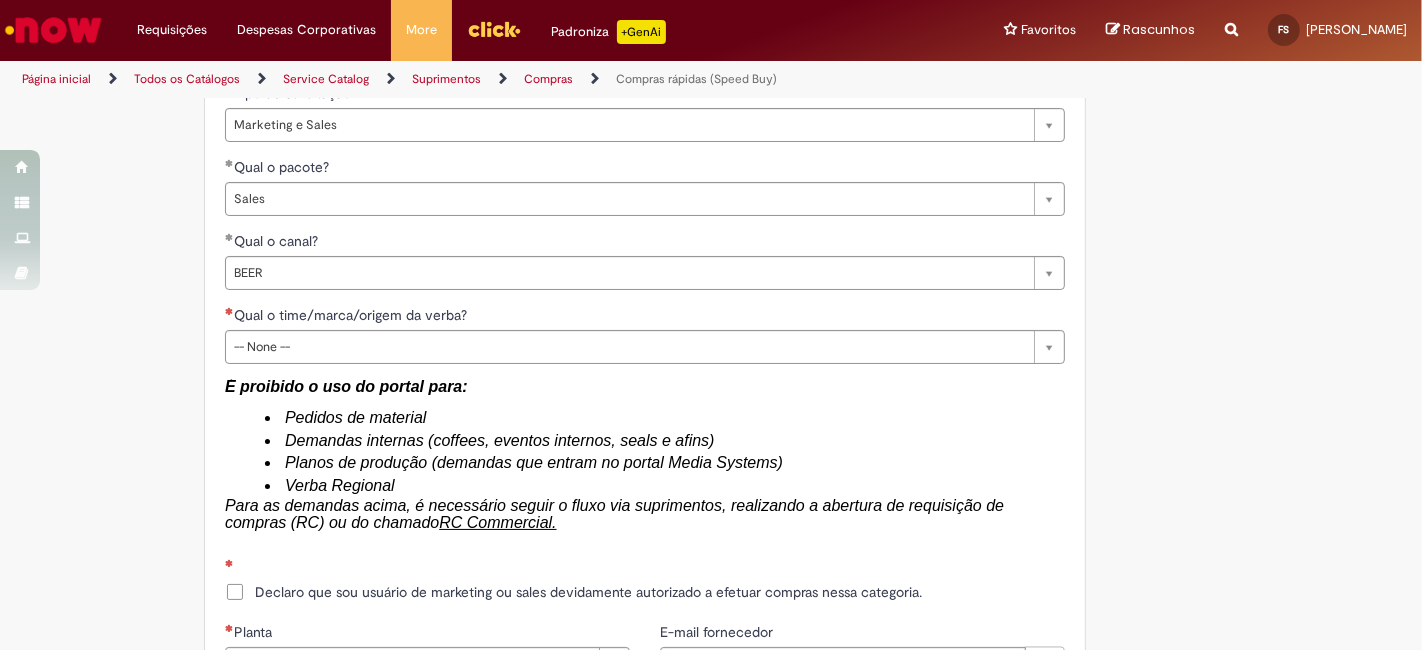 scroll, scrollTop: 3170, scrollLeft: 0, axis: vertical 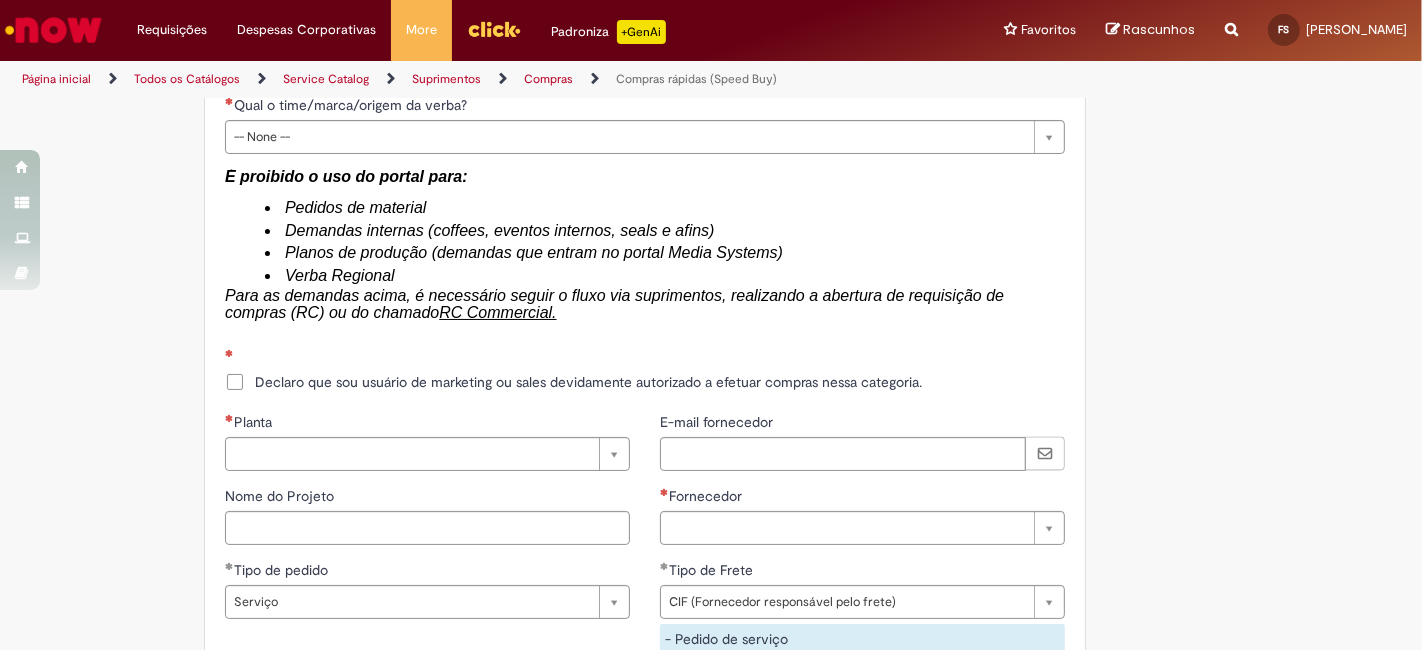 click on "Declaro que sou usuário de marketing ou sales devidamente autorizado a efetuar compras nessa categoria." at bounding box center [588, 382] 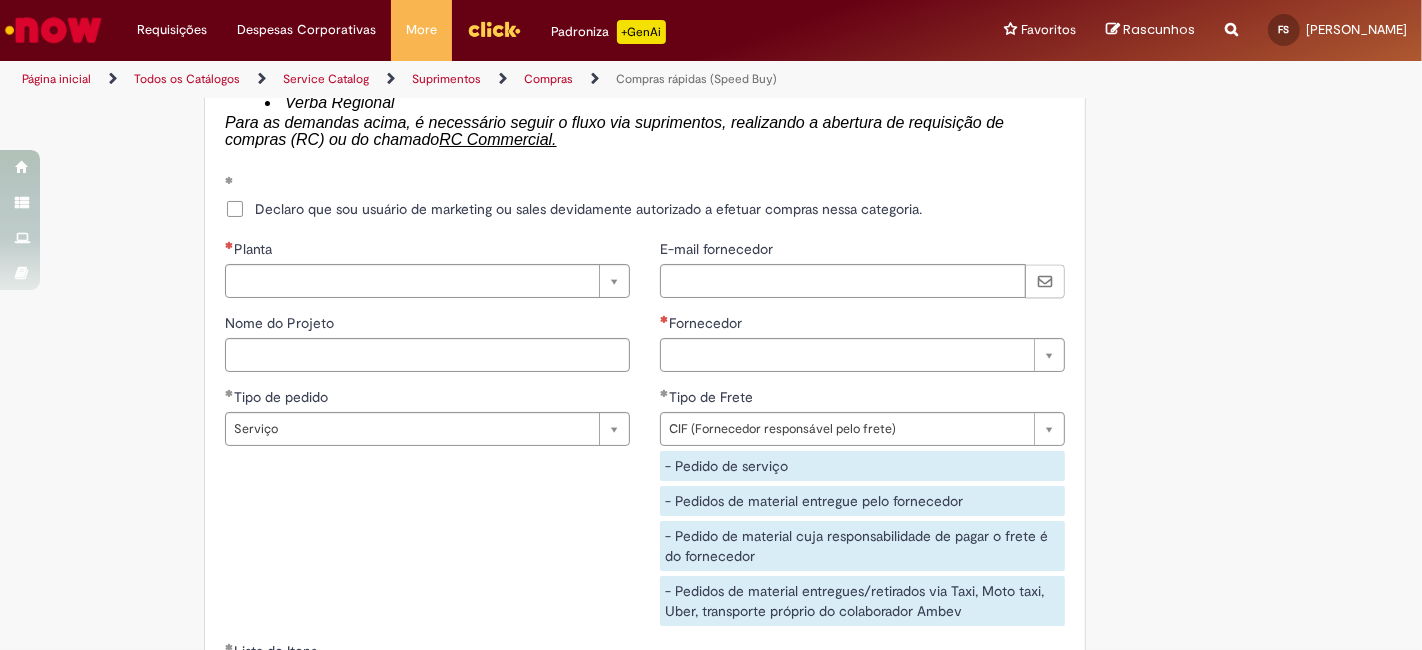 scroll, scrollTop: 3350, scrollLeft: 0, axis: vertical 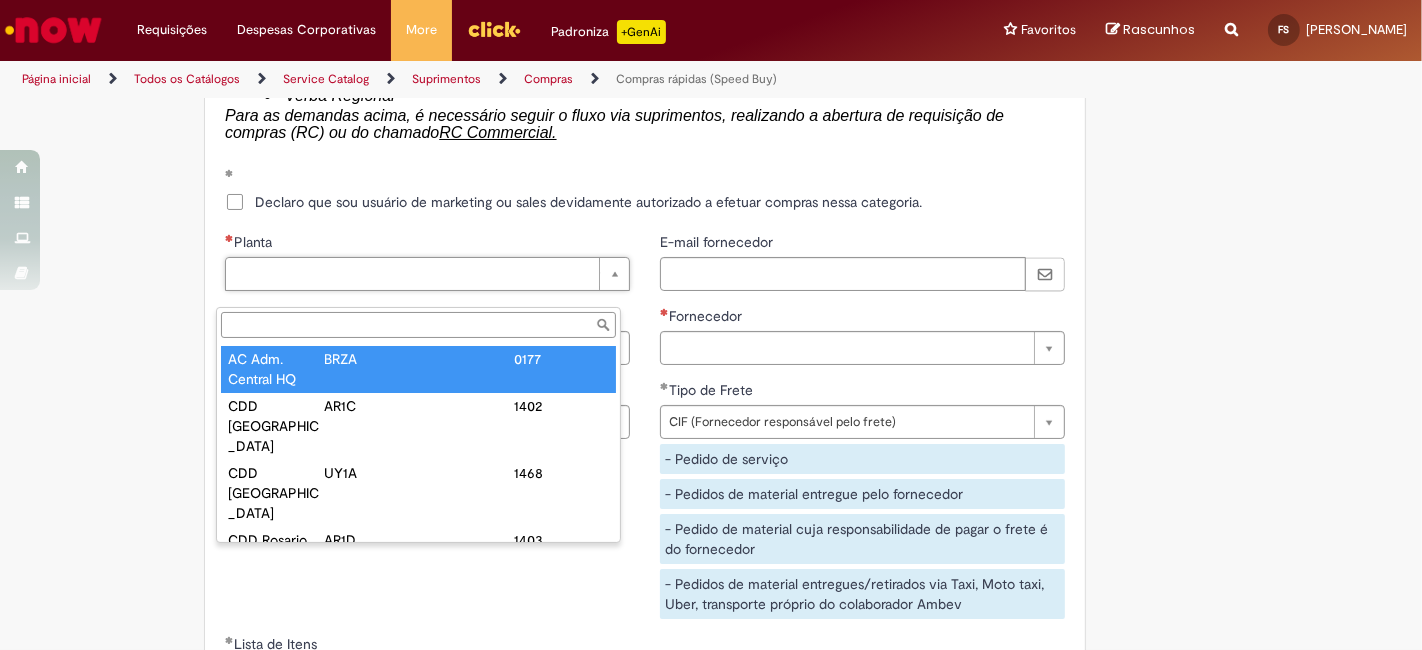 type on "**********" 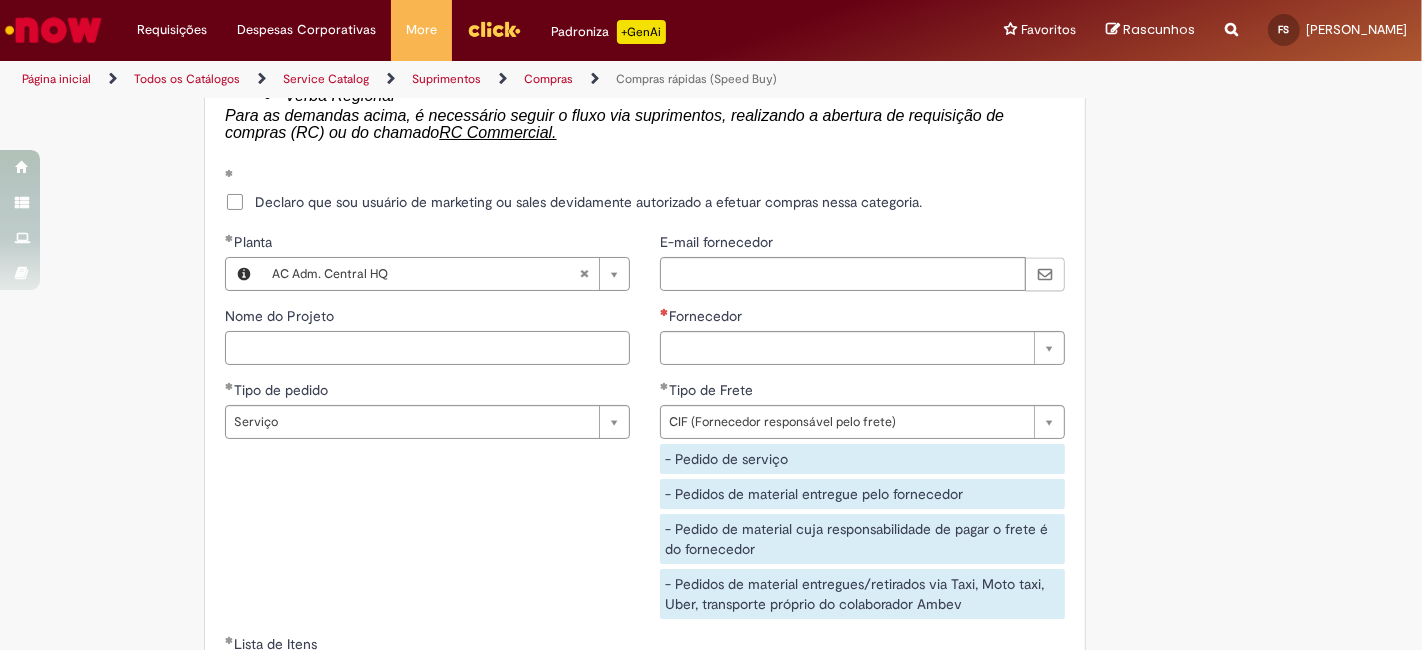 click on "Nome do Projeto" at bounding box center (427, 348) 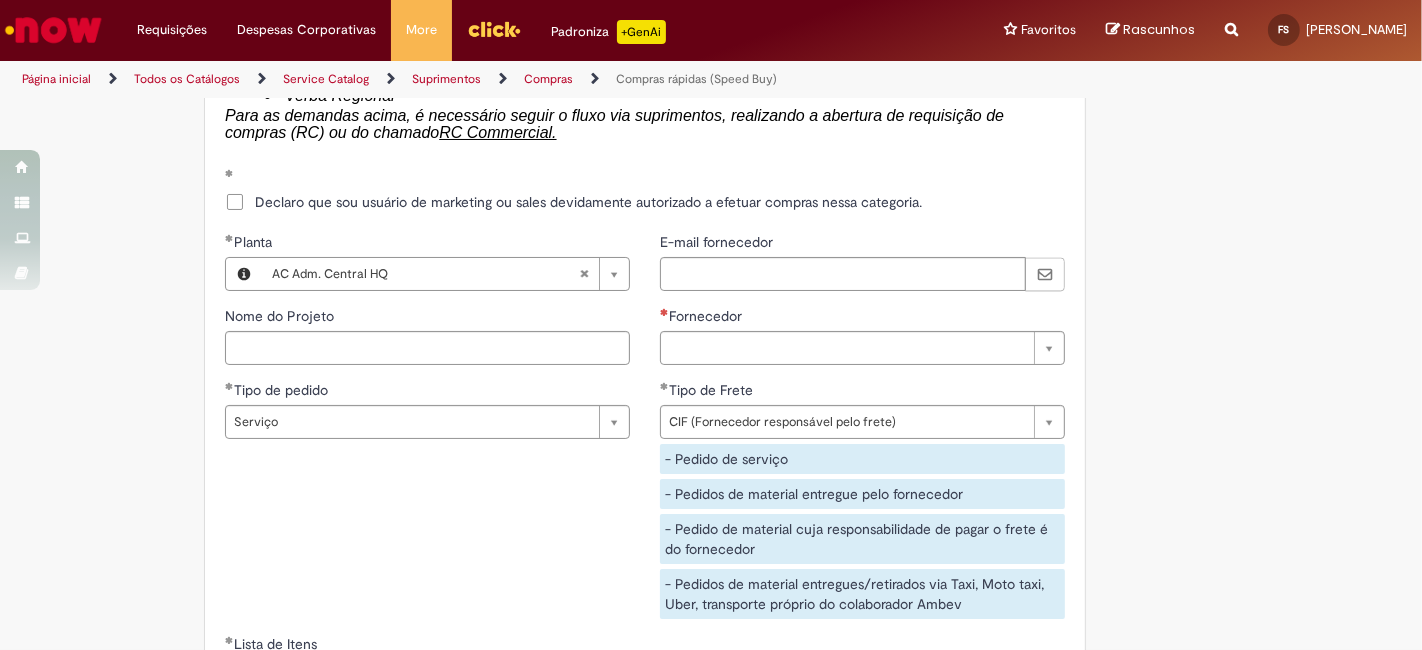 click on "**********" at bounding box center [645, 433] 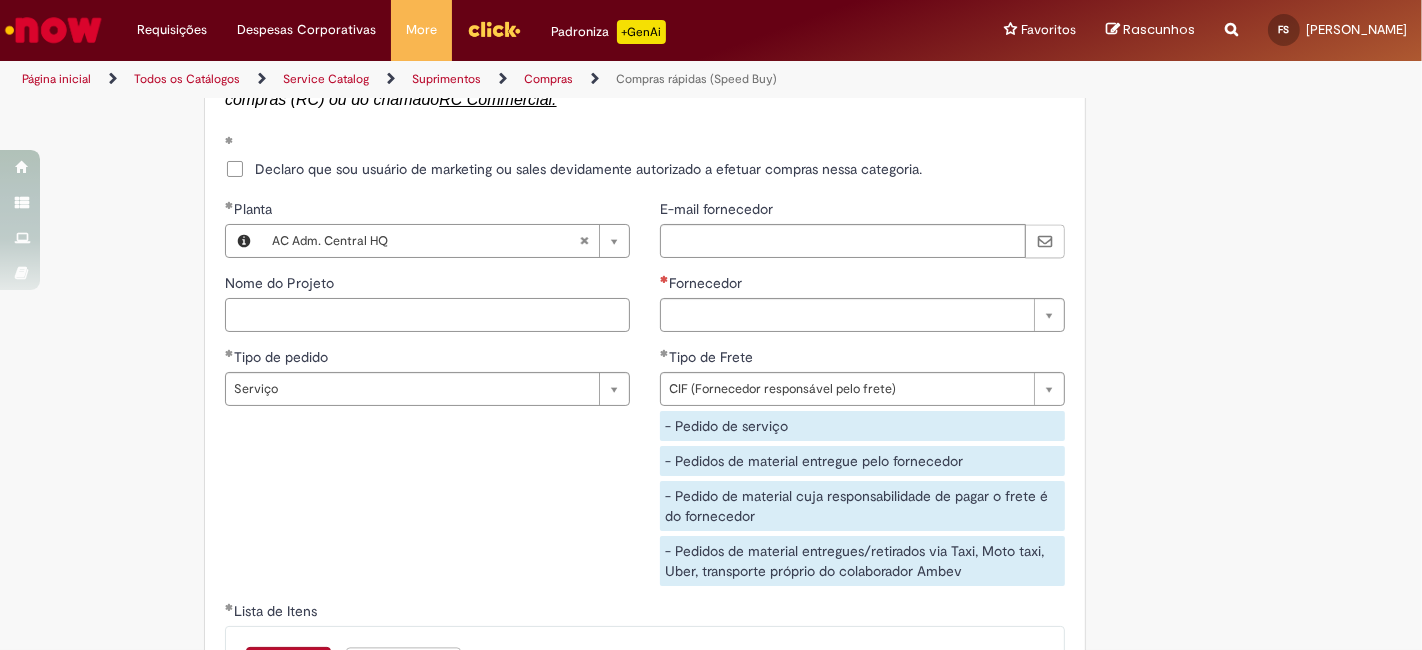 click on "Nome do Projeto" at bounding box center [427, 315] 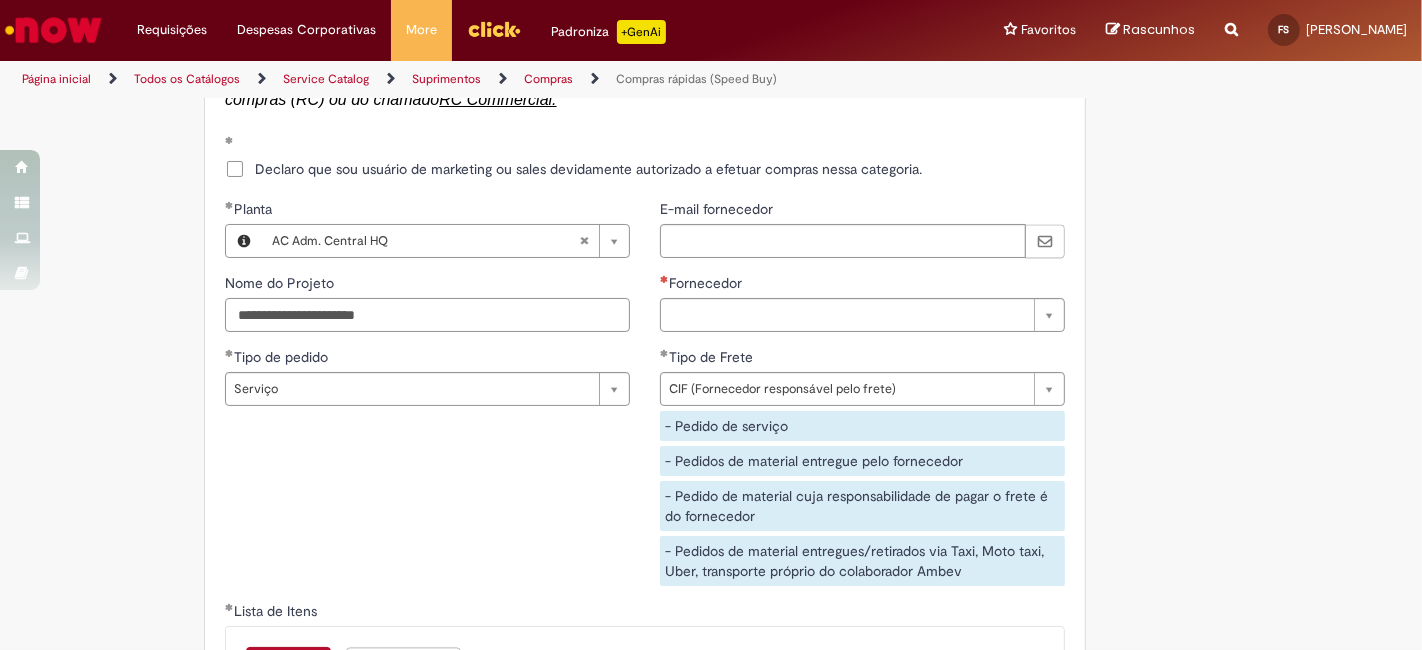 type on "**********" 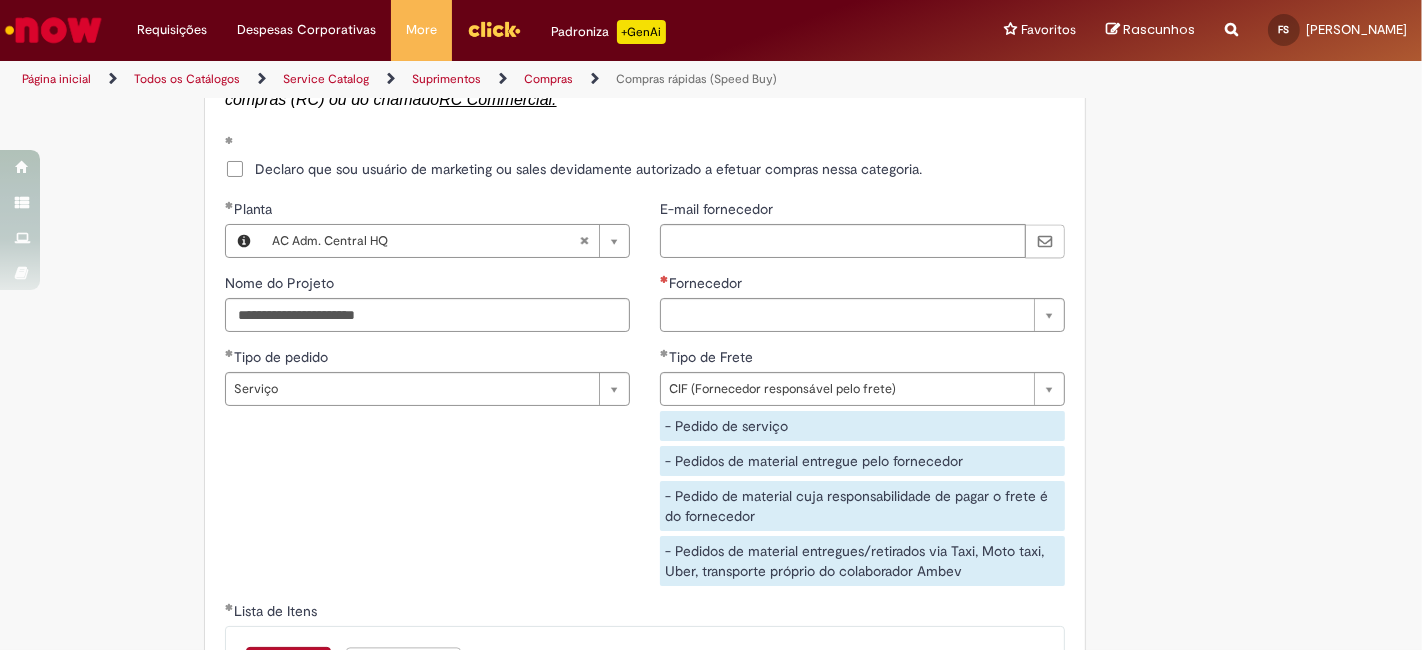 click on "**********" at bounding box center (645, 400) 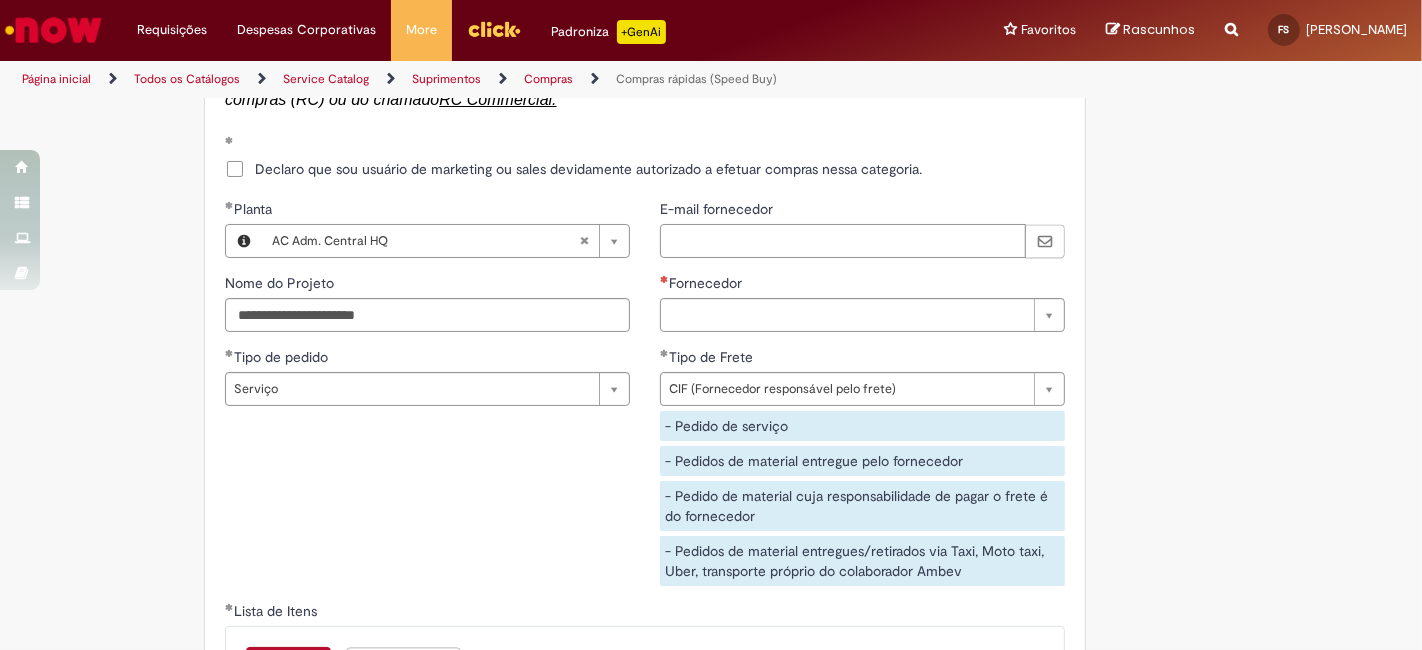 click on "E-mail fornecedor" at bounding box center [843, 241] 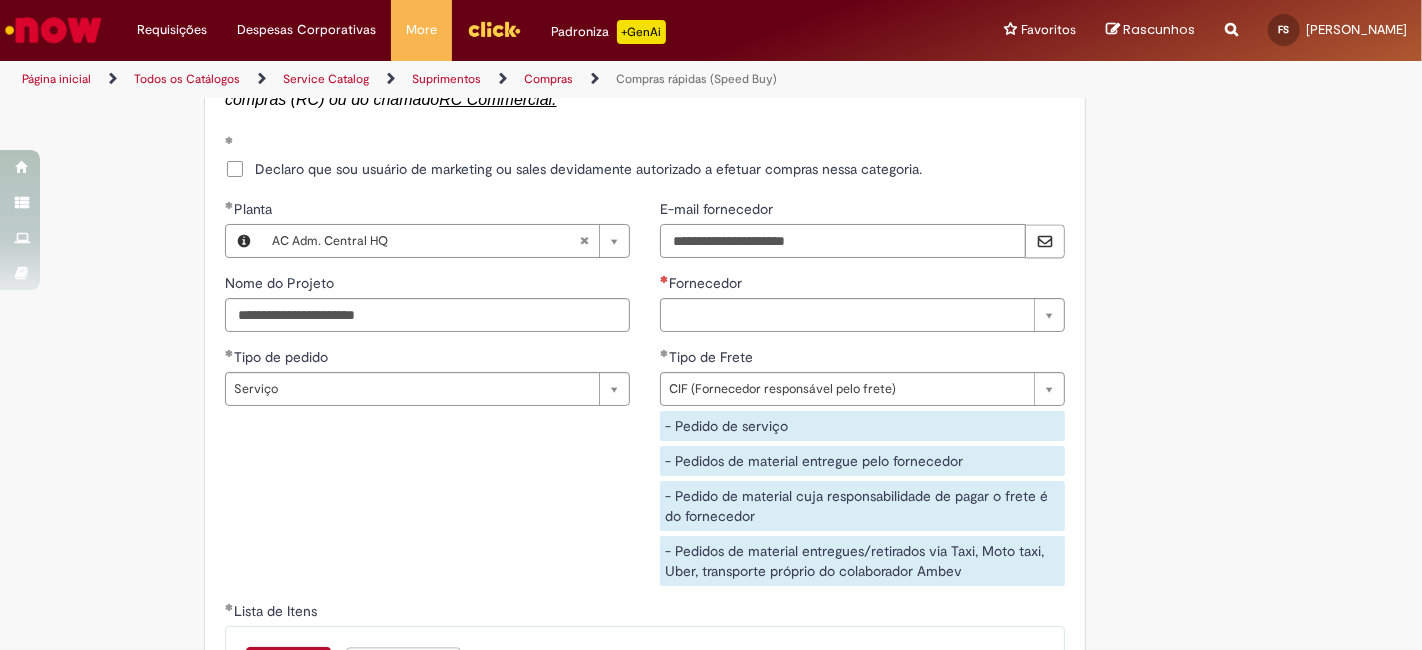 type on "**********" 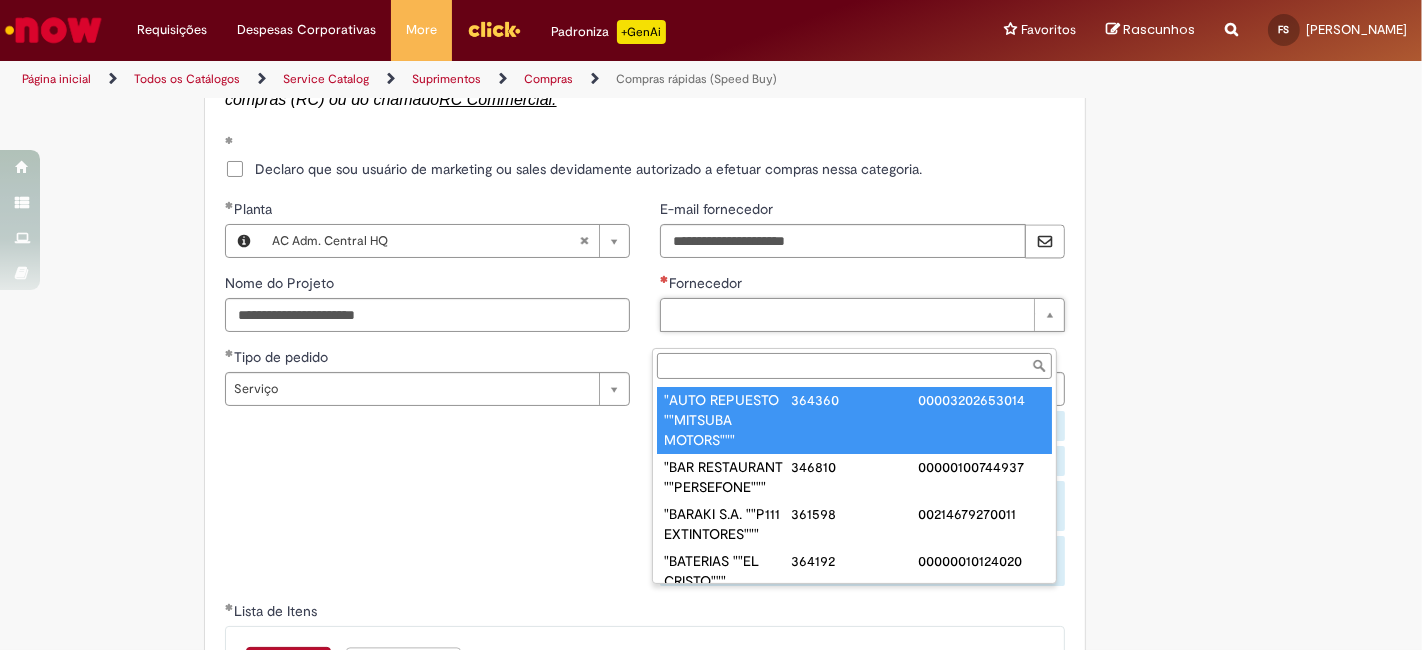 type on "*" 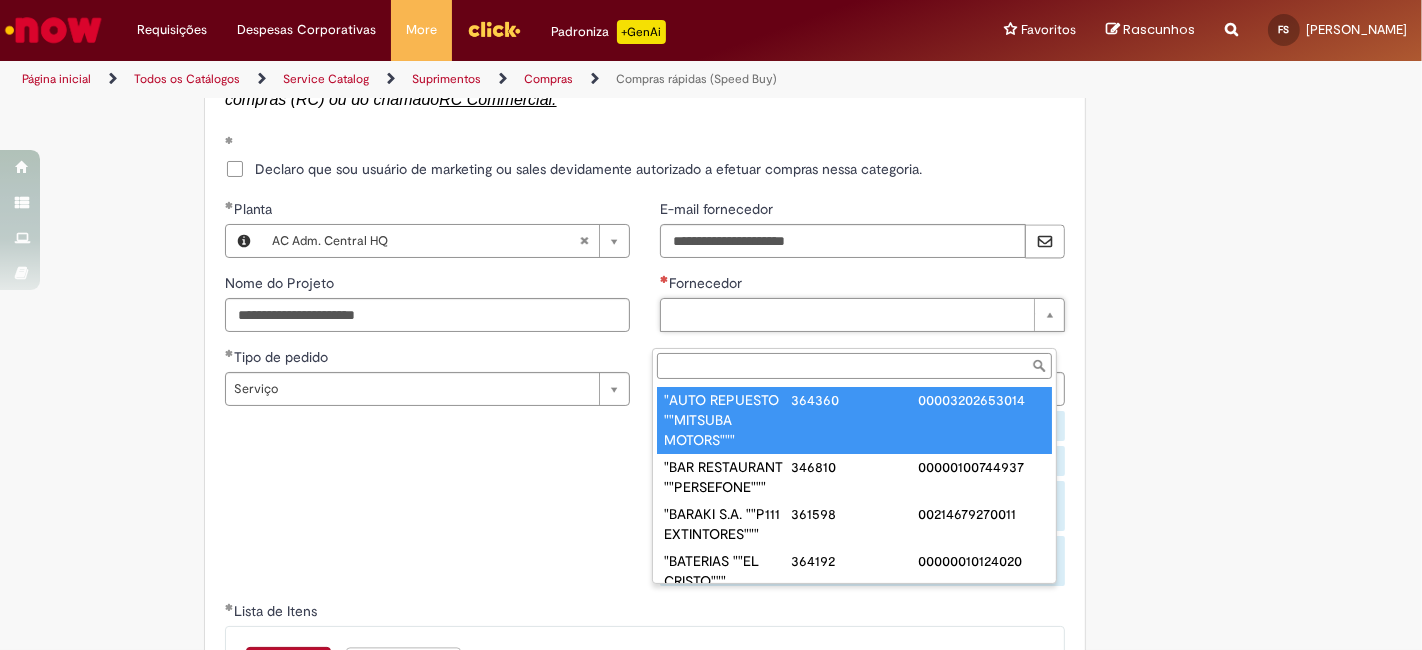 paste on "**********" 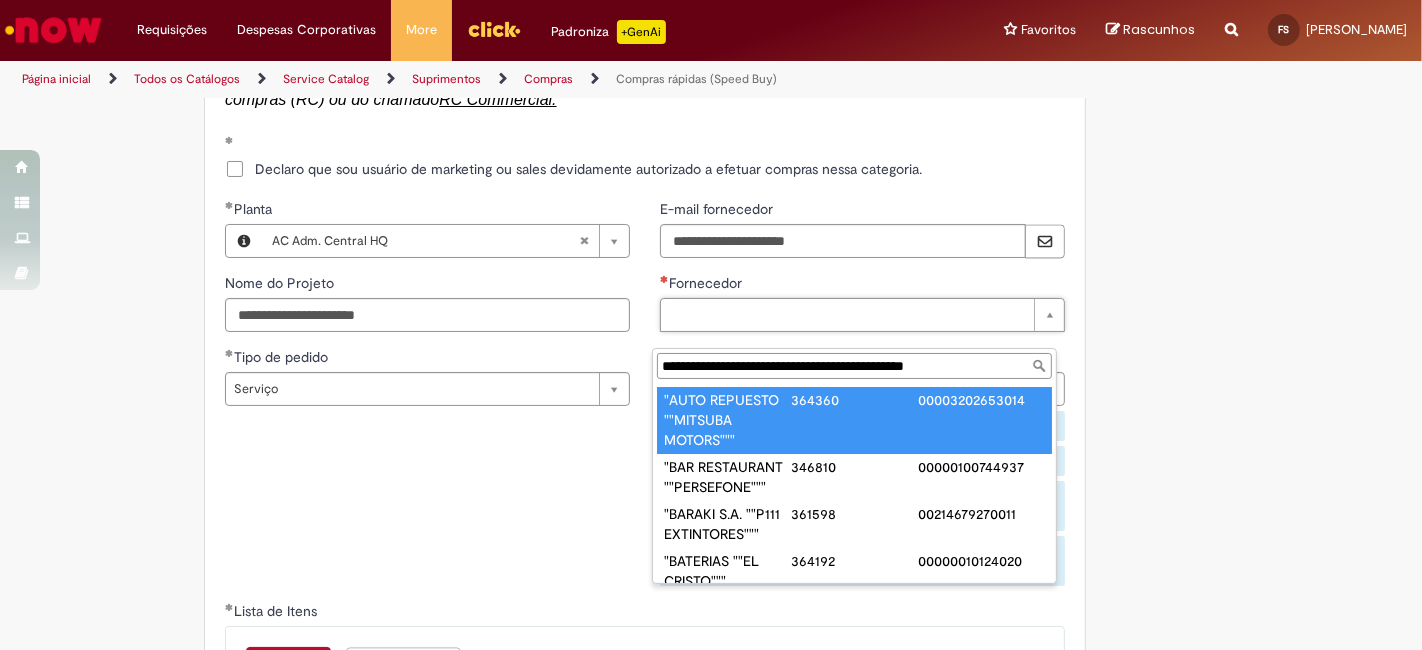scroll, scrollTop: 0, scrollLeft: 17, axis: horizontal 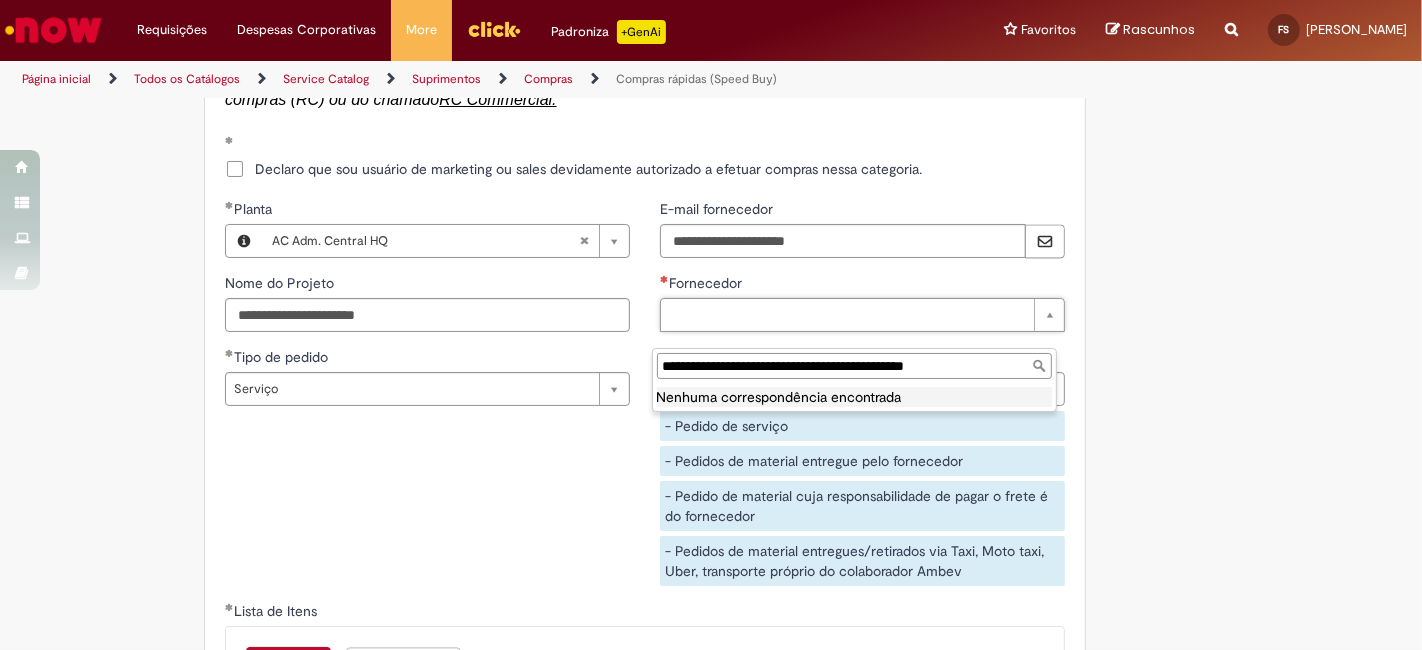 drag, startPoint x: 758, startPoint y: 365, endPoint x: 1172, endPoint y: 401, distance: 415.56226 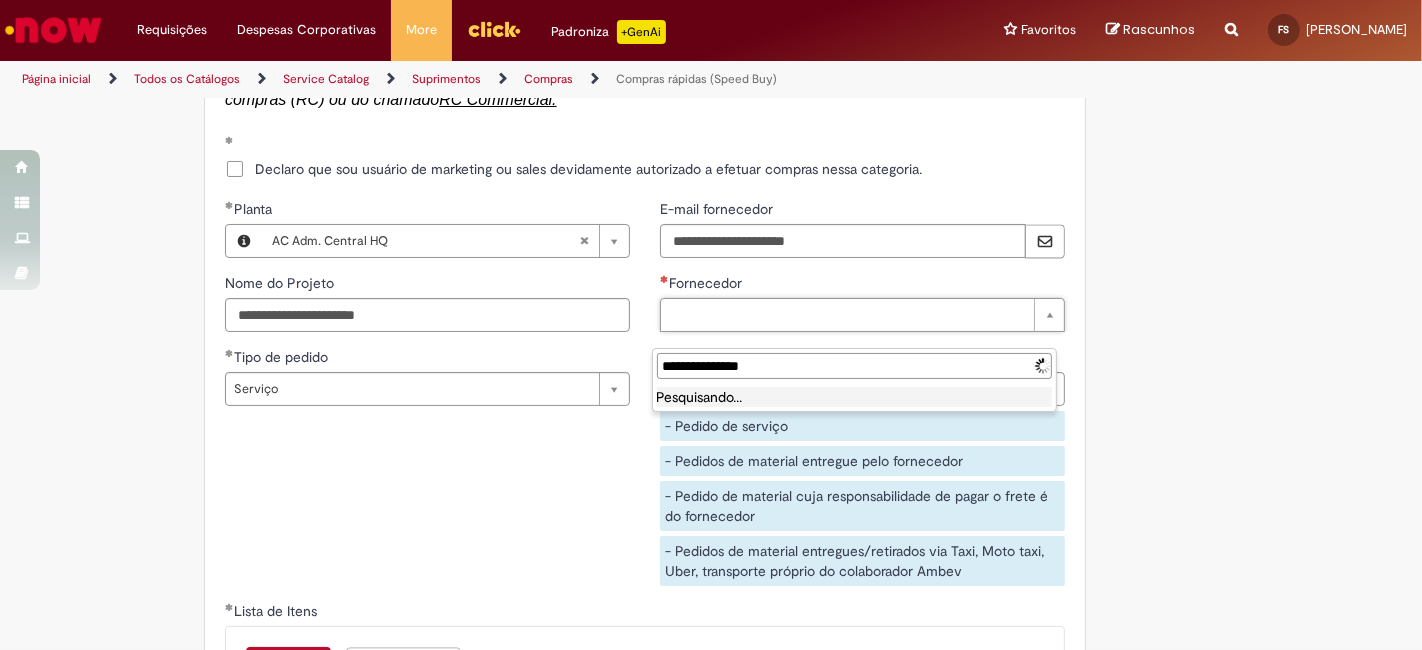 scroll, scrollTop: 0, scrollLeft: 0, axis: both 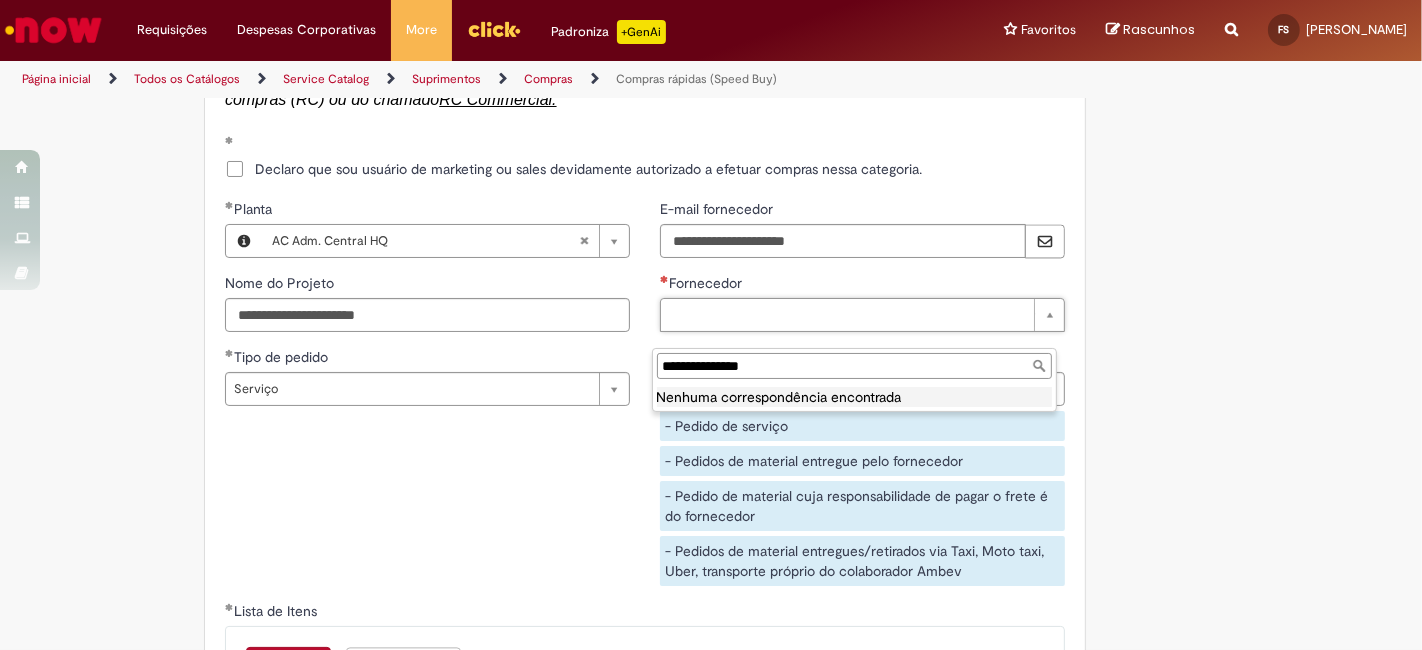 drag, startPoint x: 786, startPoint y: 365, endPoint x: 569, endPoint y: 363, distance: 217.00922 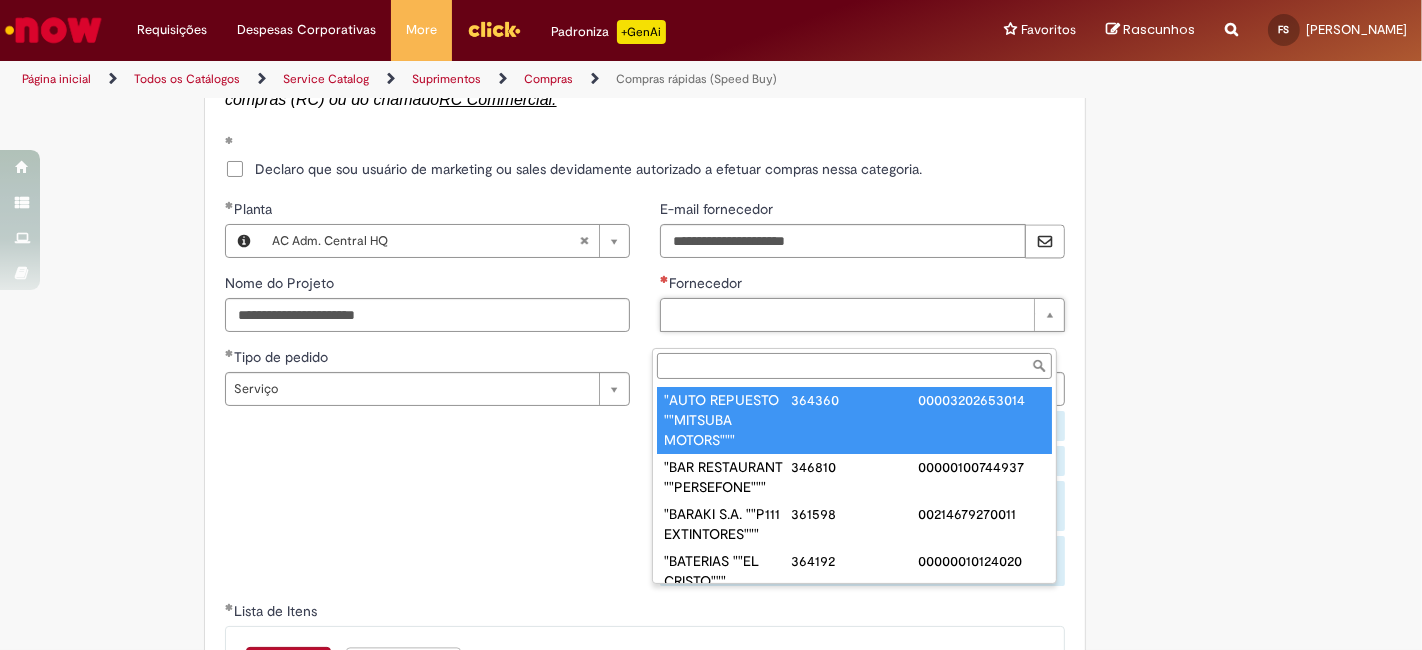 paste on "**********" 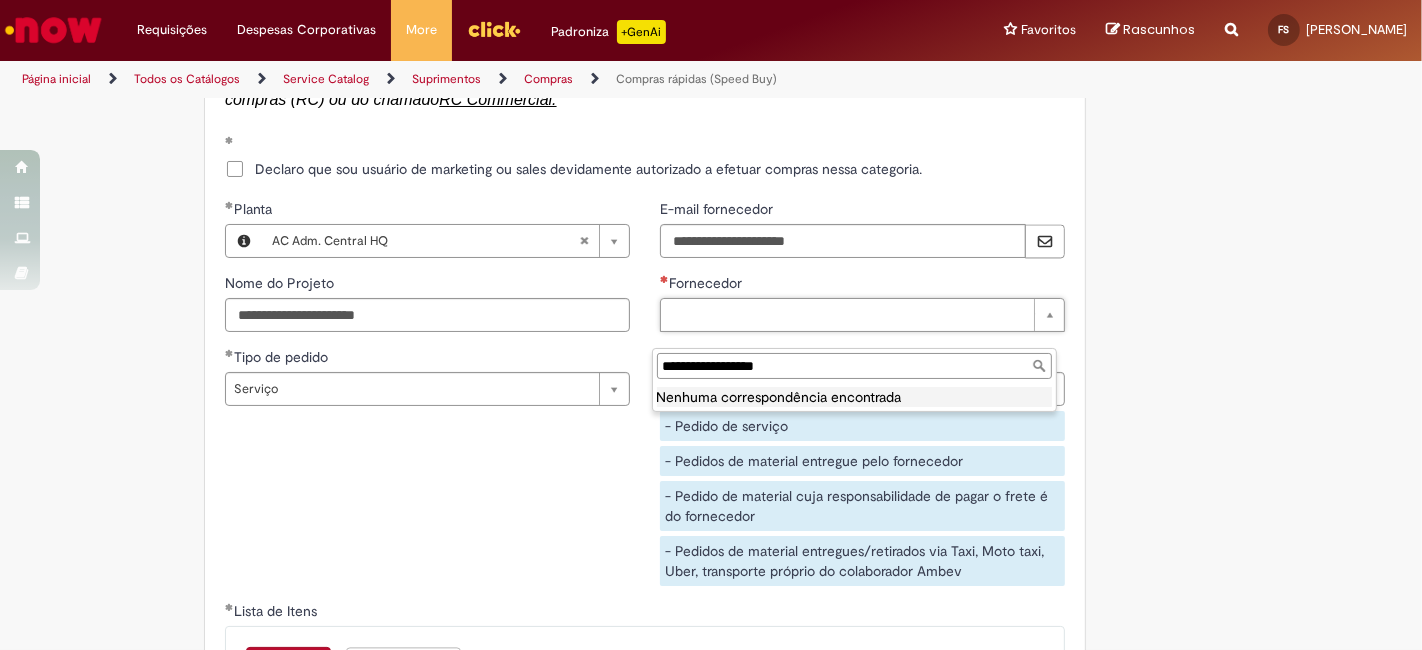 click on "Nenhuma correspondência encontrada" at bounding box center [854, 397] 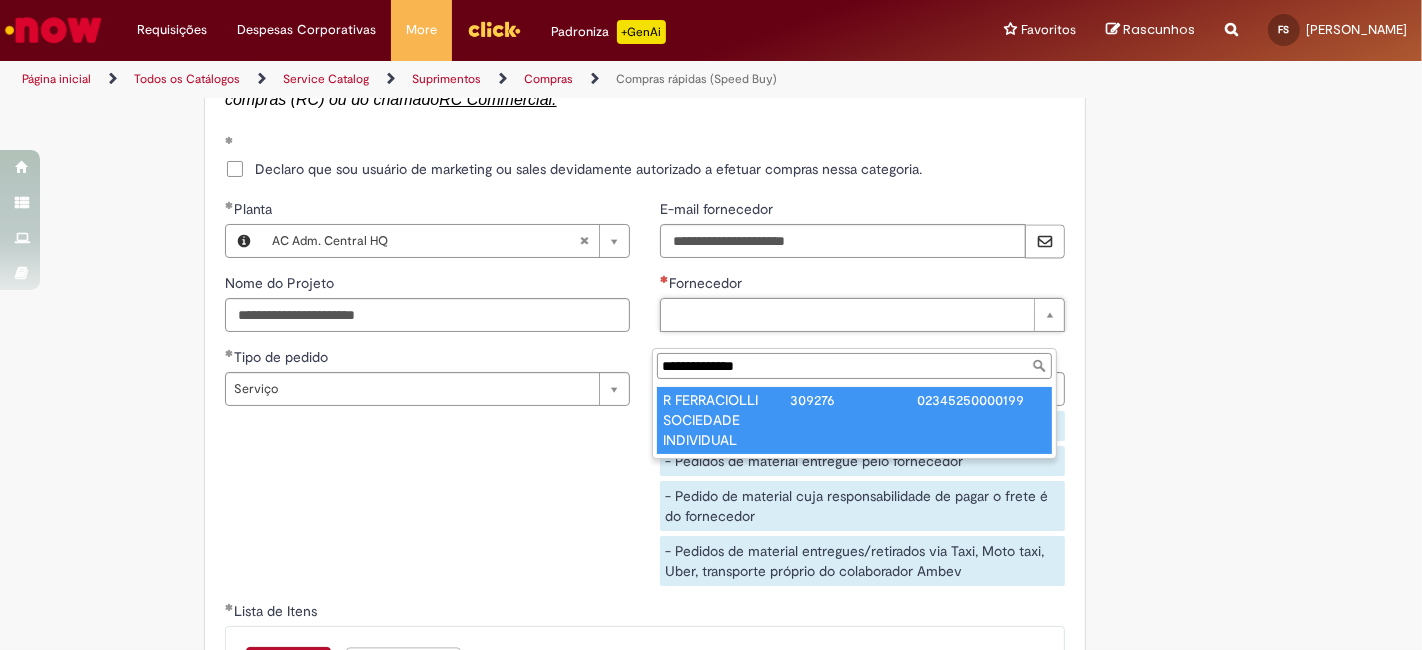 type on "**********" 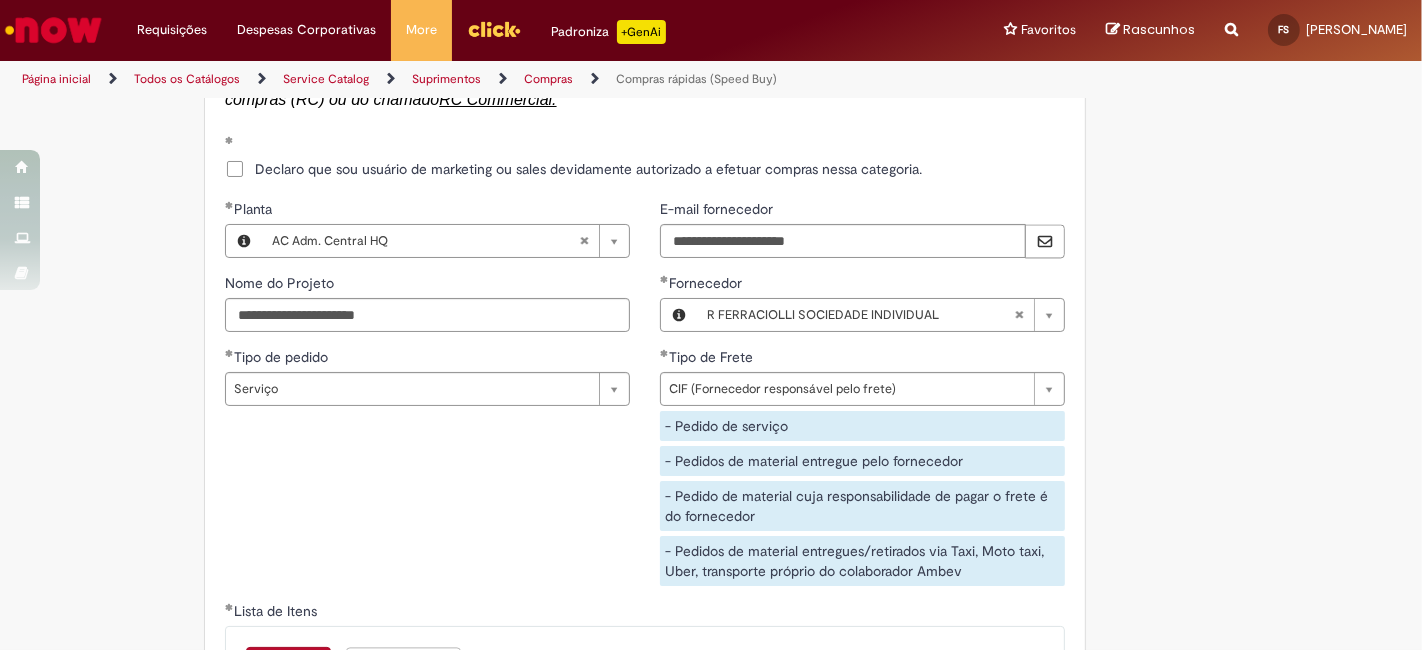 click on "**********" at bounding box center [645, 400] 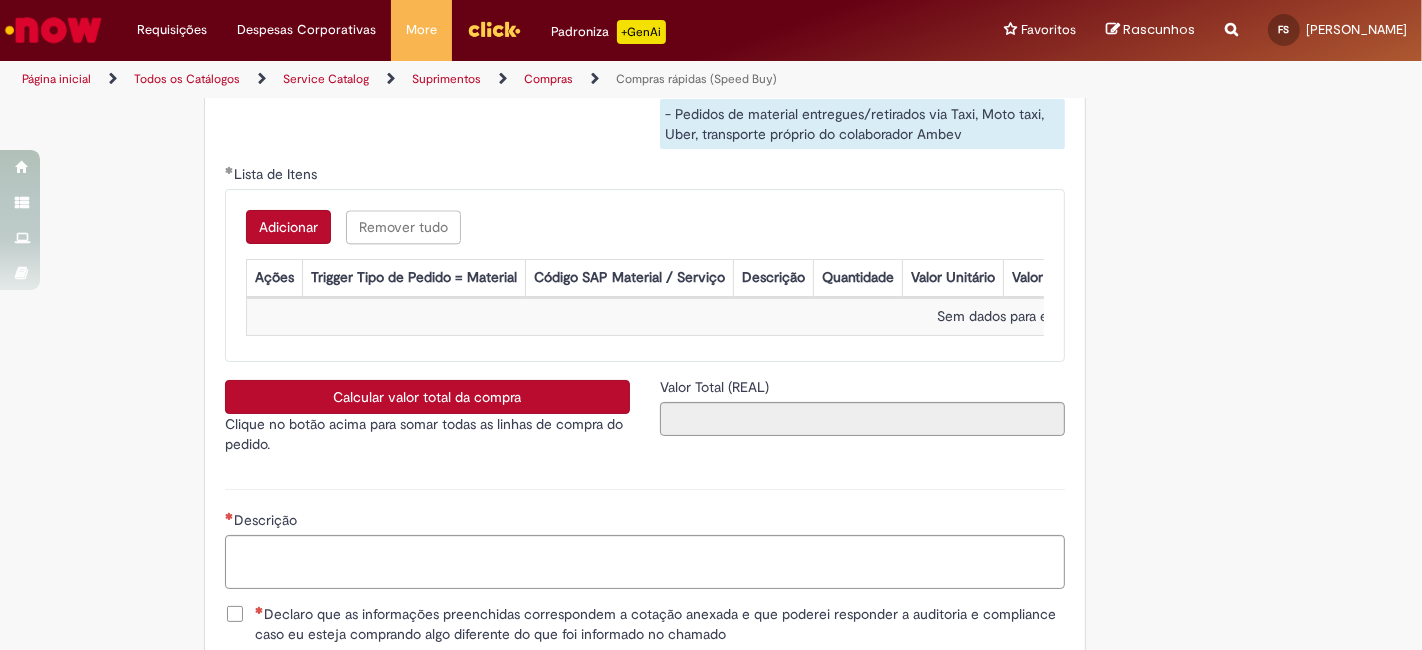 scroll, scrollTop: 3885, scrollLeft: 0, axis: vertical 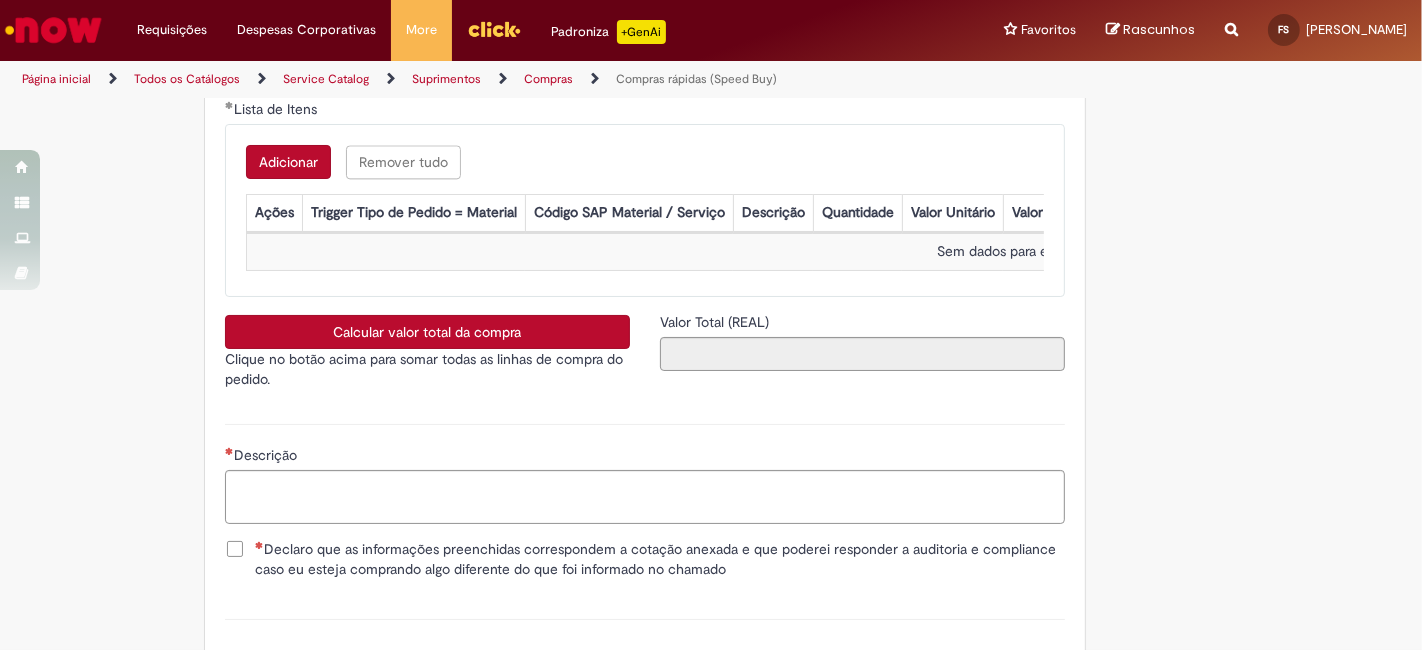 click on "Adicionar" at bounding box center (288, 162) 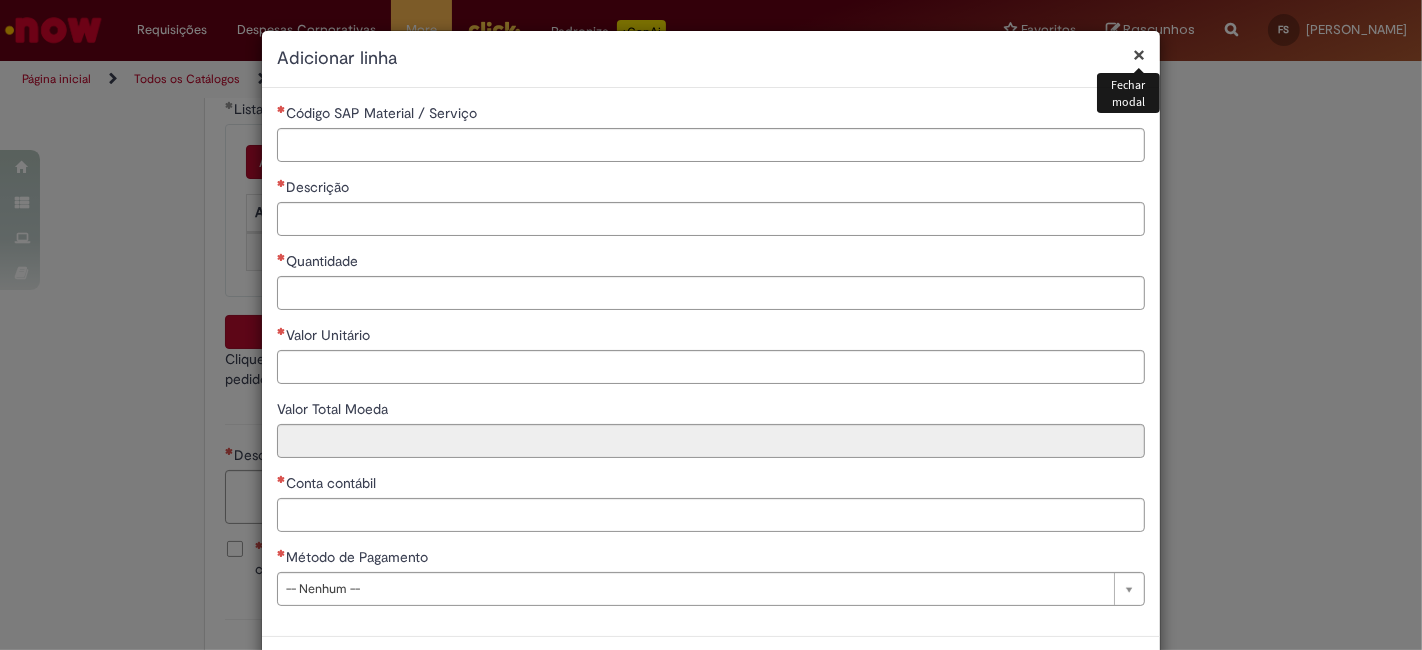 type 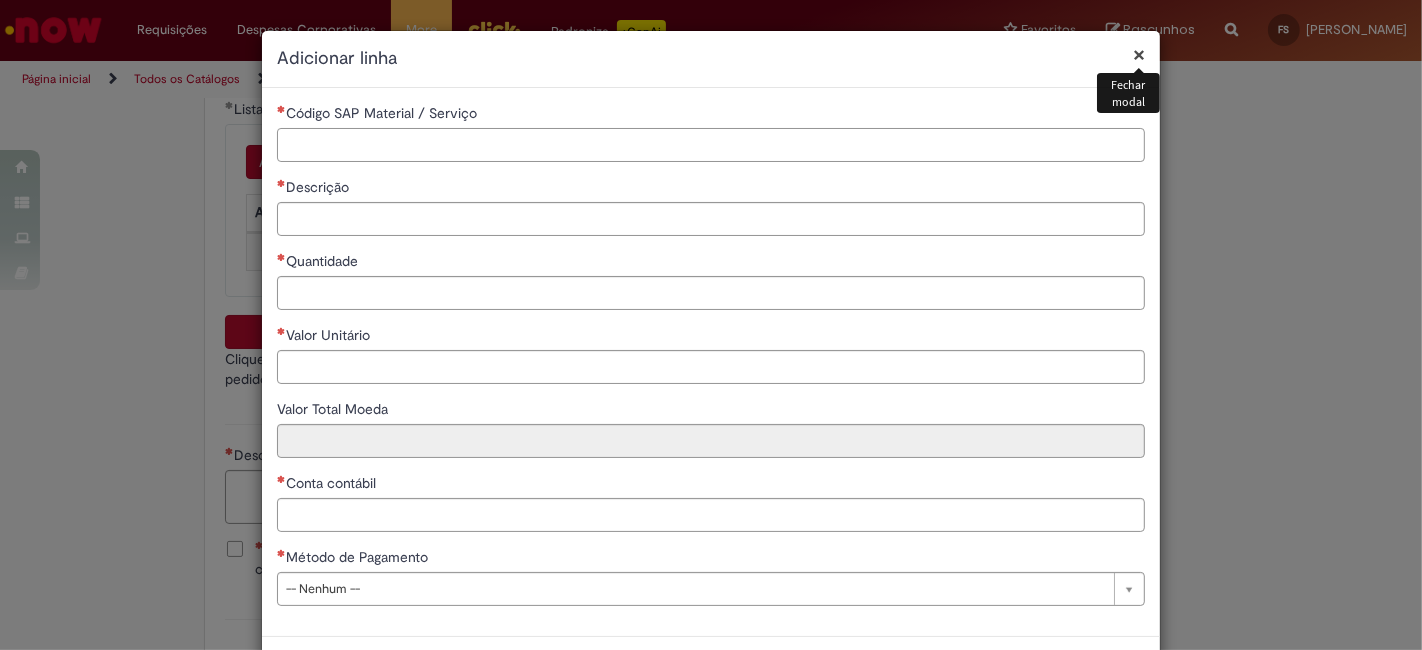 click on "Código SAP Material / Serviço" at bounding box center (711, 145) 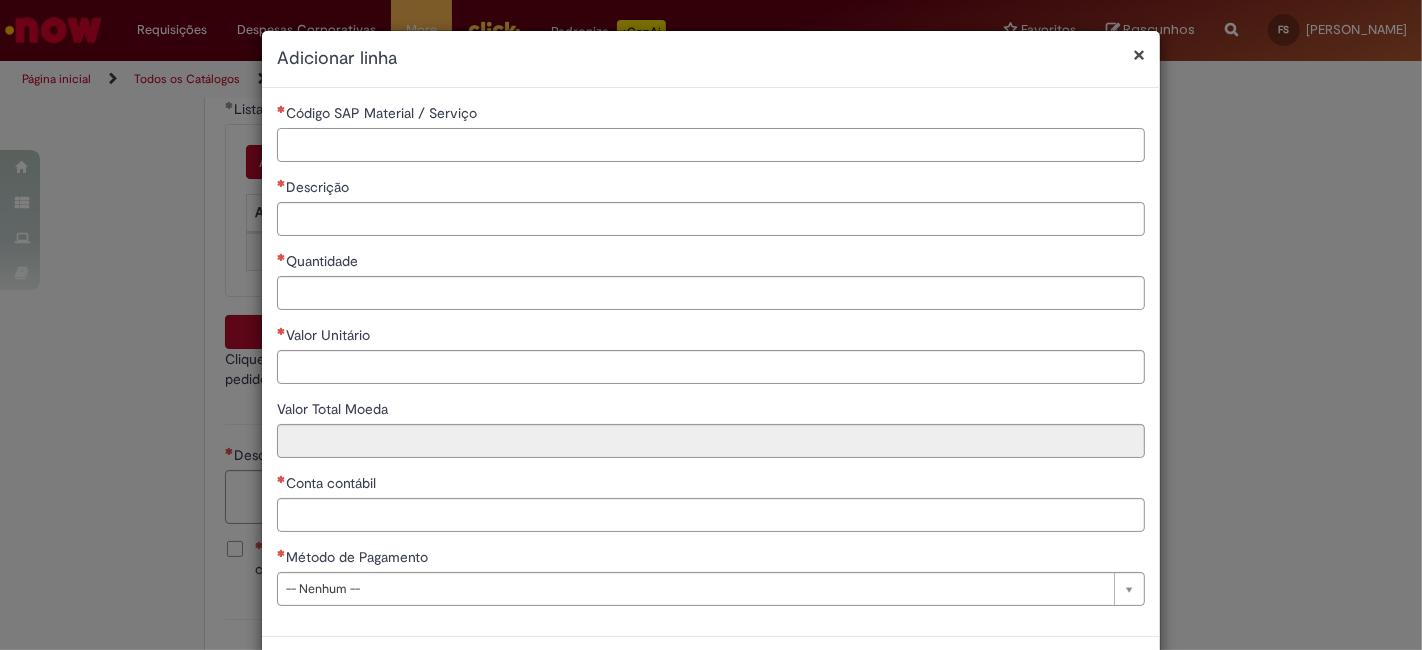 paste on "*******" 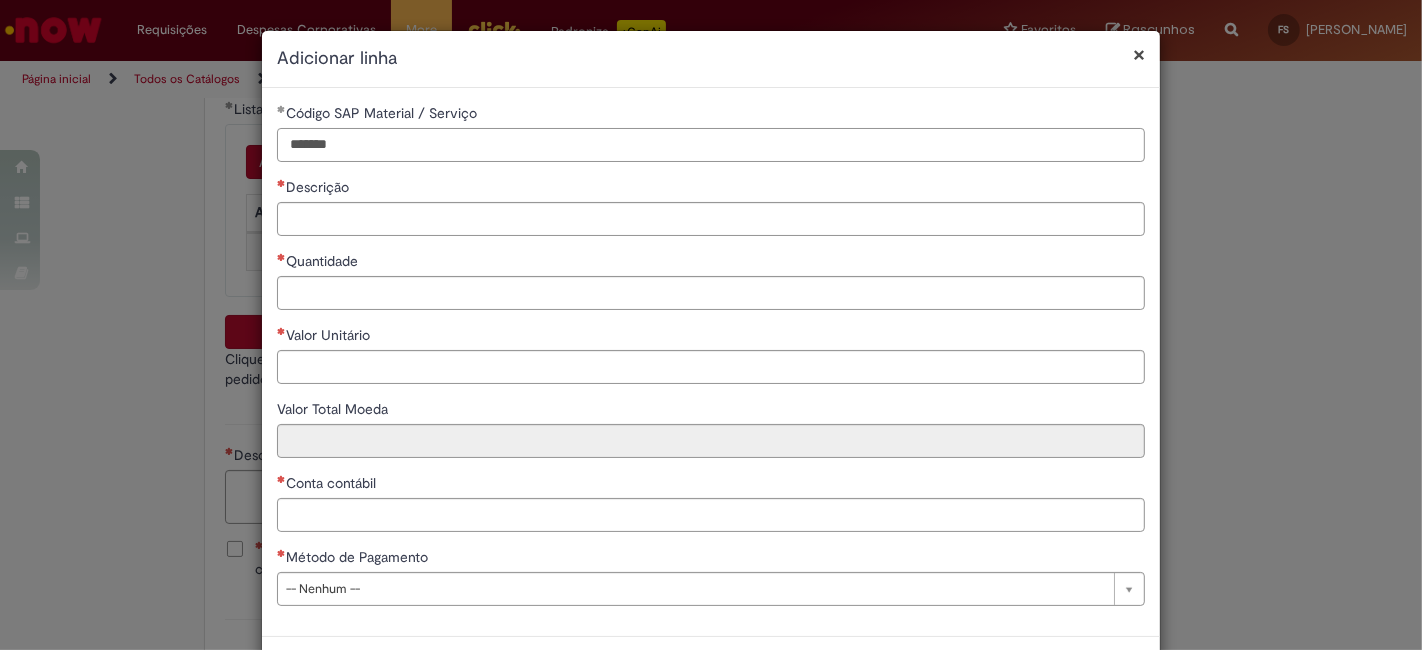 type on "*******" 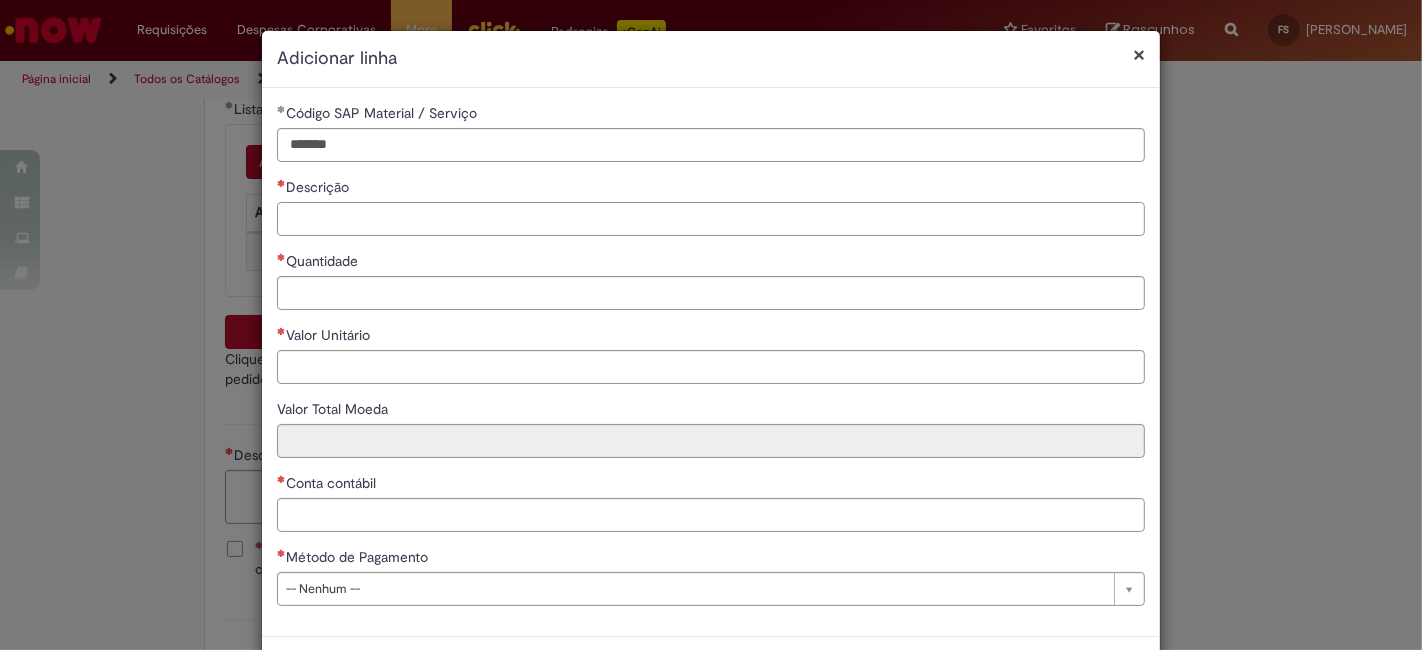 click on "Descrição" at bounding box center [711, 219] 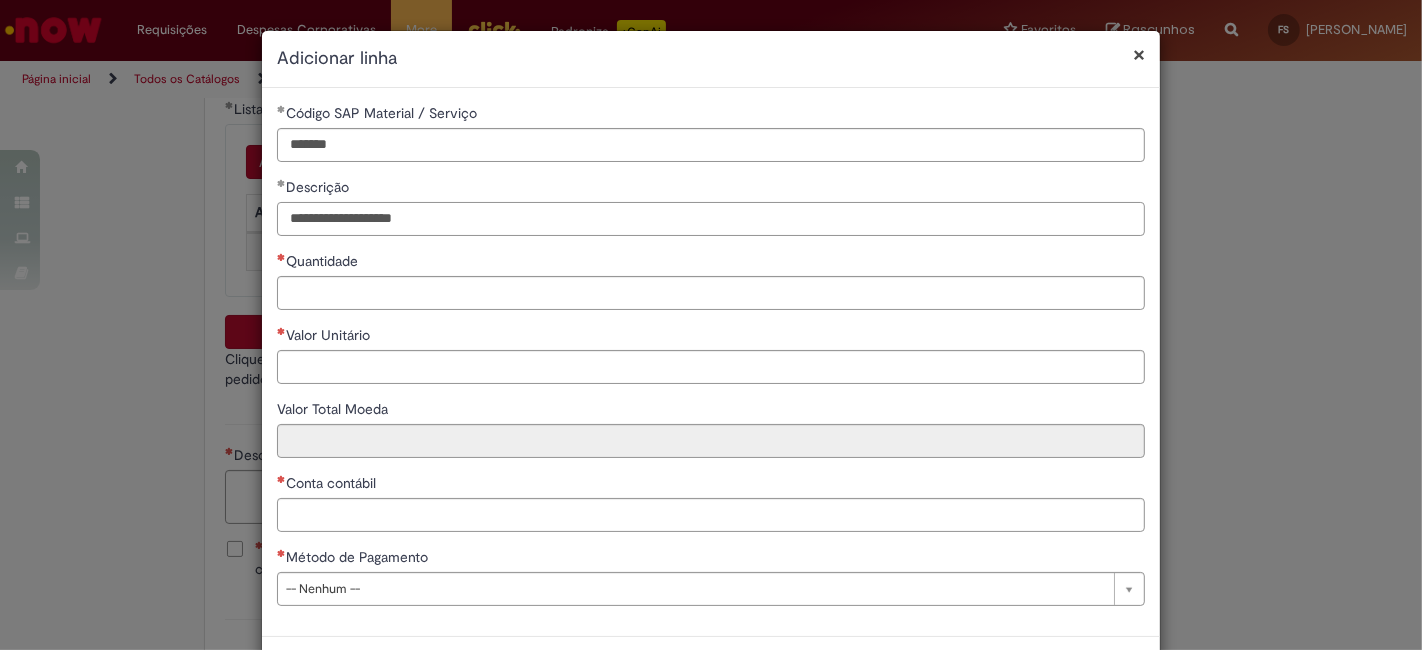 type on "**********" 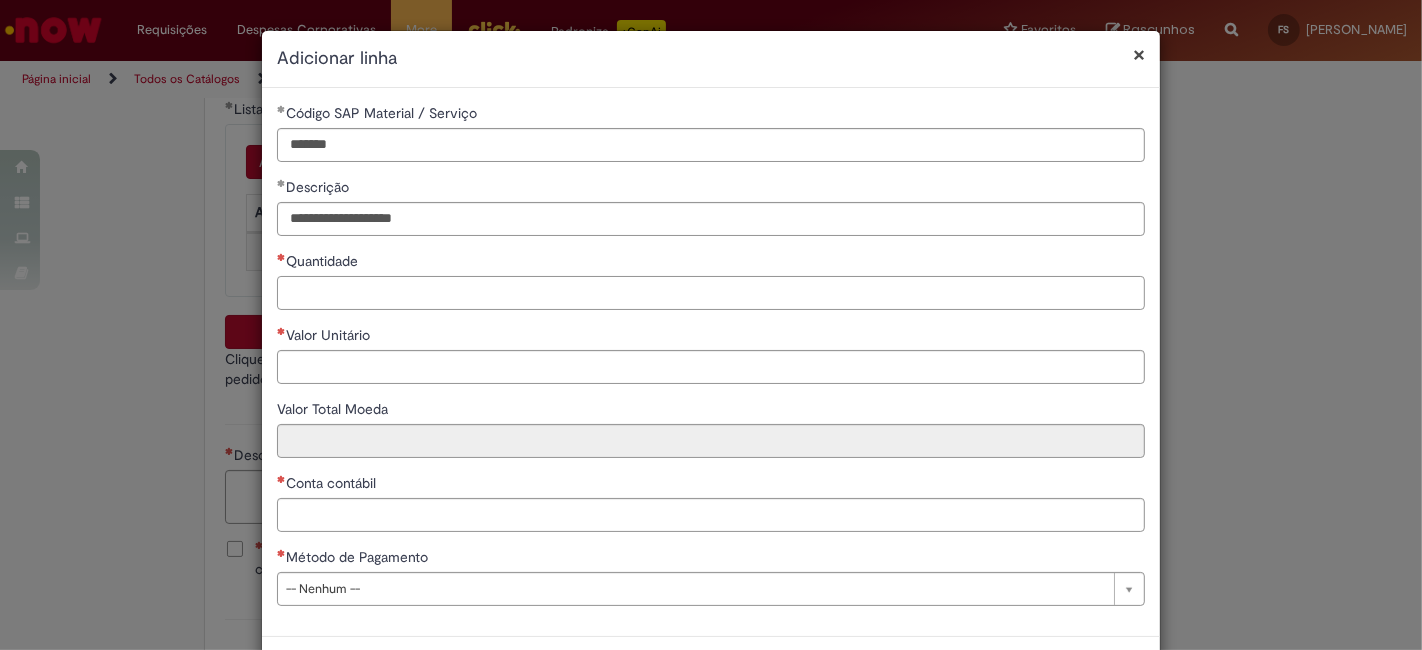 click on "Quantidade" at bounding box center (711, 293) 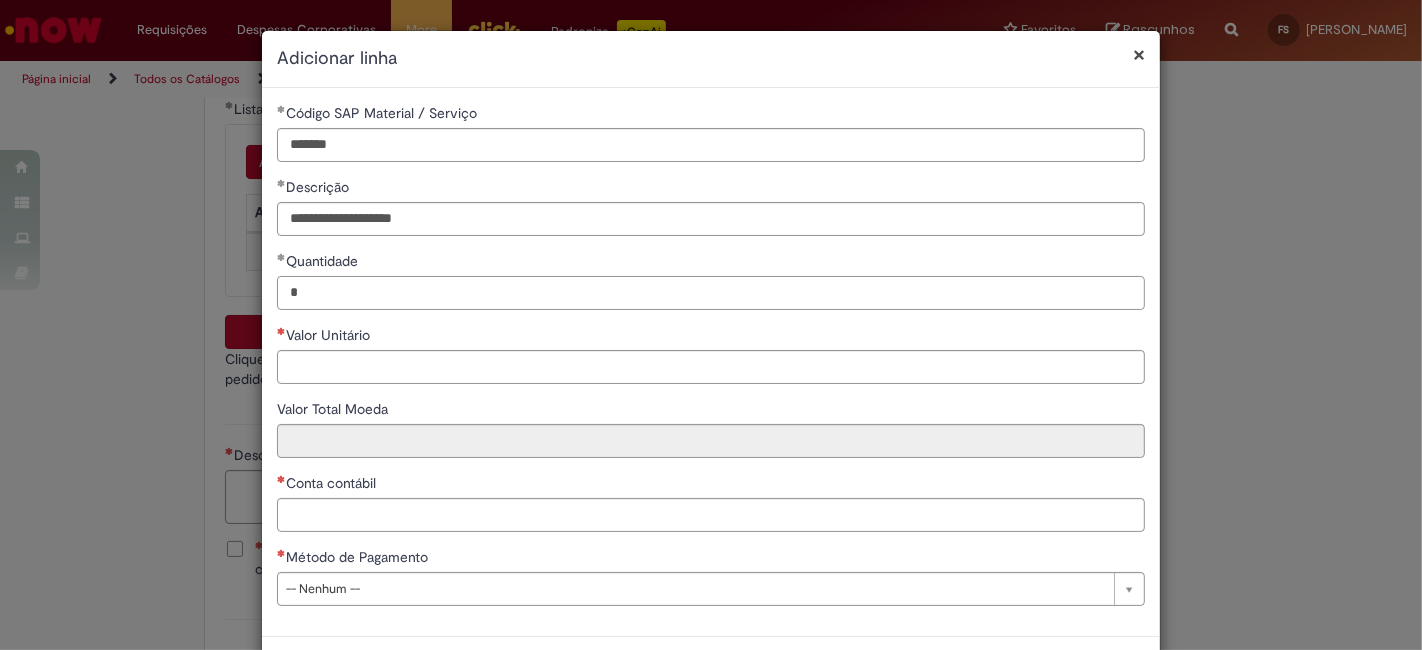 type on "*" 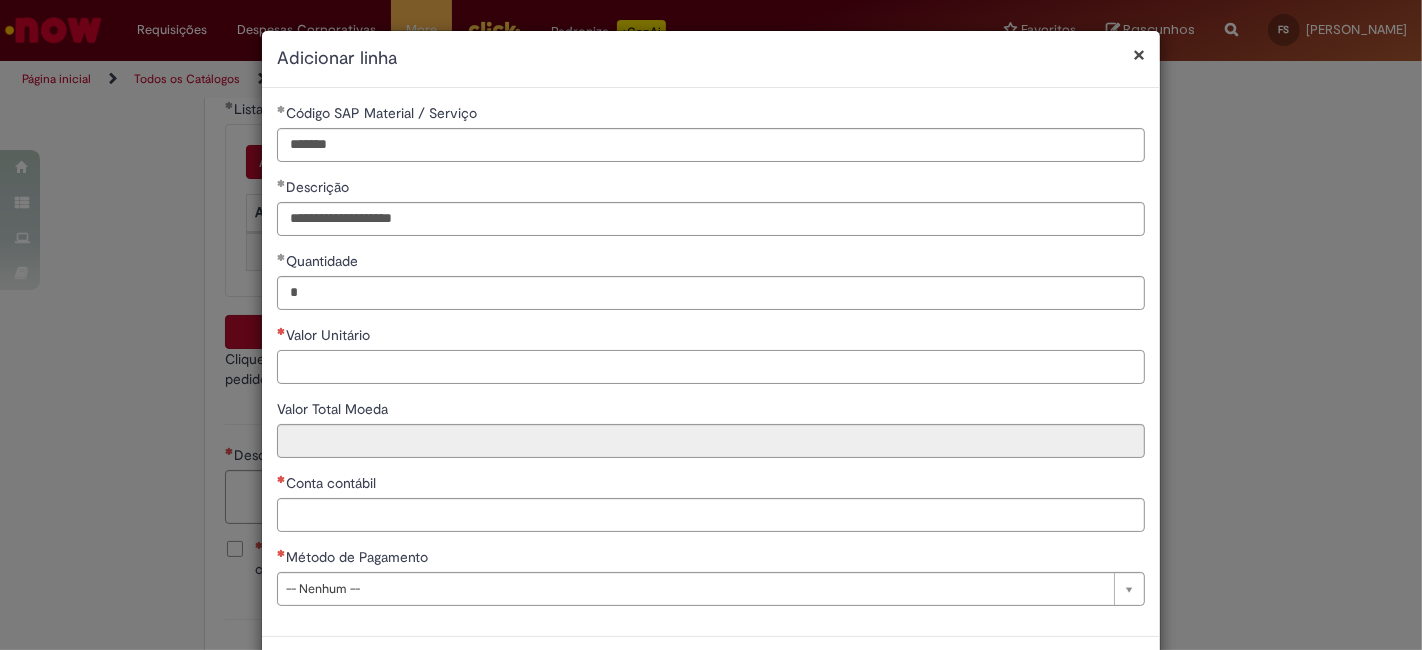 click on "Valor Unitário" at bounding box center (711, 367) 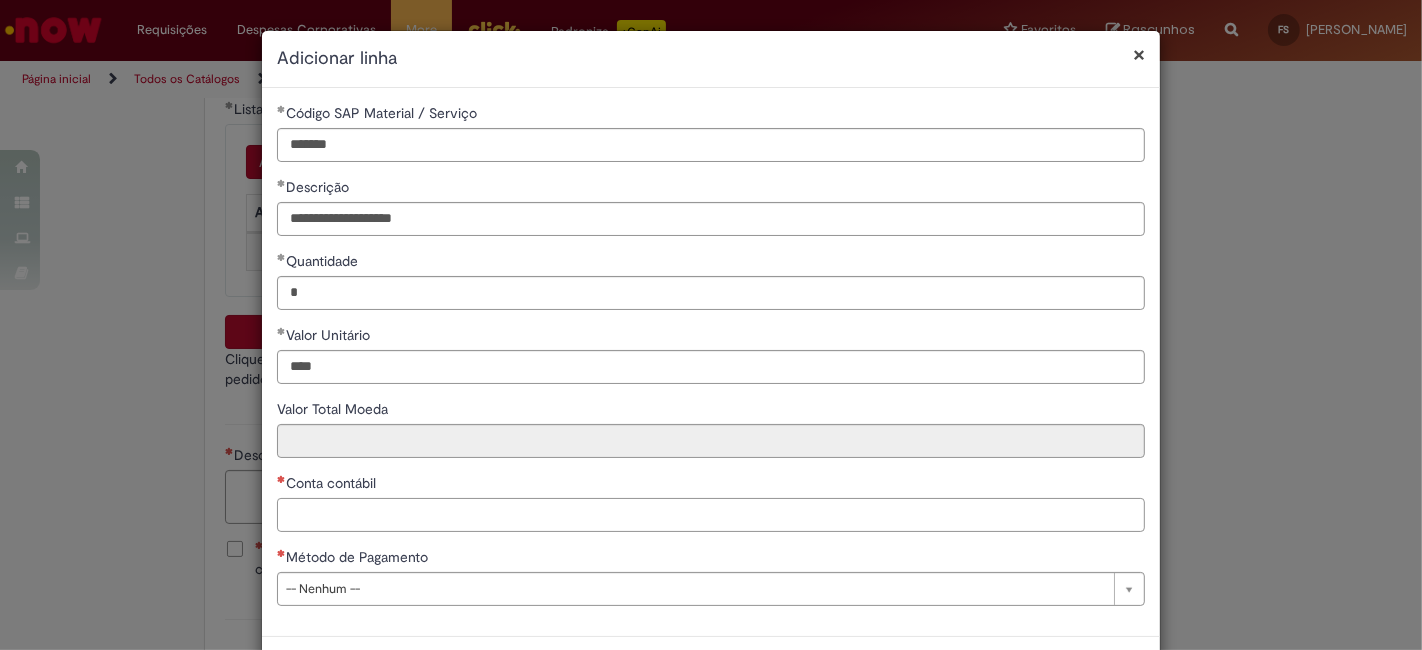 type on "********" 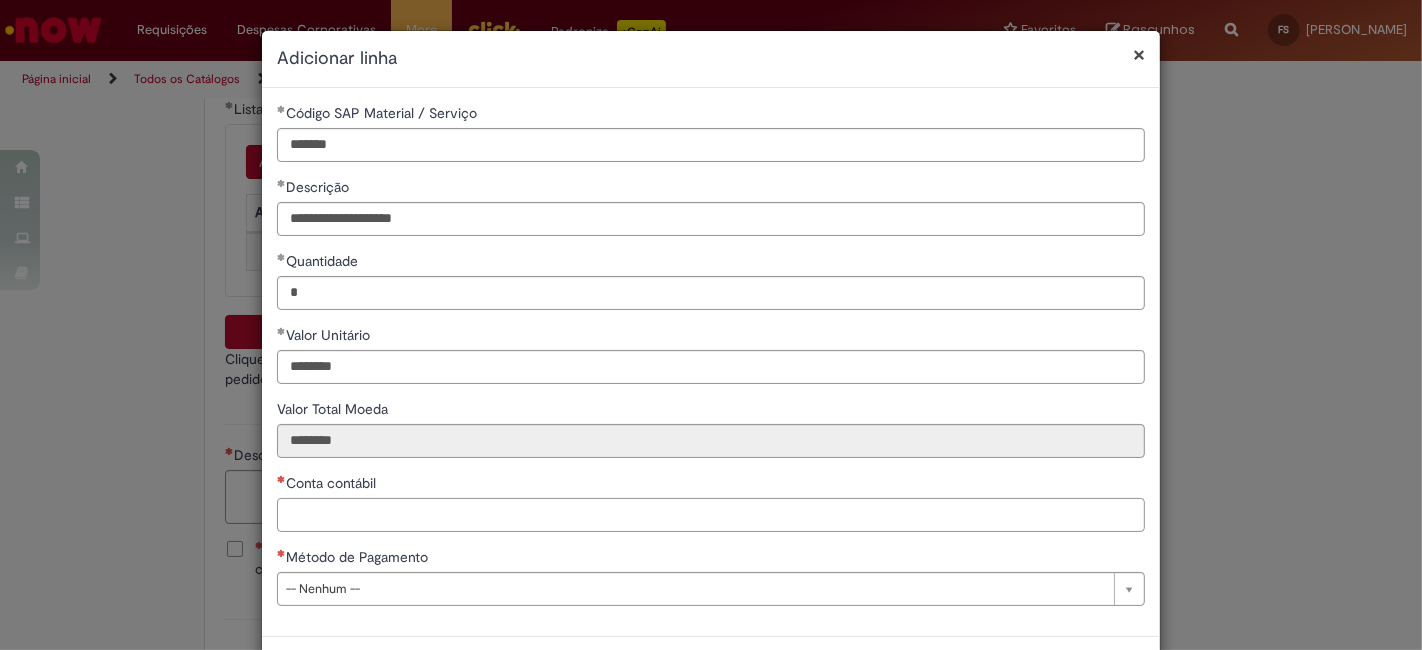 click on "Conta contábil" at bounding box center (711, 515) 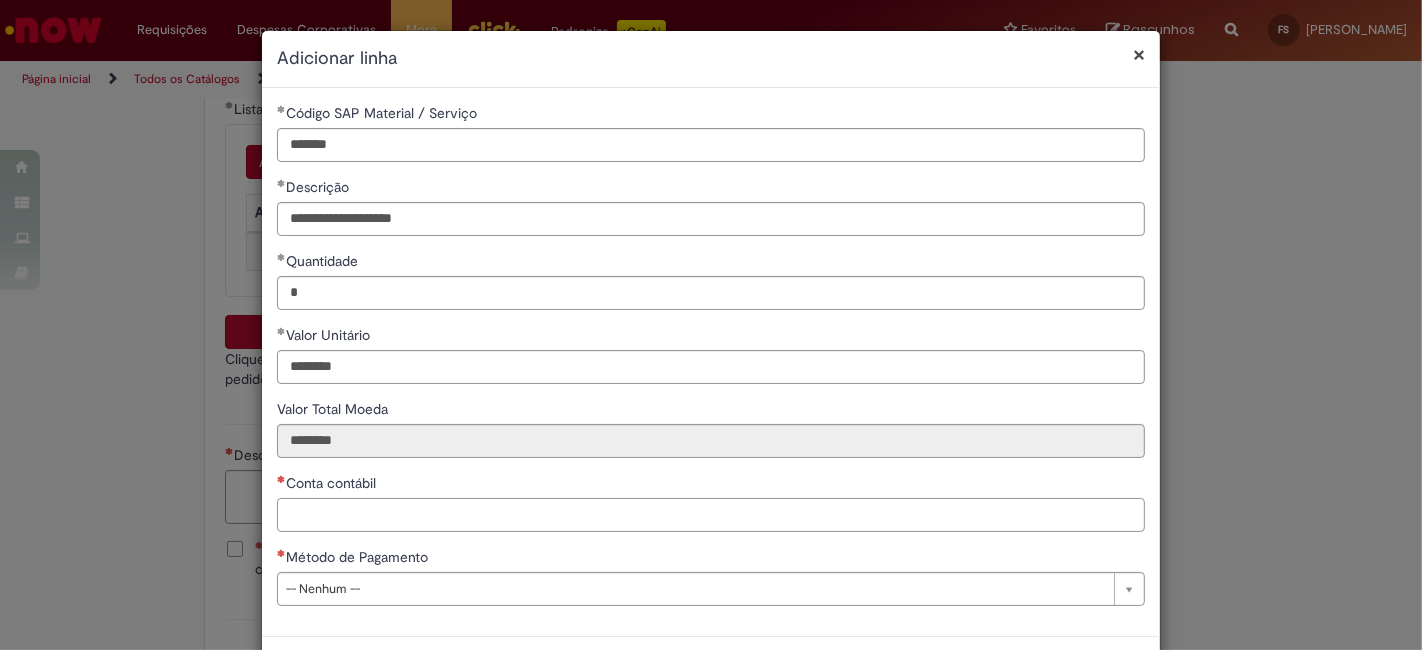 paste on "*******" 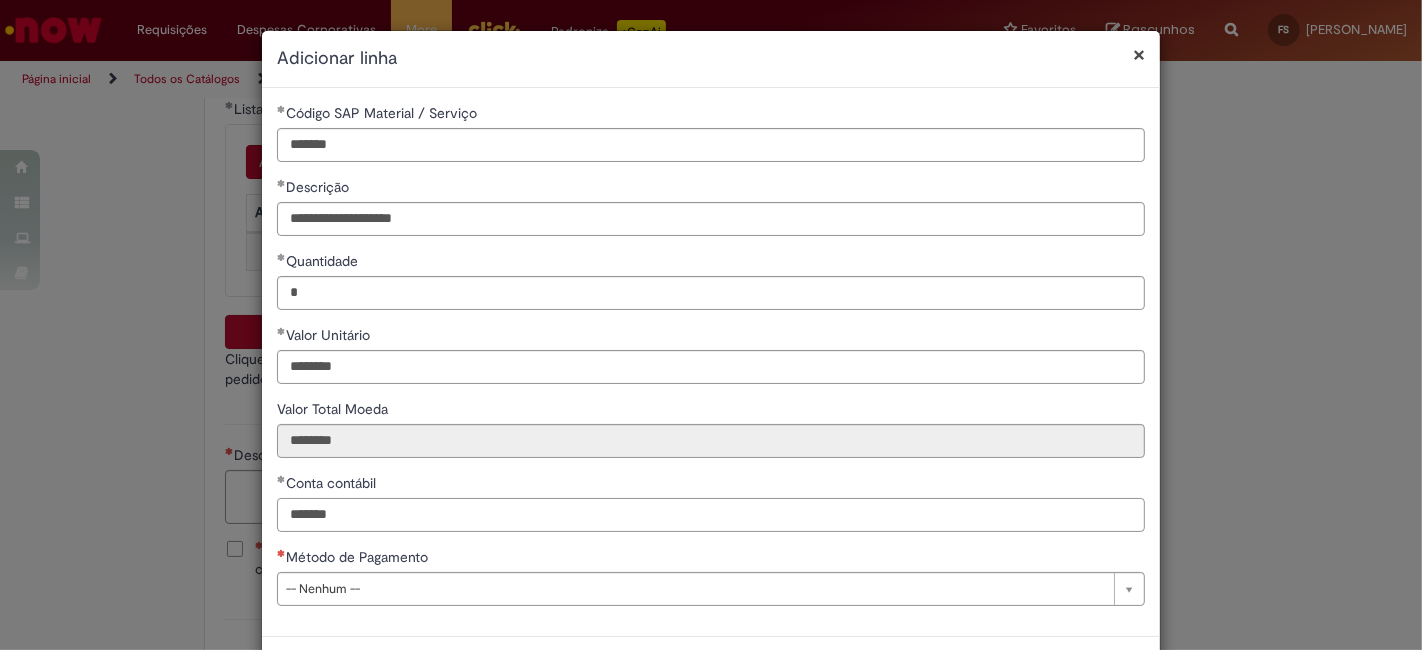 type on "*******" 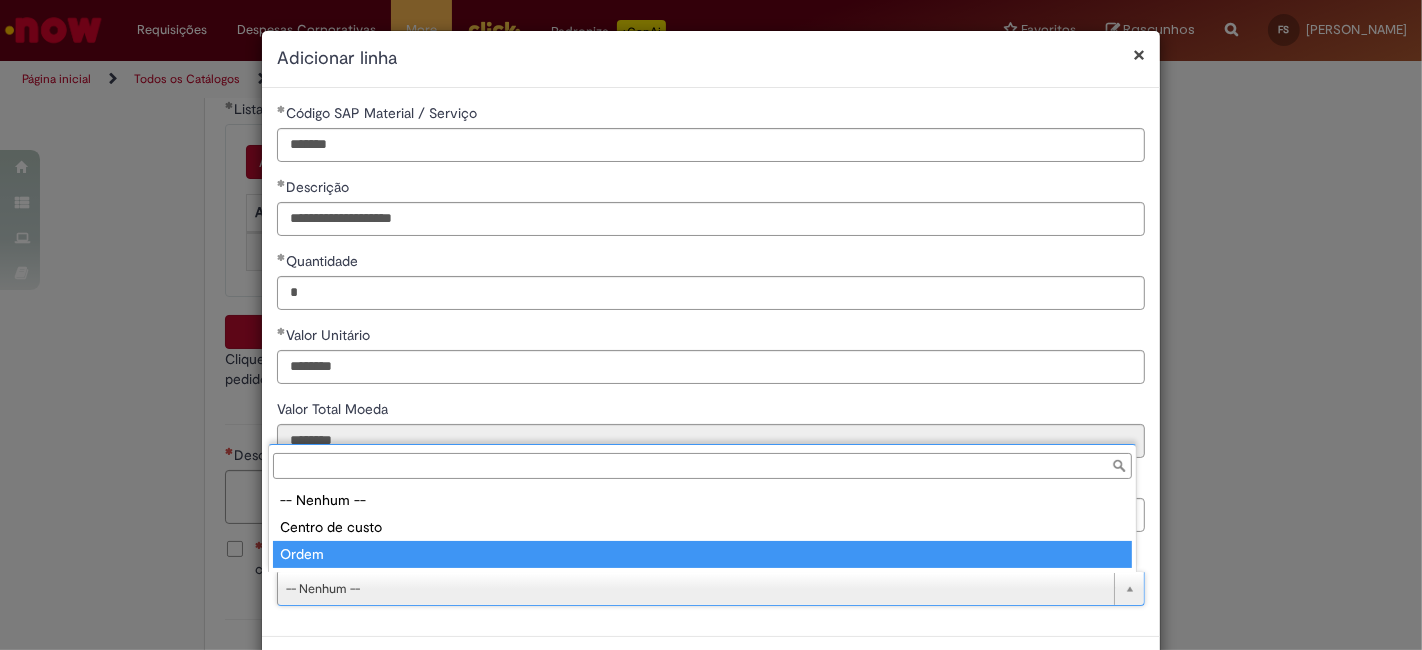 type on "*****" 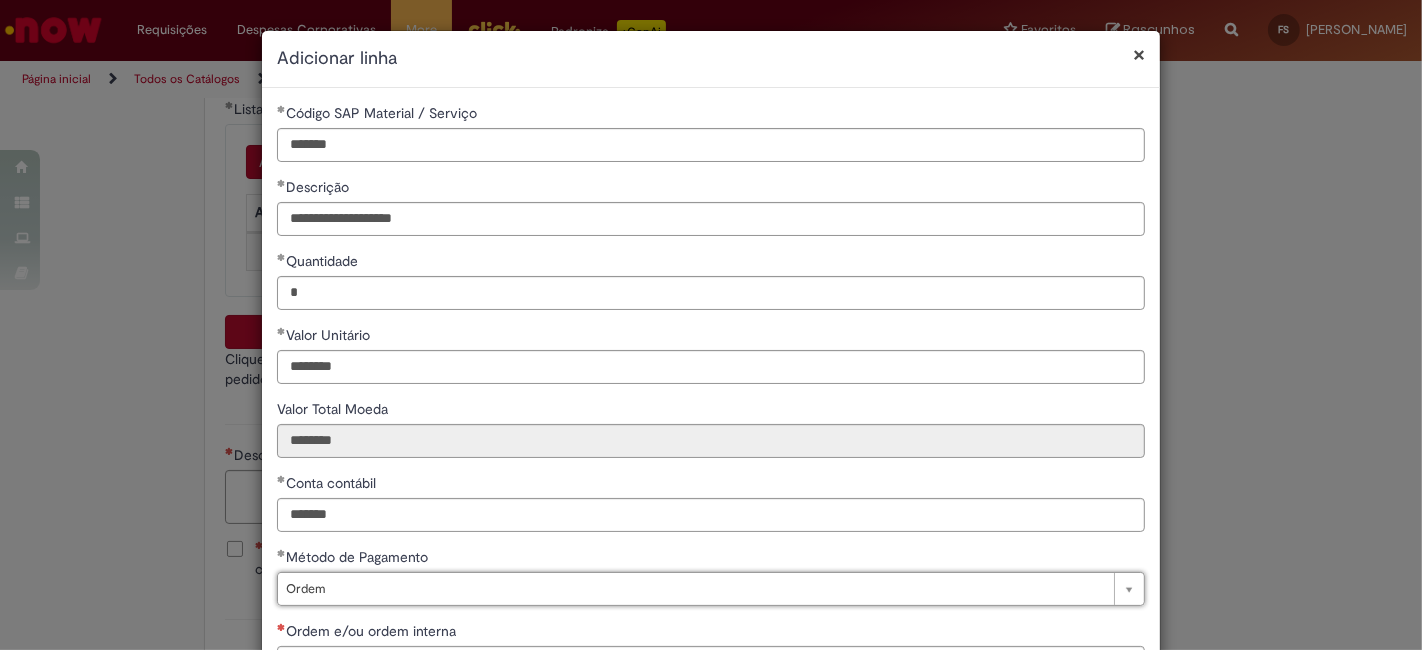 scroll, scrollTop: 188, scrollLeft: 0, axis: vertical 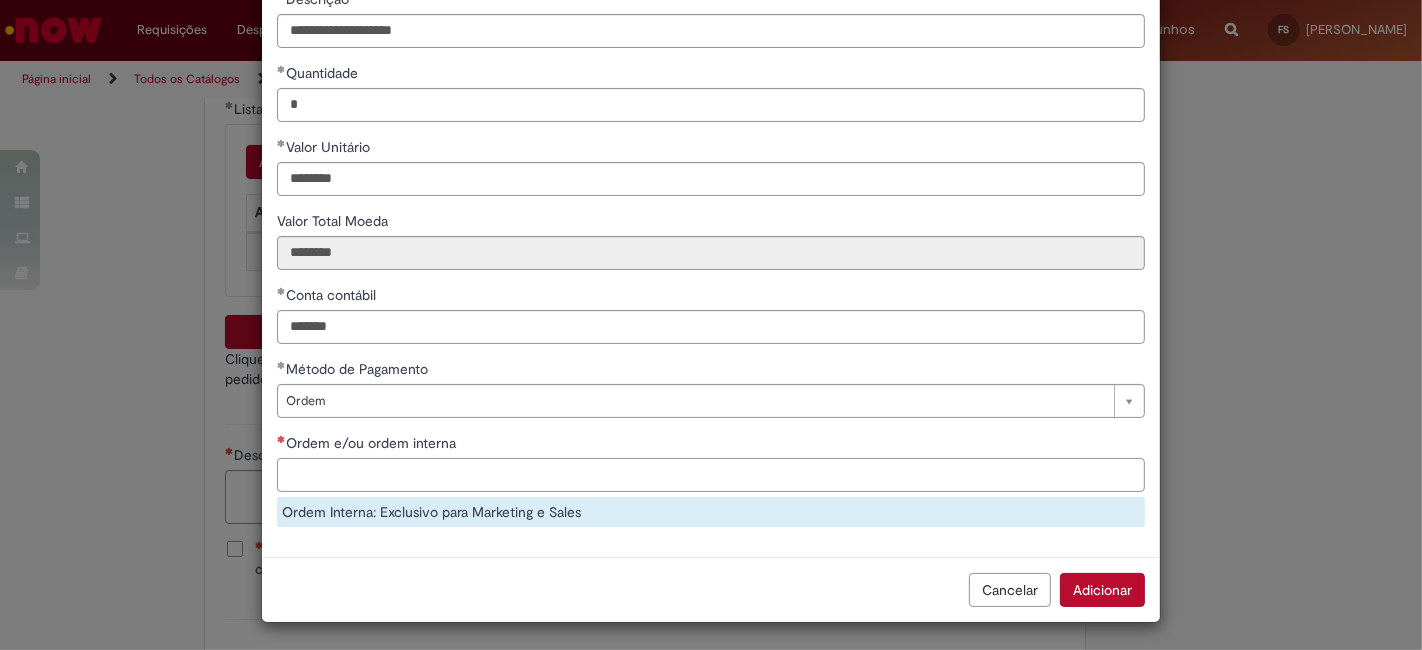 click on "Ordem e/ou ordem interna" at bounding box center (711, 475) 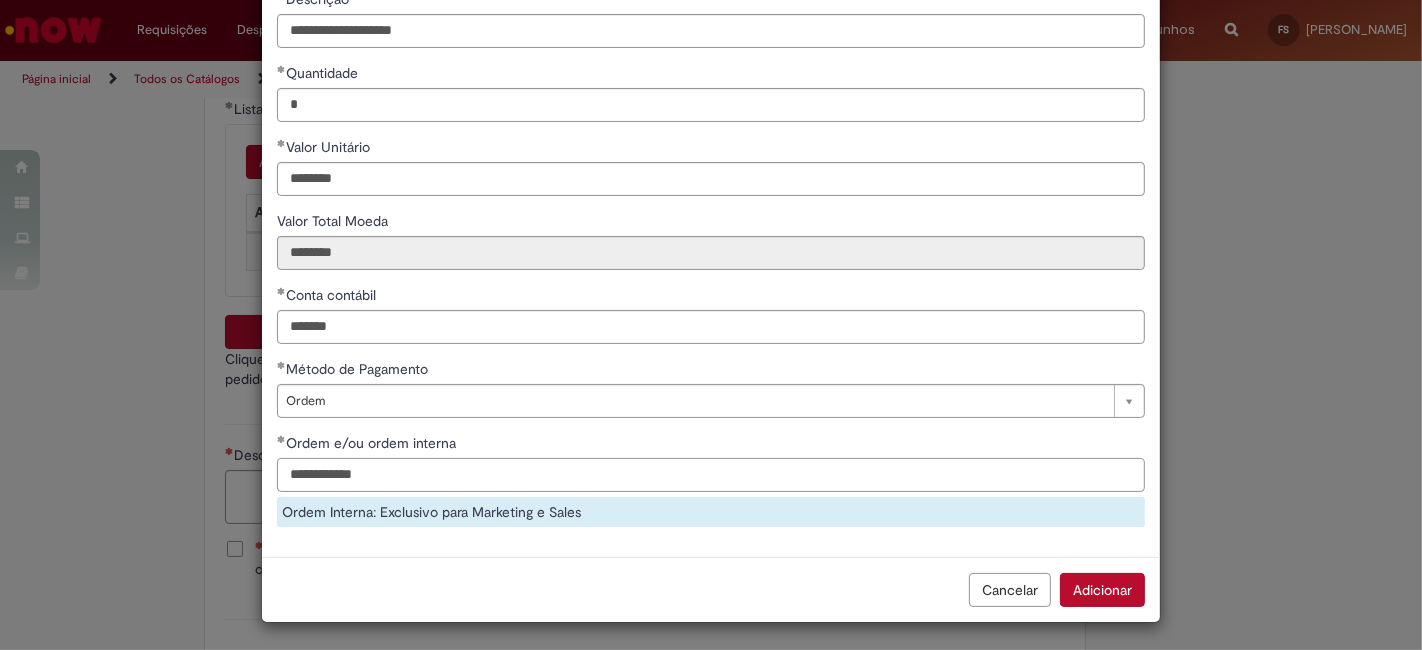 type on "**********" 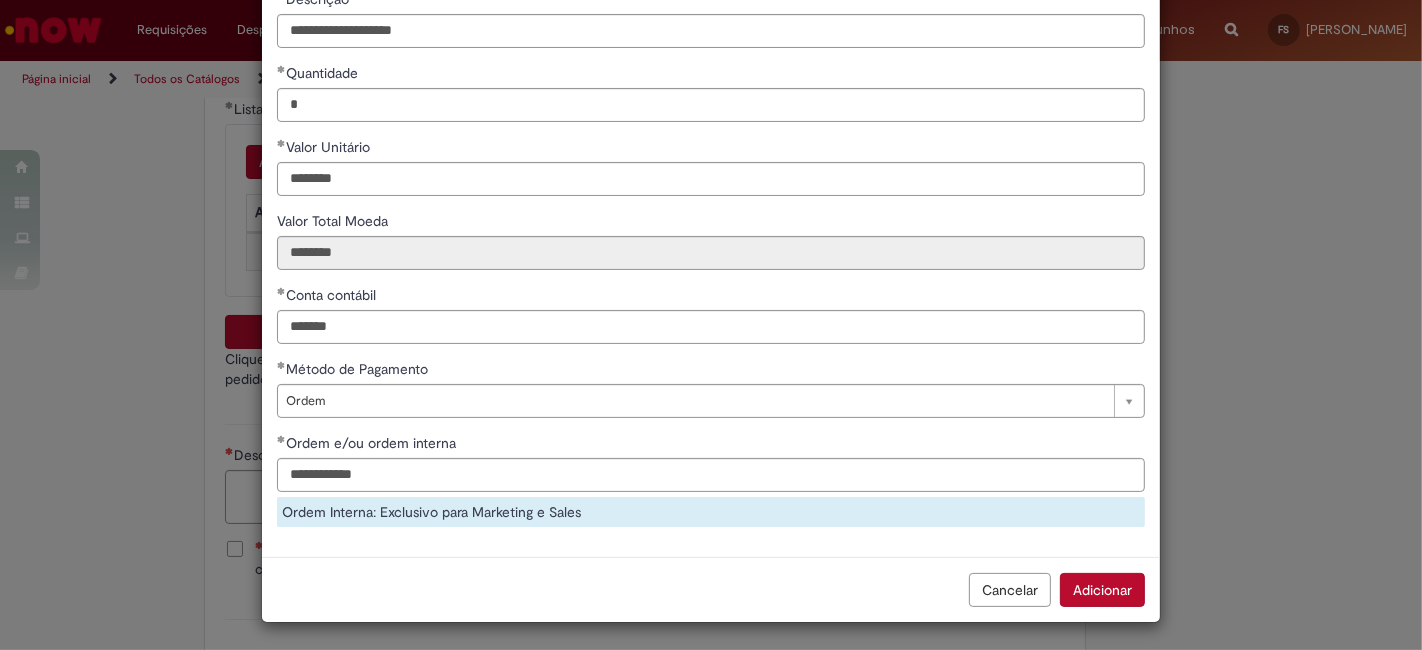 click on "Cancelar   Adicionar" at bounding box center [711, 589] 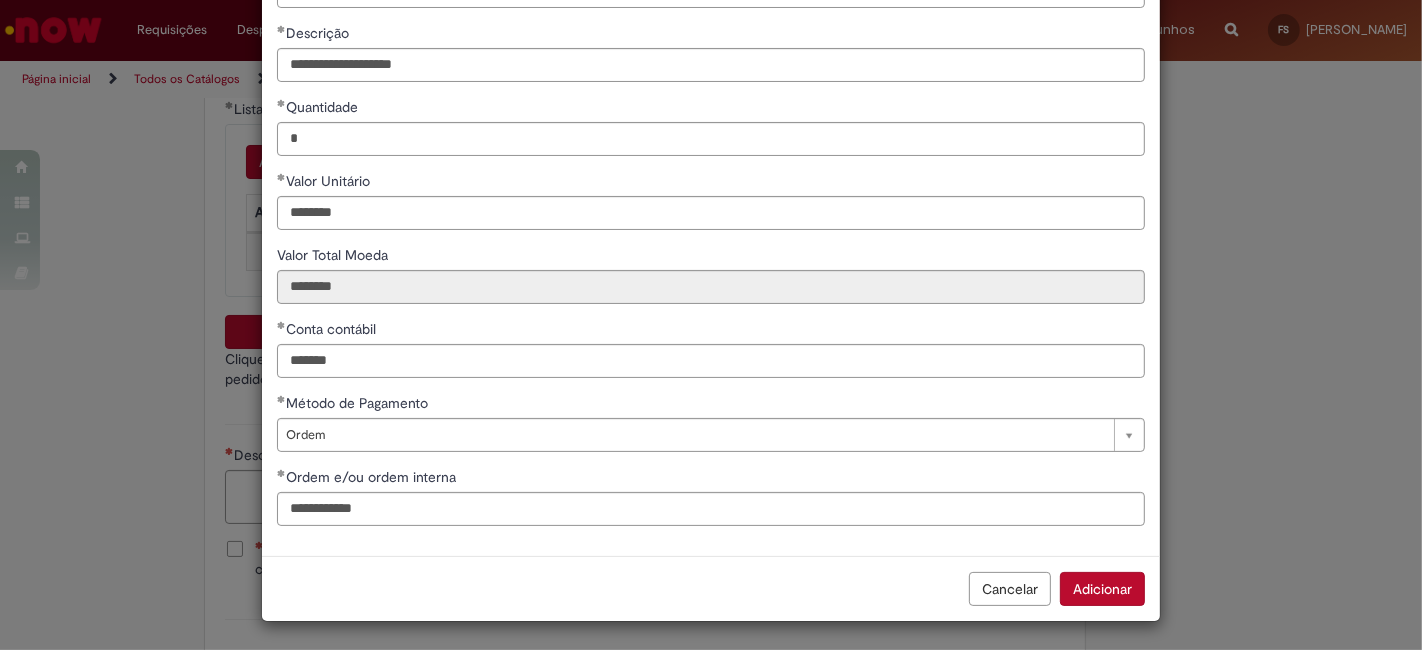 click on "Adicionar" at bounding box center (1102, 589) 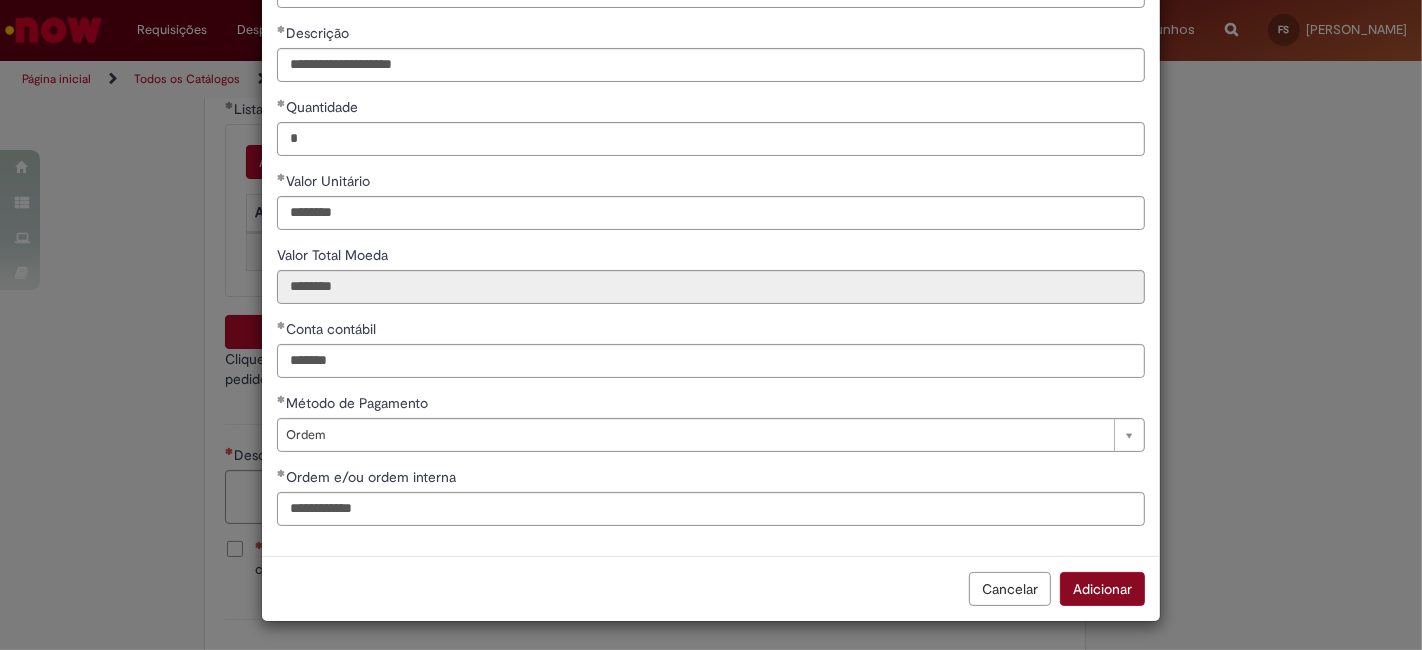 scroll, scrollTop: 153, scrollLeft: 0, axis: vertical 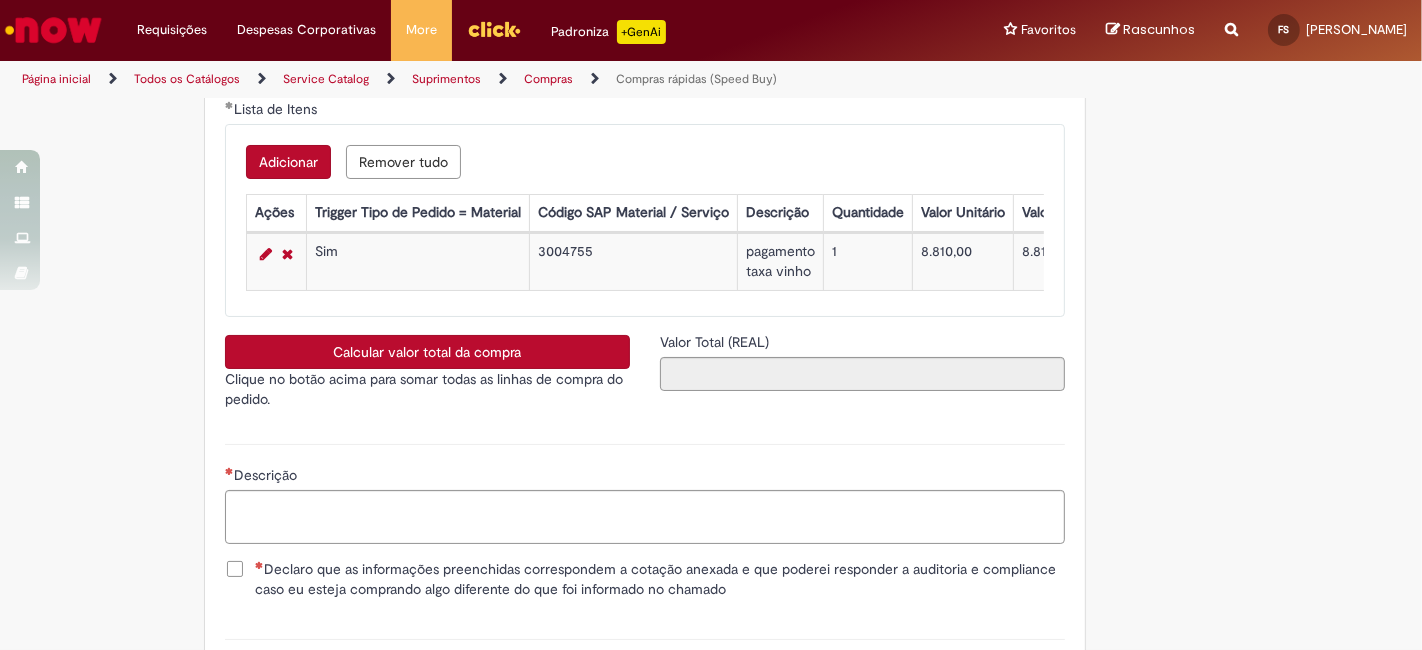 click on "Calcular valor total da compra" at bounding box center [427, 352] 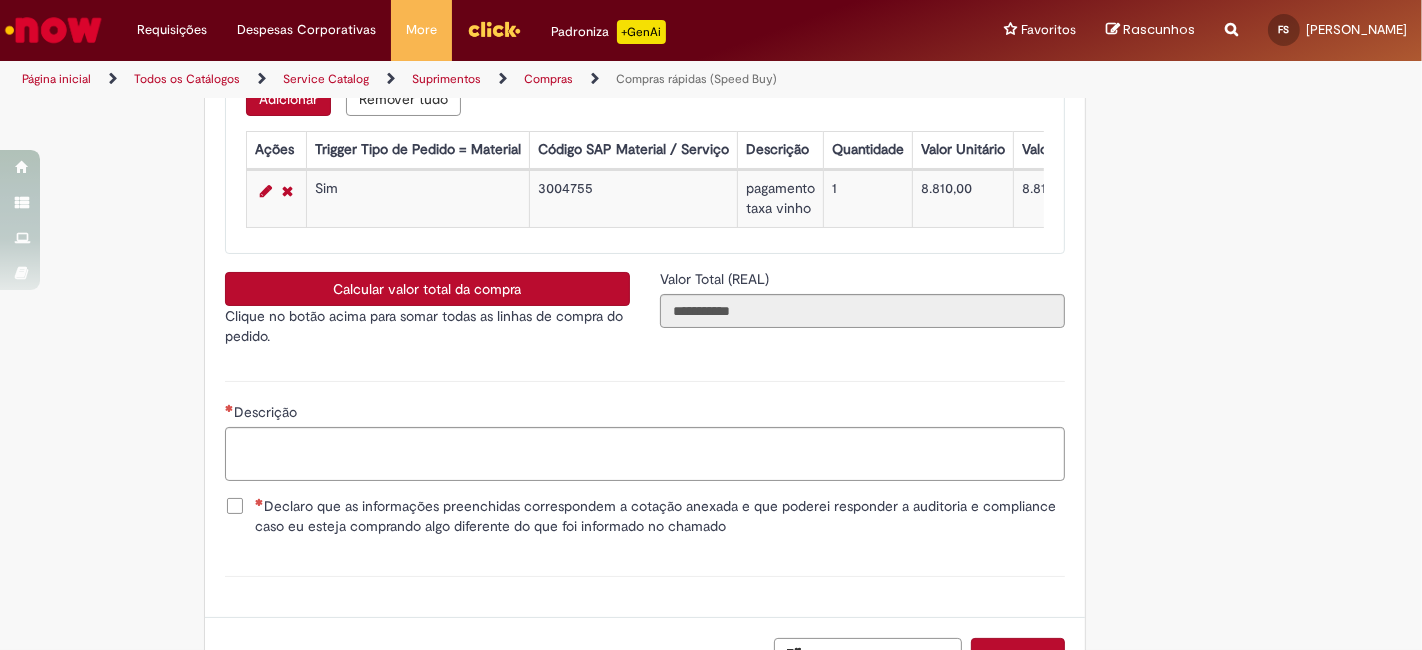 scroll, scrollTop: 3948, scrollLeft: 0, axis: vertical 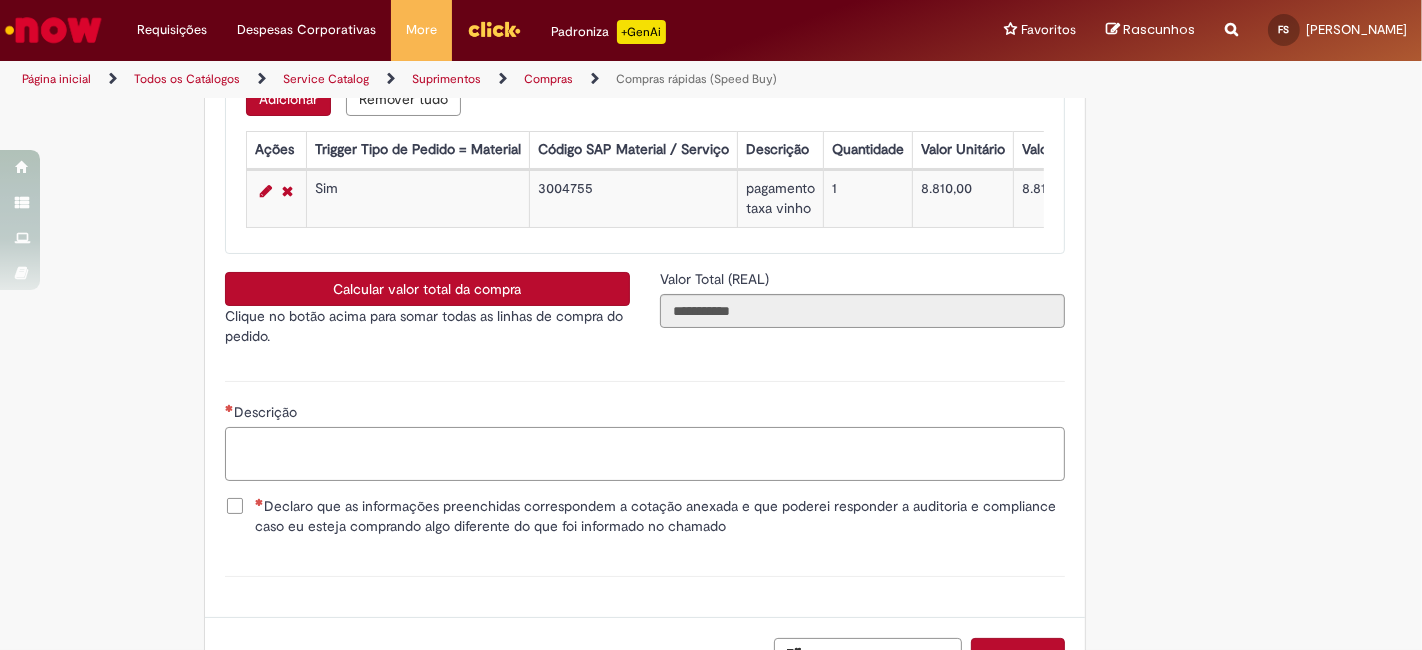 click on "Descrição" at bounding box center [645, 453] 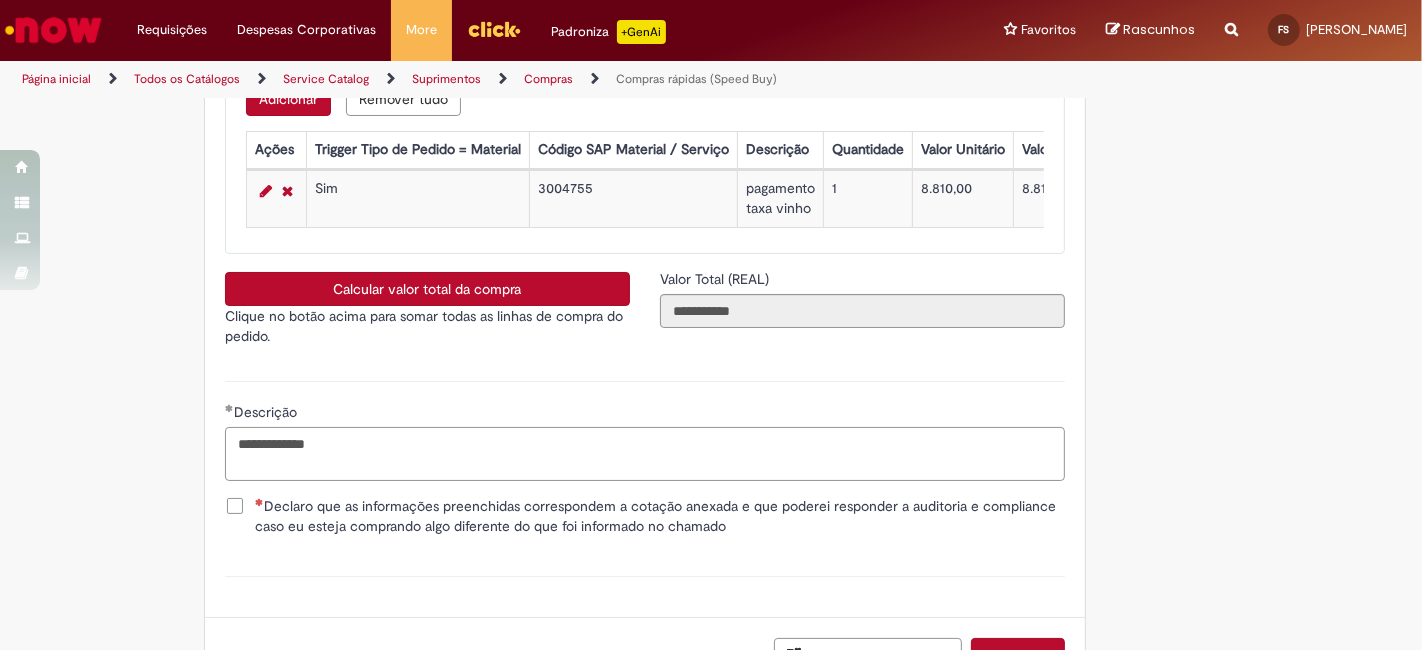 type on "**********" 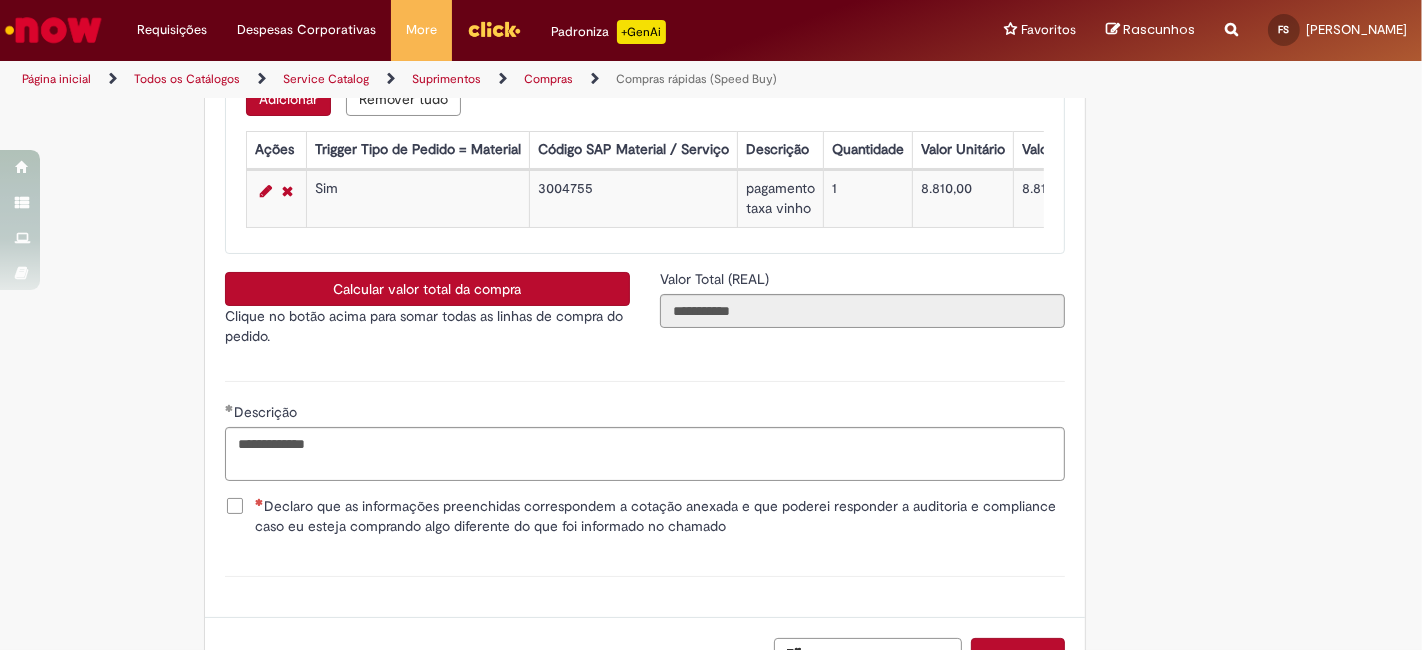 click on "Declaro que as informações preenchidas correspondem a cotação anexada e que poderei responder a auditoria e compliance caso eu esteja comprando algo diferente do que foi informado no chamado" at bounding box center (660, 516) 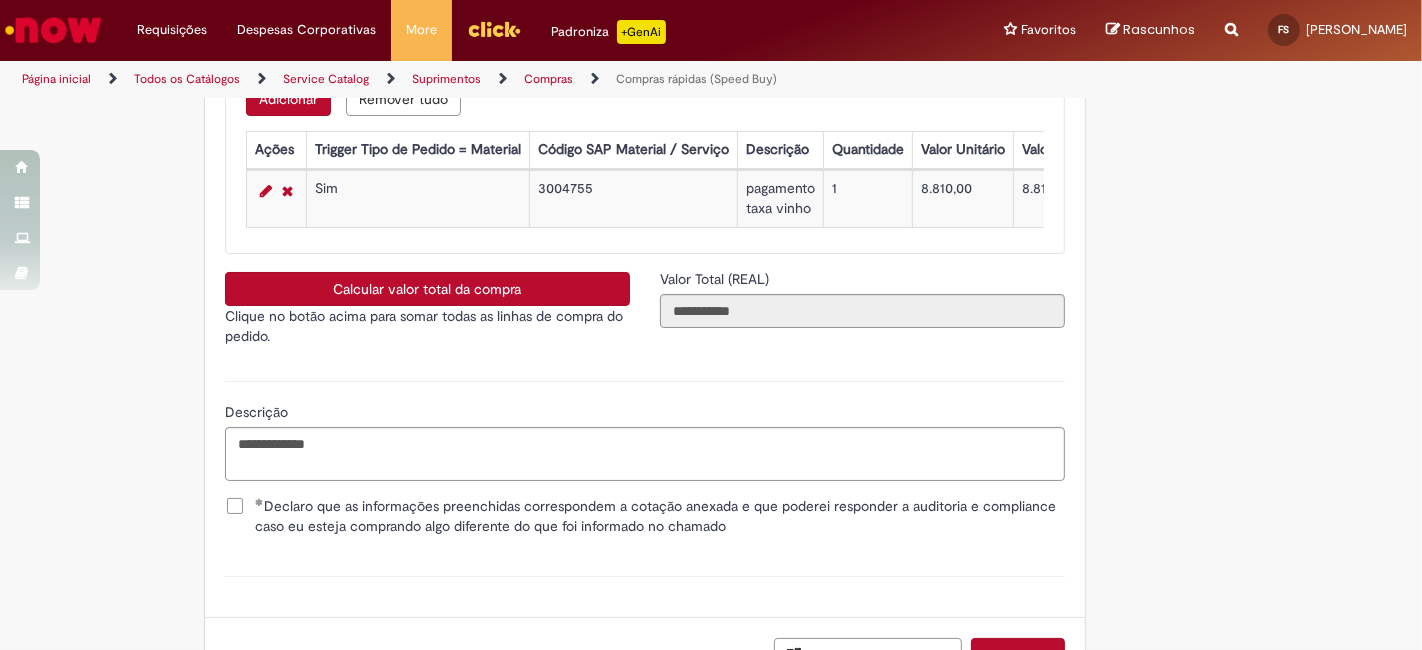 scroll, scrollTop: 4132, scrollLeft: 0, axis: vertical 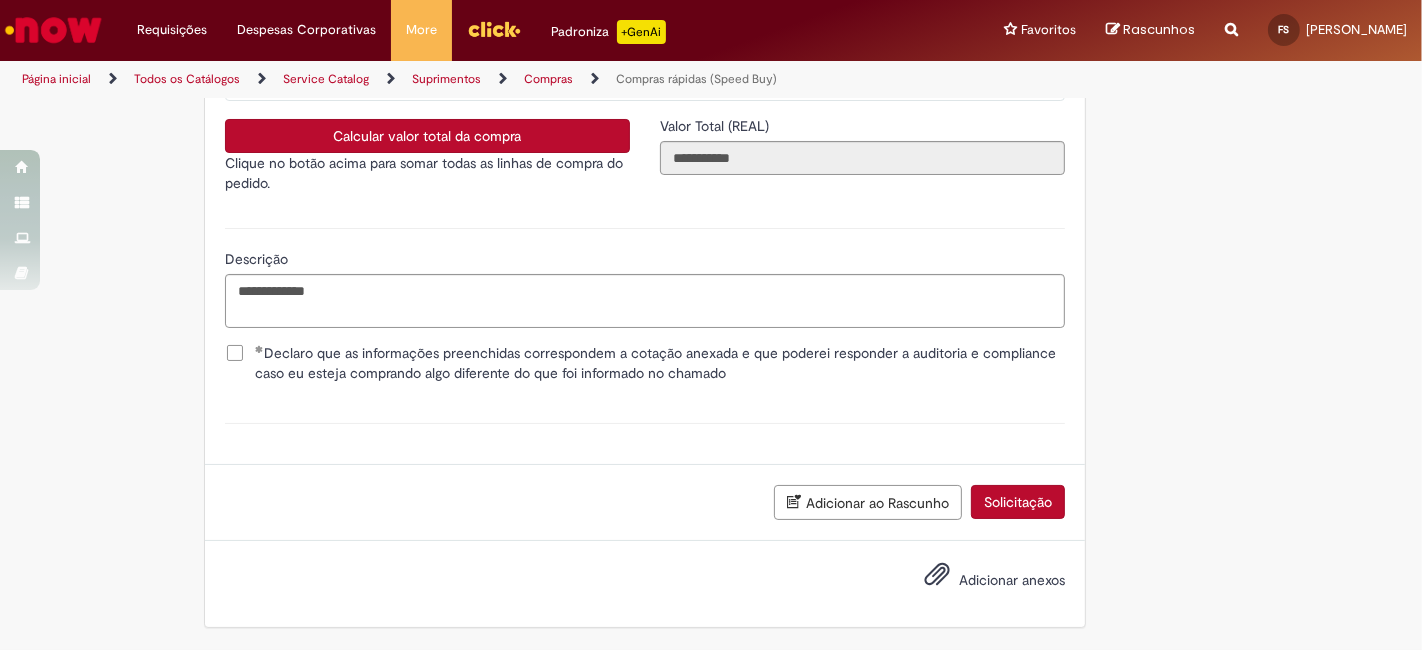 click on "Adicionar anexos" at bounding box center [1012, 580] 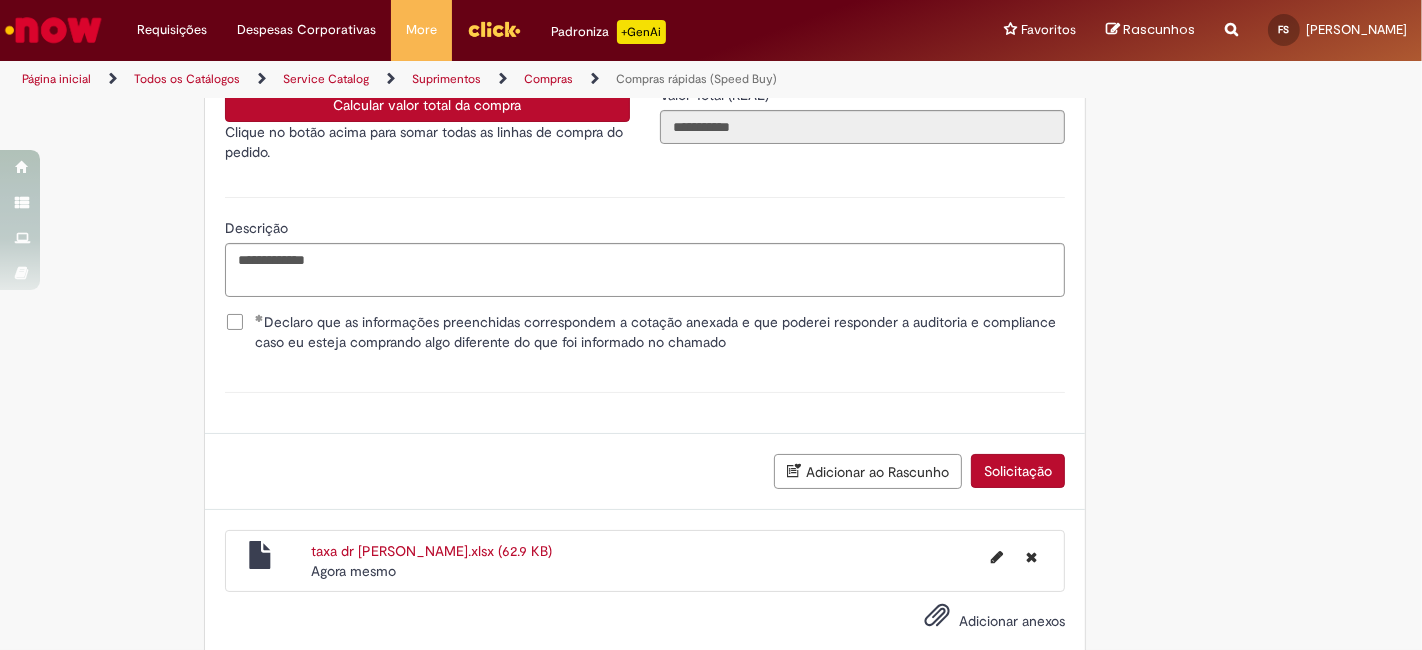 scroll, scrollTop: 4203, scrollLeft: 0, axis: vertical 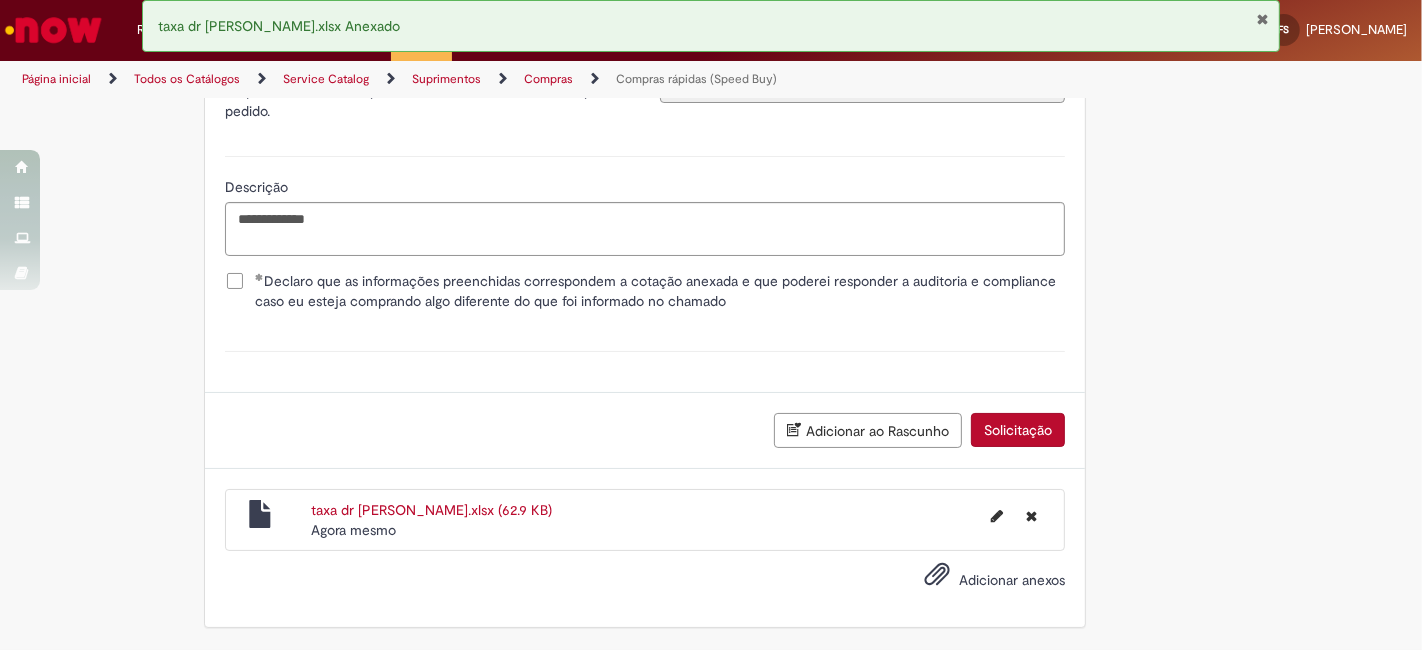 click on "taxa dr renan.xlsx (62.9 KB)" at bounding box center [431, 510] 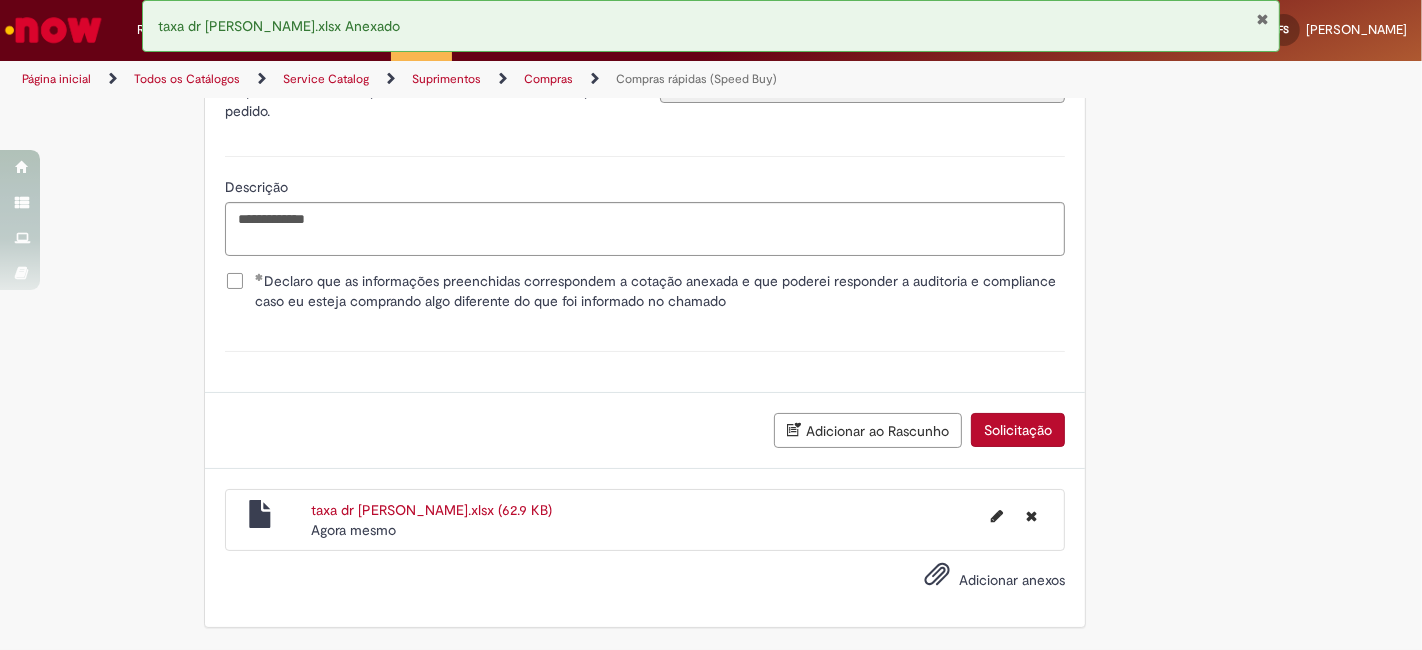 click on "Solicitação" at bounding box center (1018, 430) 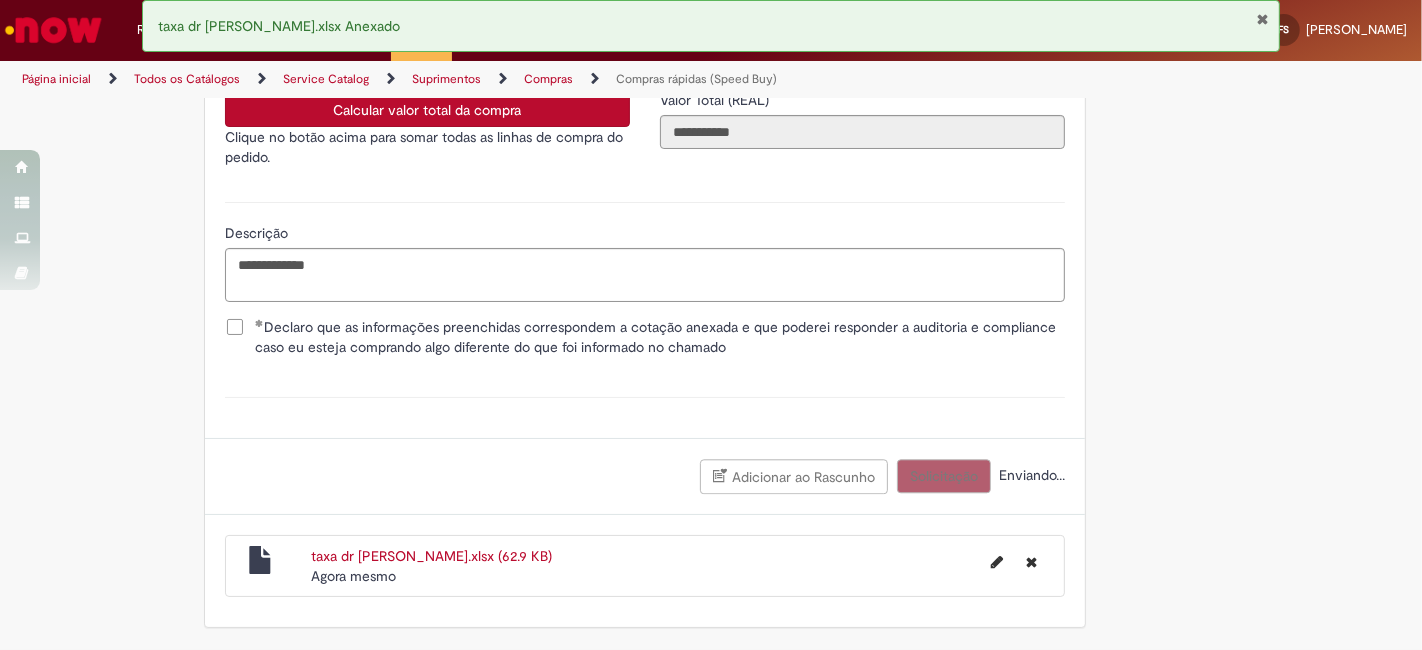 scroll, scrollTop: 2284, scrollLeft: 0, axis: vertical 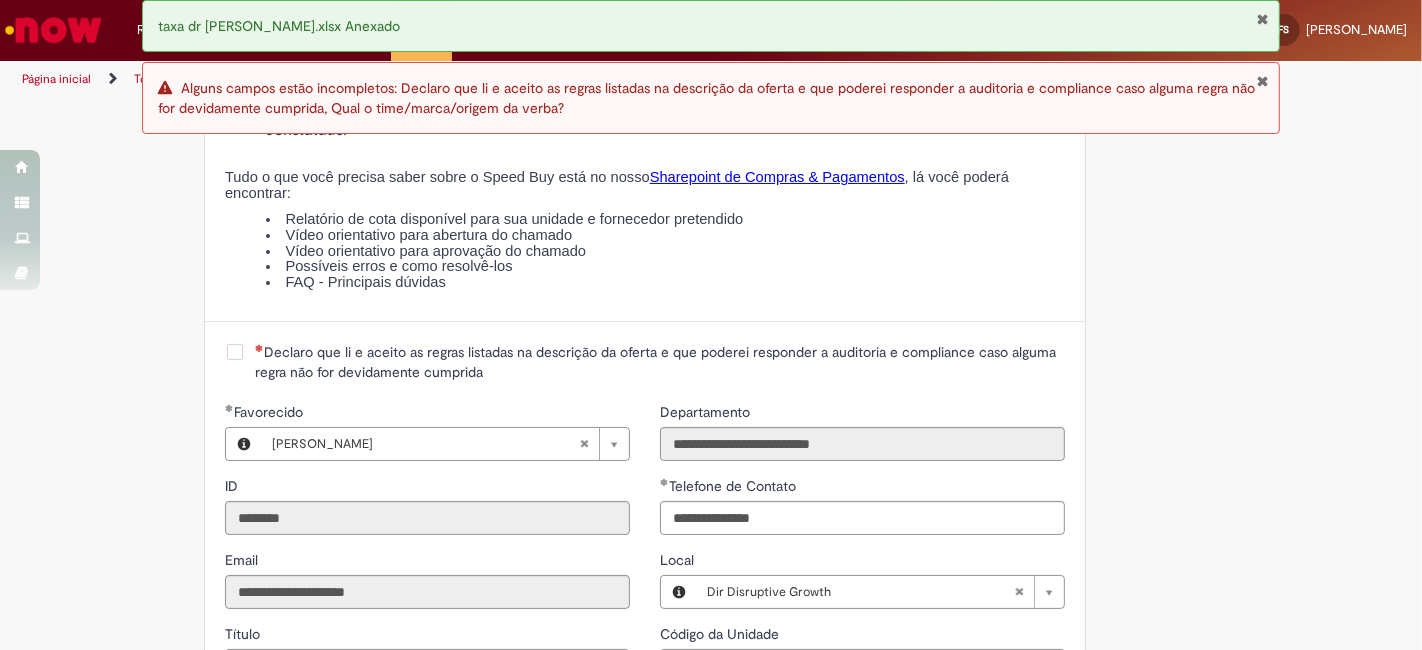 click on "Declaro que li e aceito as regras listadas na descrição da oferta e que poderei responder a auditoria e compliance caso alguma regra não for devidamente cumprida" at bounding box center [660, 362] 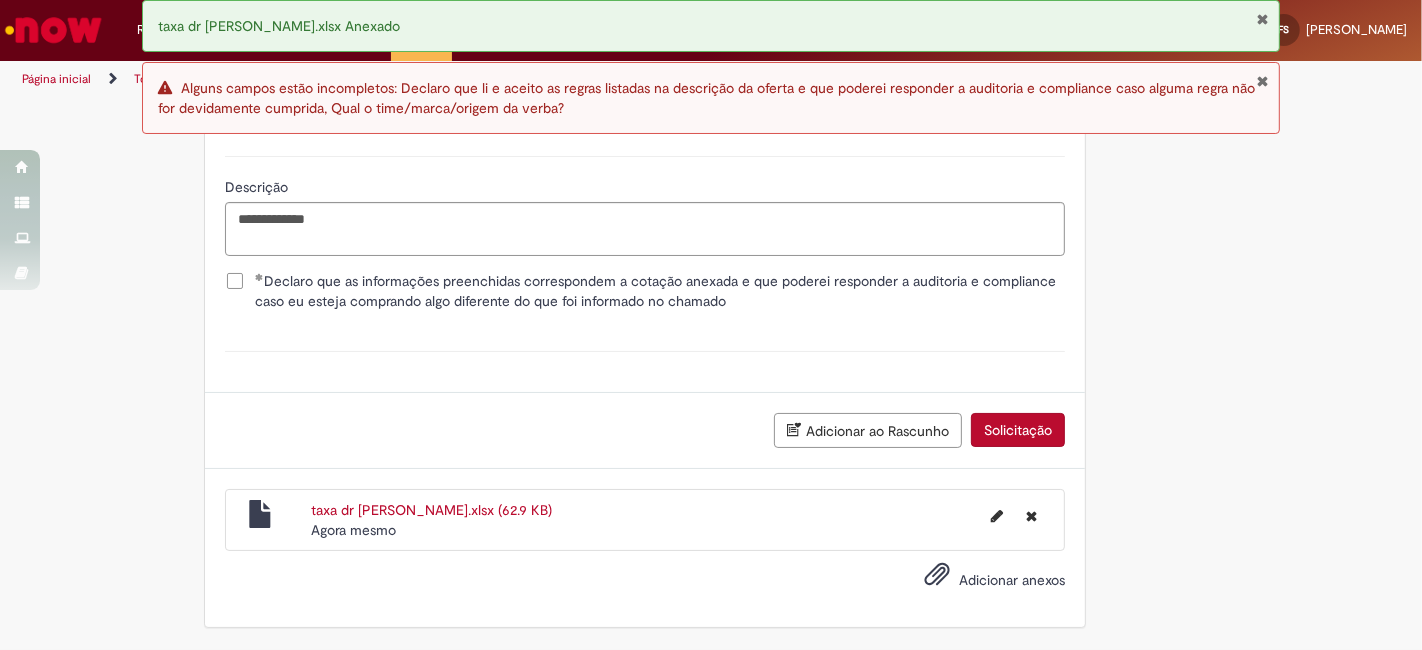 click on "Solicitação" at bounding box center [1018, 430] 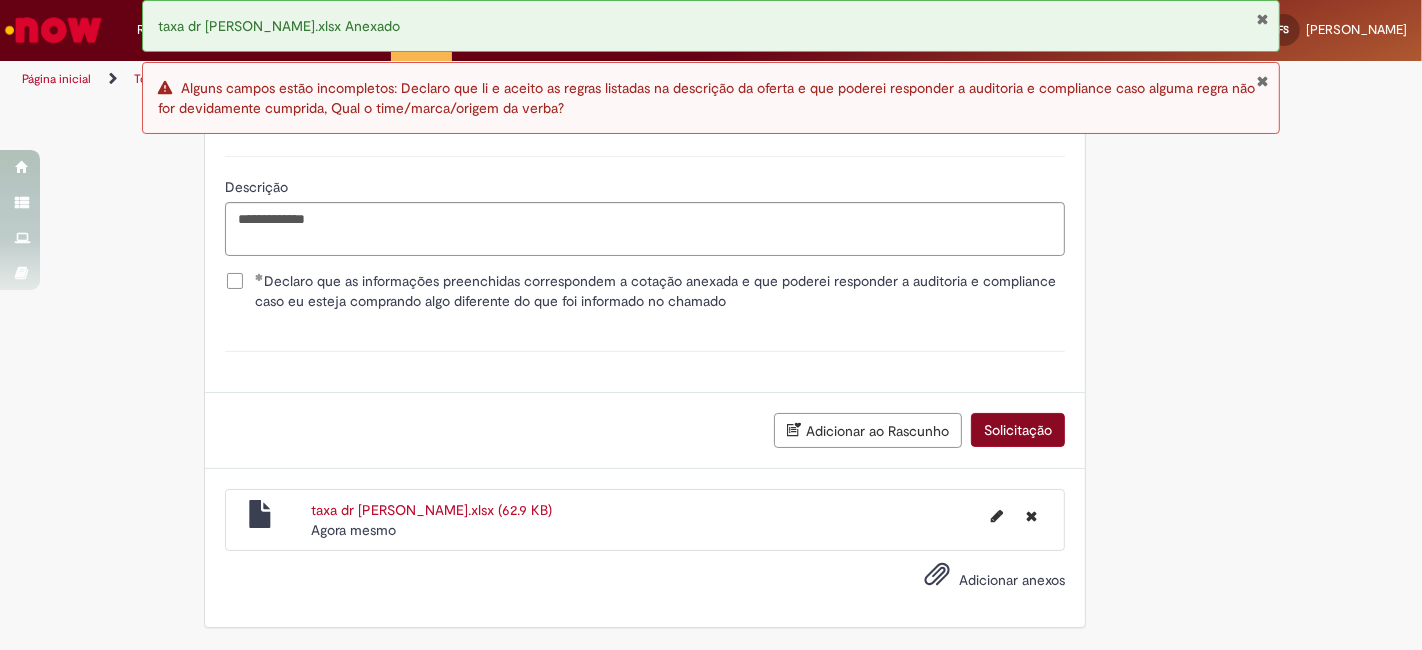 scroll, scrollTop: 2937, scrollLeft: 0, axis: vertical 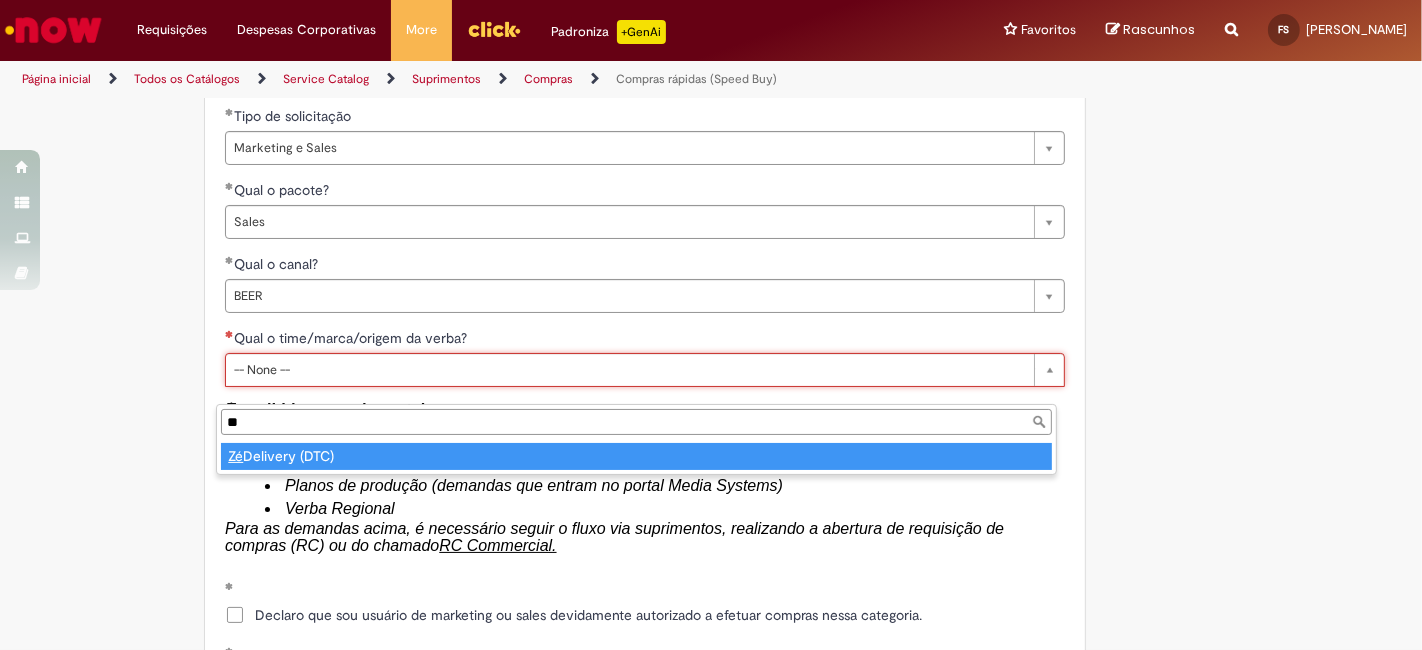 type on "**" 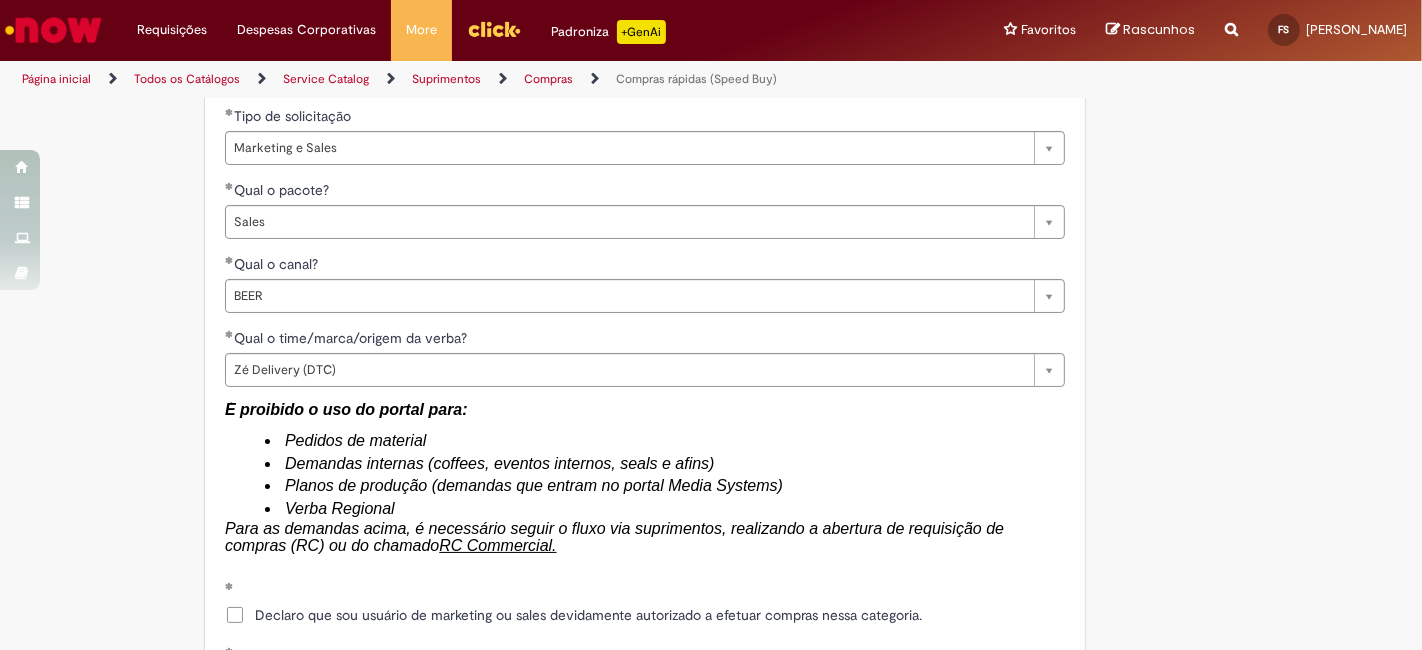 click on "Tire dúvidas com LupiAssist    +GenAI
Oi! Eu sou LupiAssist, uma Inteligência Artificial Generativa em constante aprendizado   Meu conteúdo é monitorado para trazer uma melhor experiência
Dúvidas comuns:
Só mais um instante, estou consultando nossas bases de conhecimento  e escrevendo a melhor resposta pra você!
Title
Lorem ipsum dolor sit amet    Fazer uma nova pergunta
Gerei esta resposta utilizando IA Generativa em conjunto com os nossos padrões. Em caso de divergência, os documentos oficiais prevalecerão.
Saiba mais em:
Ou ligue para:
E aí, te ajudei?
Sim, obrigado!" at bounding box center (711, -476) 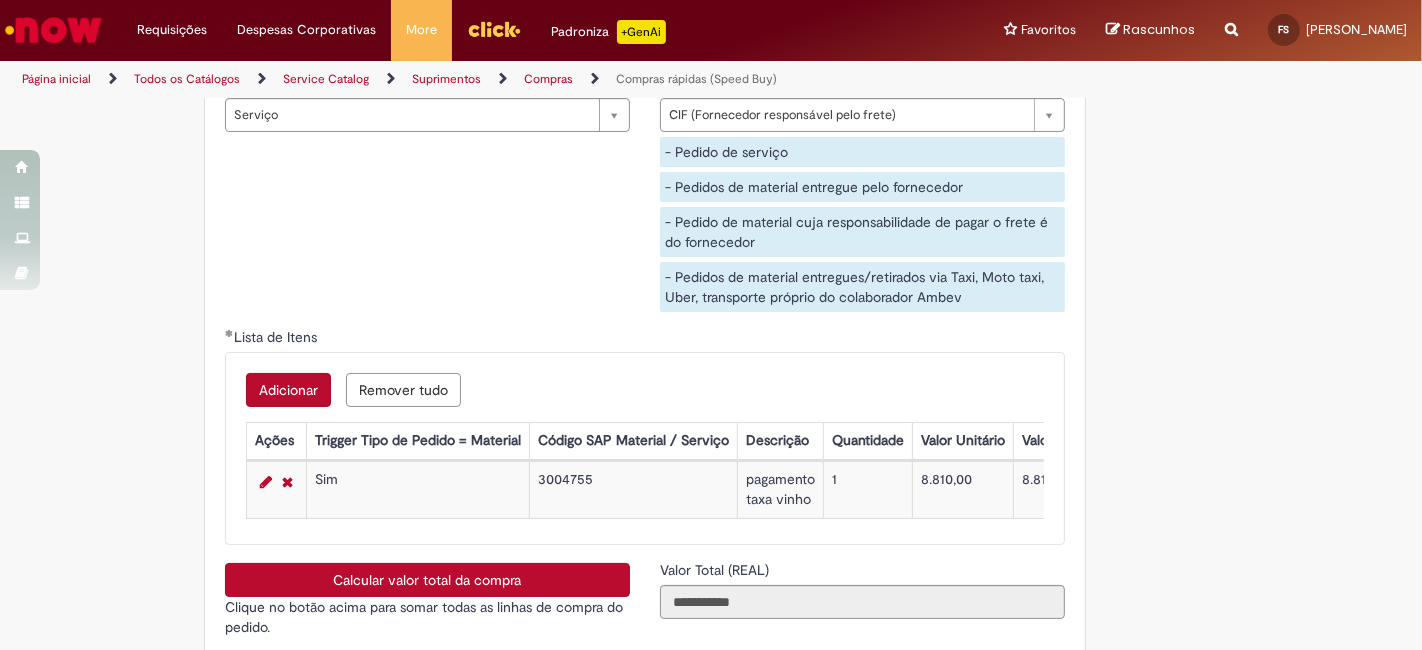 scroll, scrollTop: 4203, scrollLeft: 0, axis: vertical 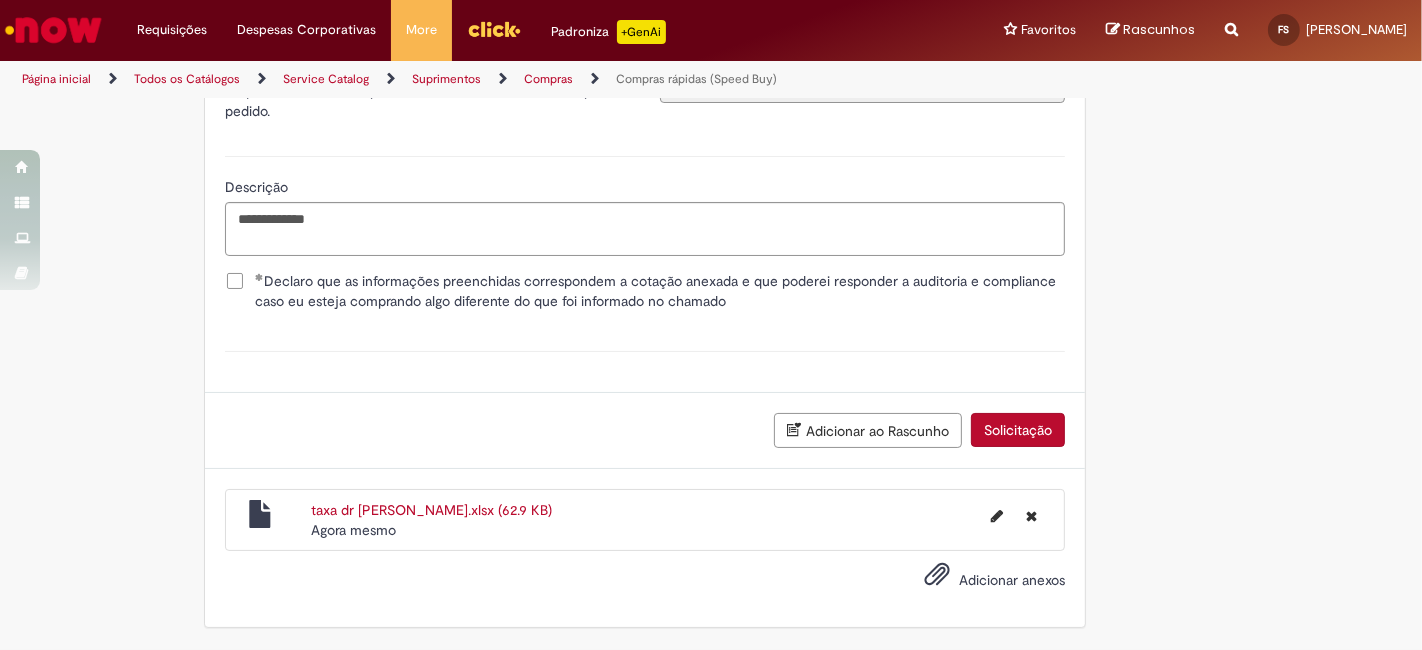 click on "Solicitação" at bounding box center [1018, 430] 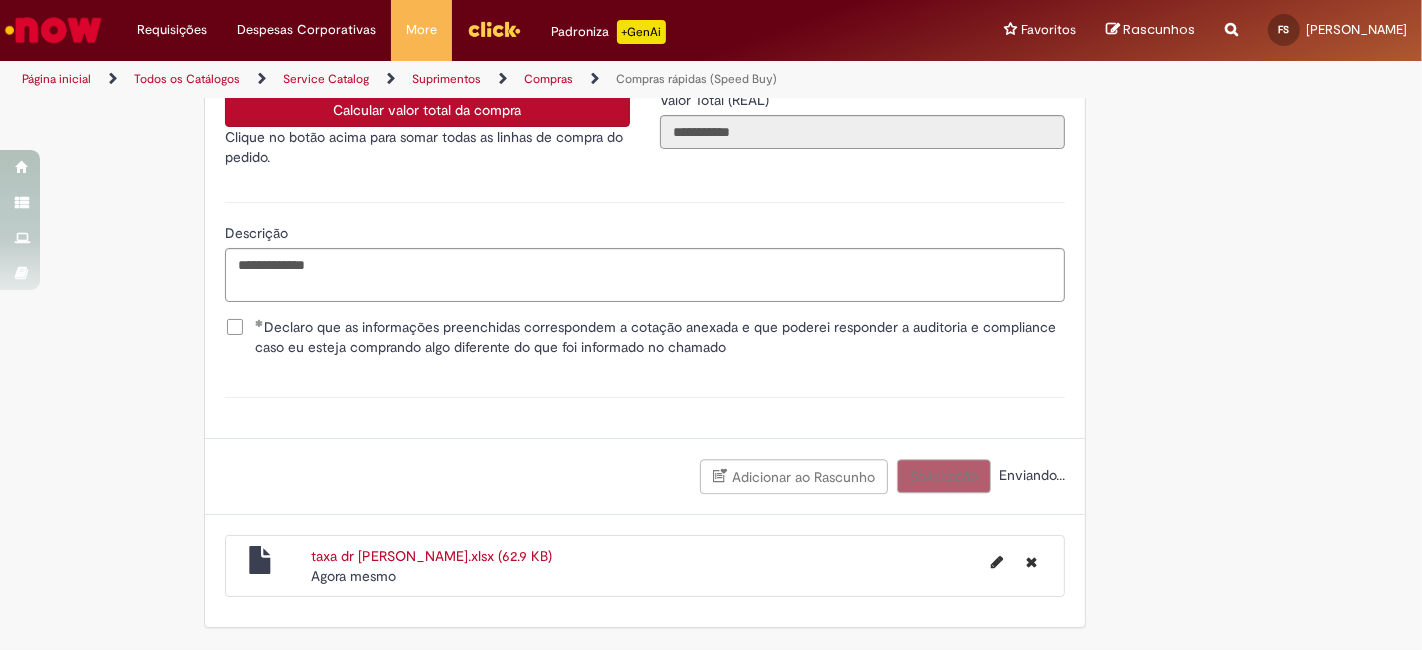 scroll, scrollTop: 4158, scrollLeft: 0, axis: vertical 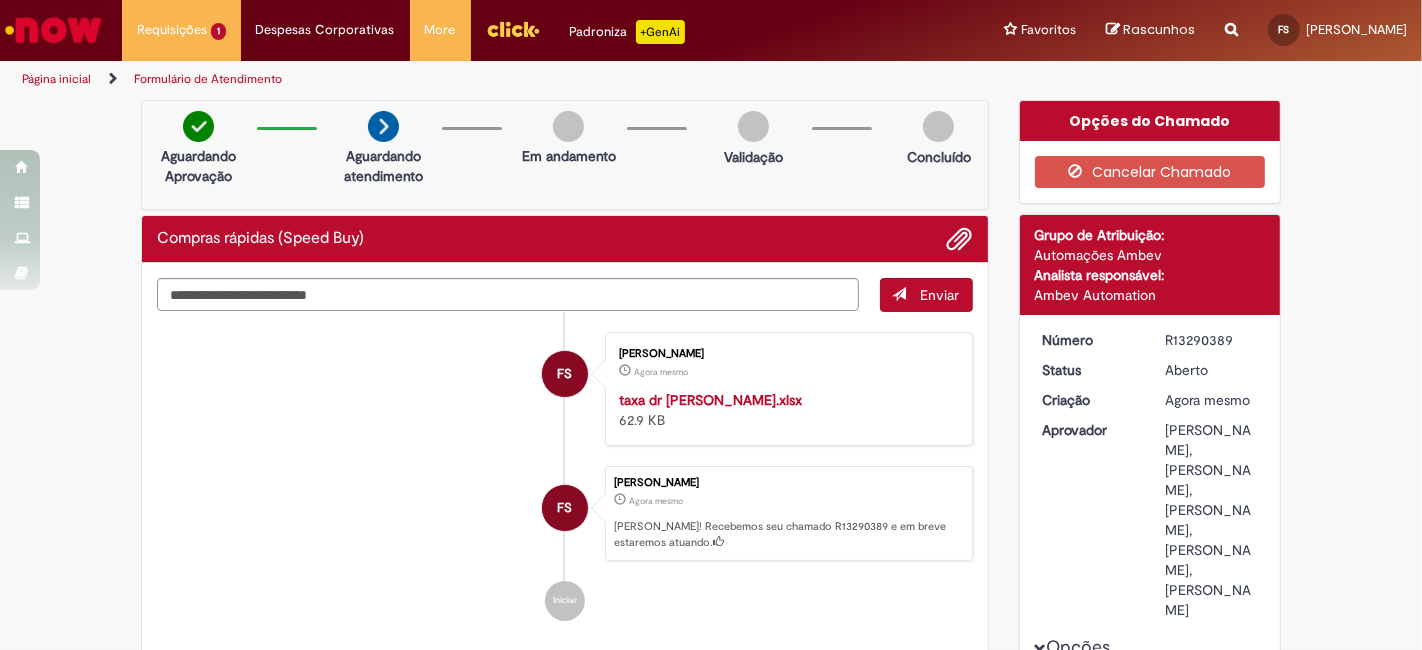 drag, startPoint x: 1148, startPoint y: 340, endPoint x: 1243, endPoint y: 342, distance: 95.02105 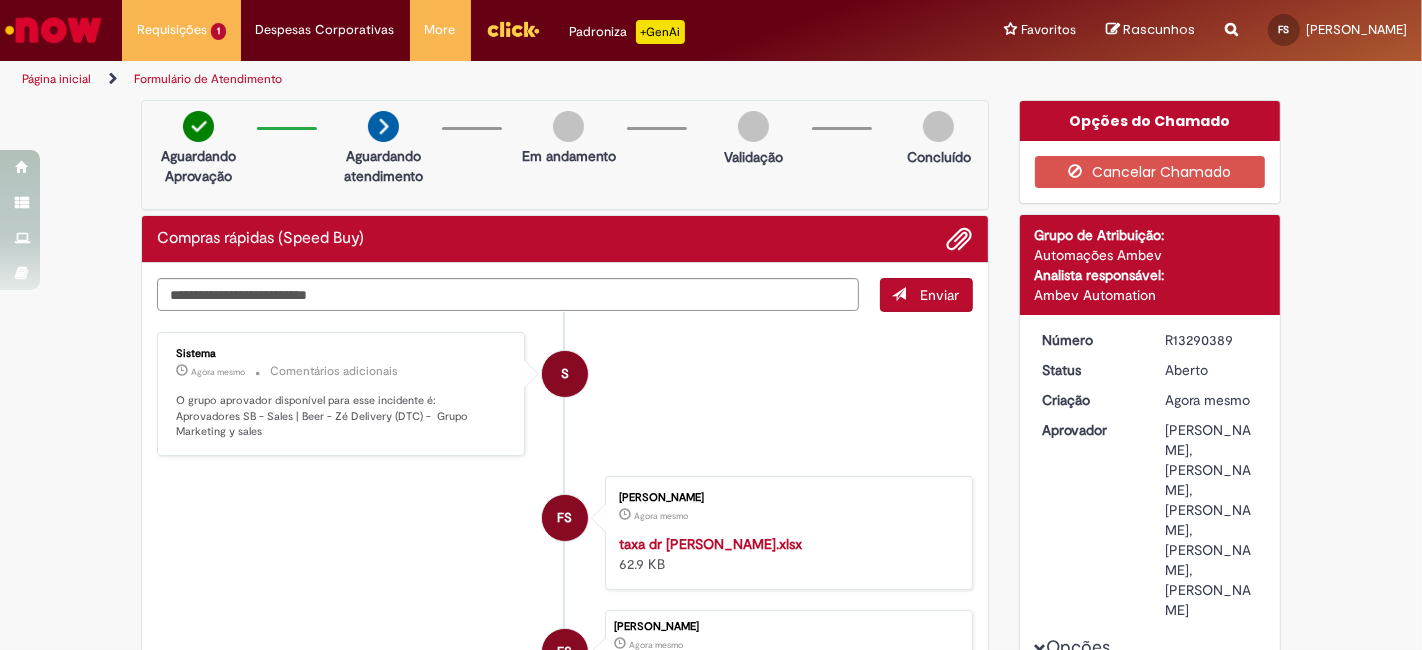 copy on "R13290389" 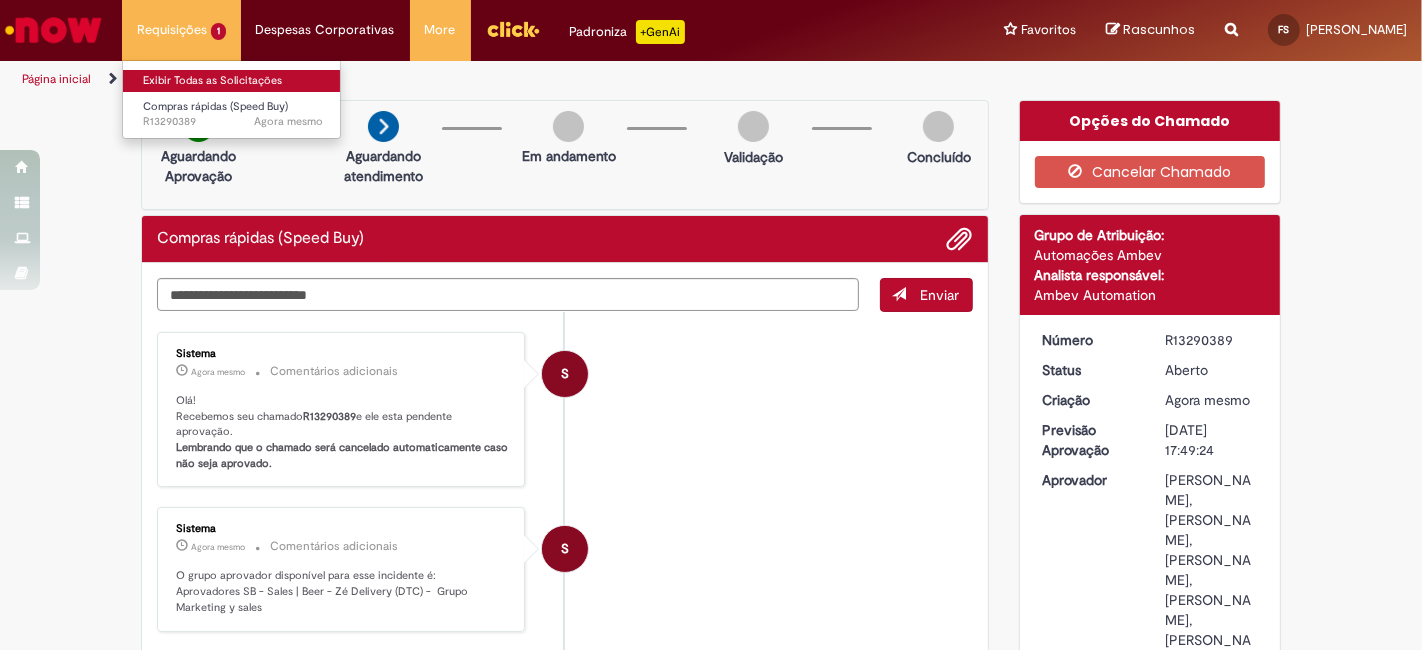 click on "Exibir Todas as Solicitações" at bounding box center [233, 81] 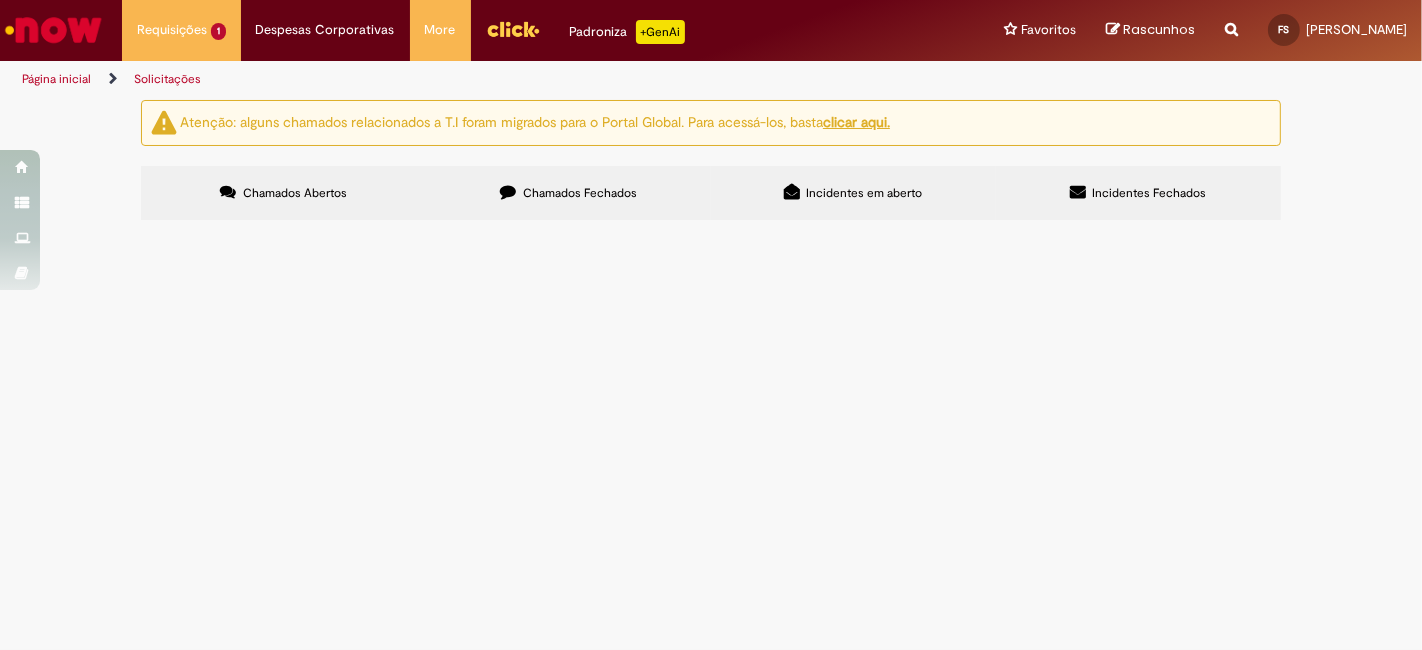 click at bounding box center (508, 192) 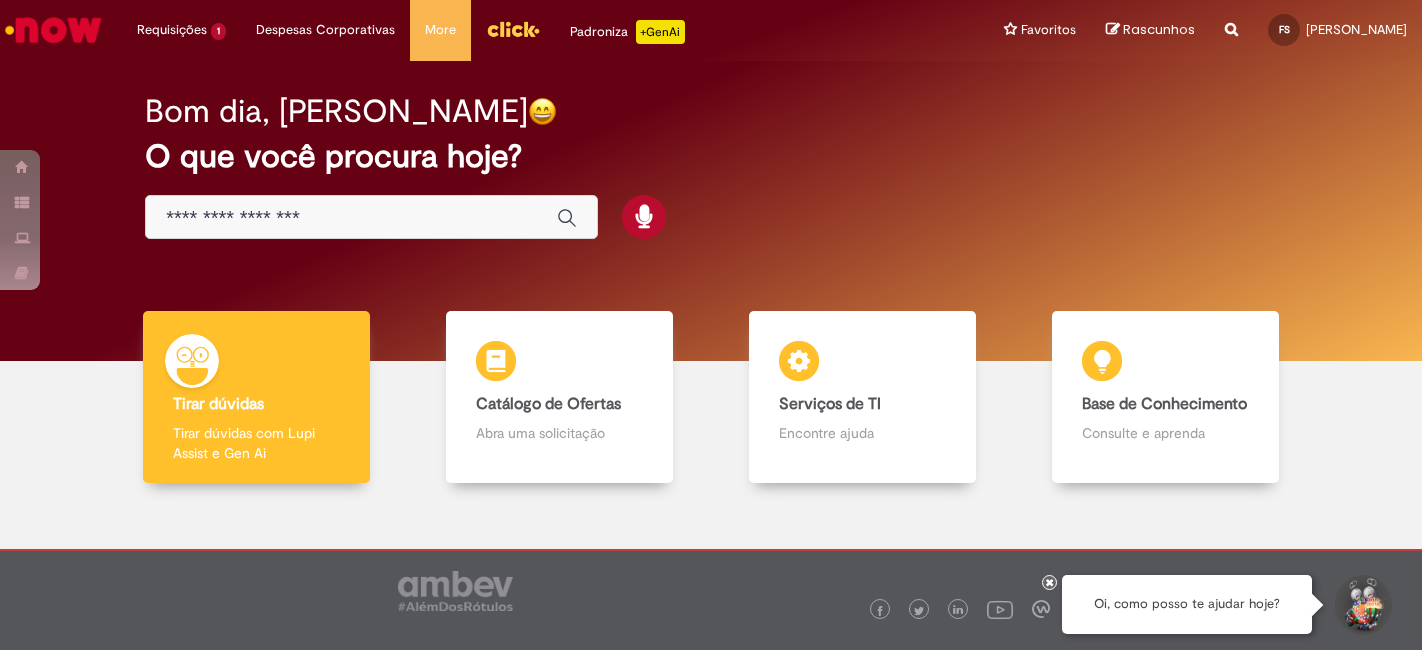 scroll, scrollTop: 0, scrollLeft: 0, axis: both 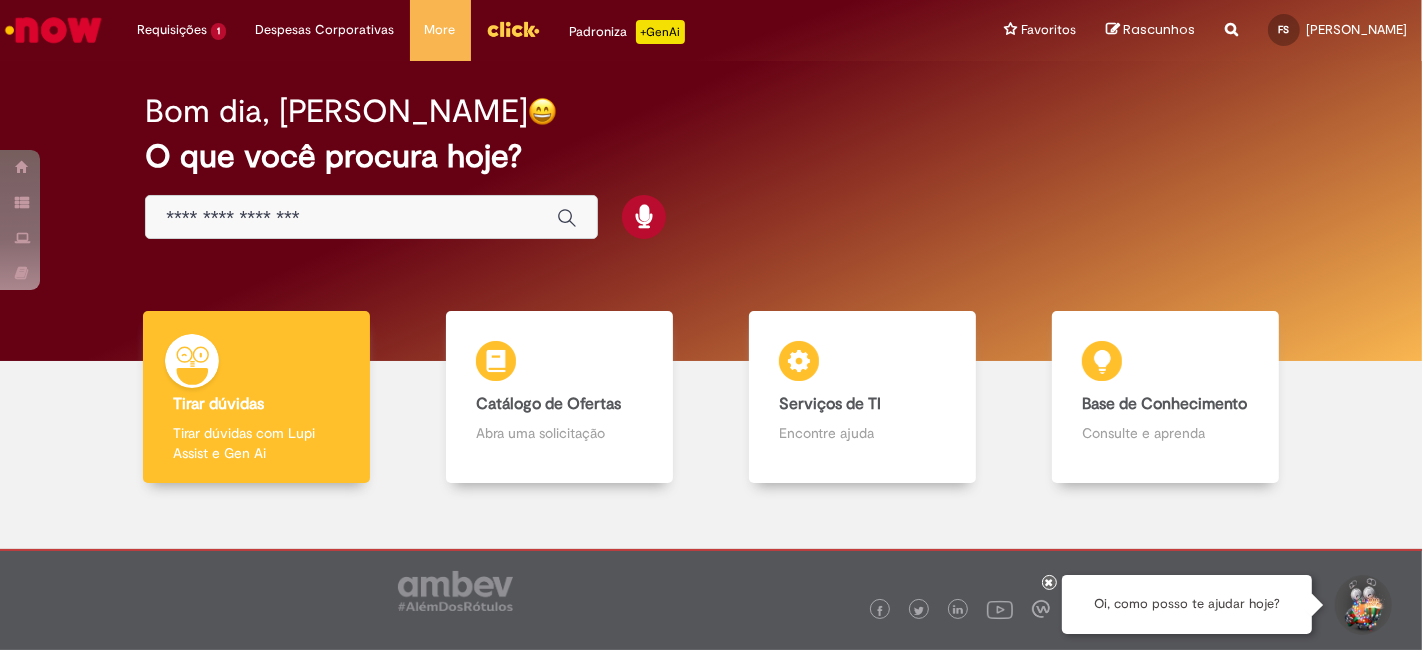 click at bounding box center (351, 218) 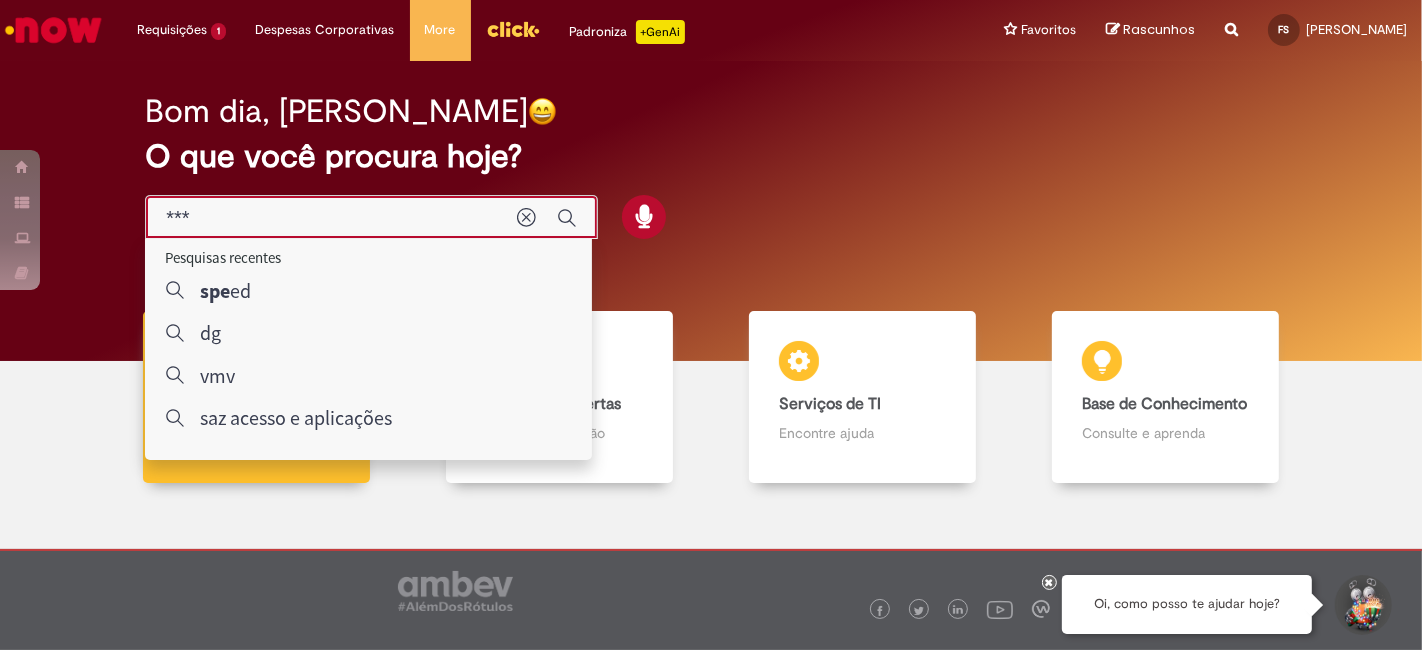 type on "****" 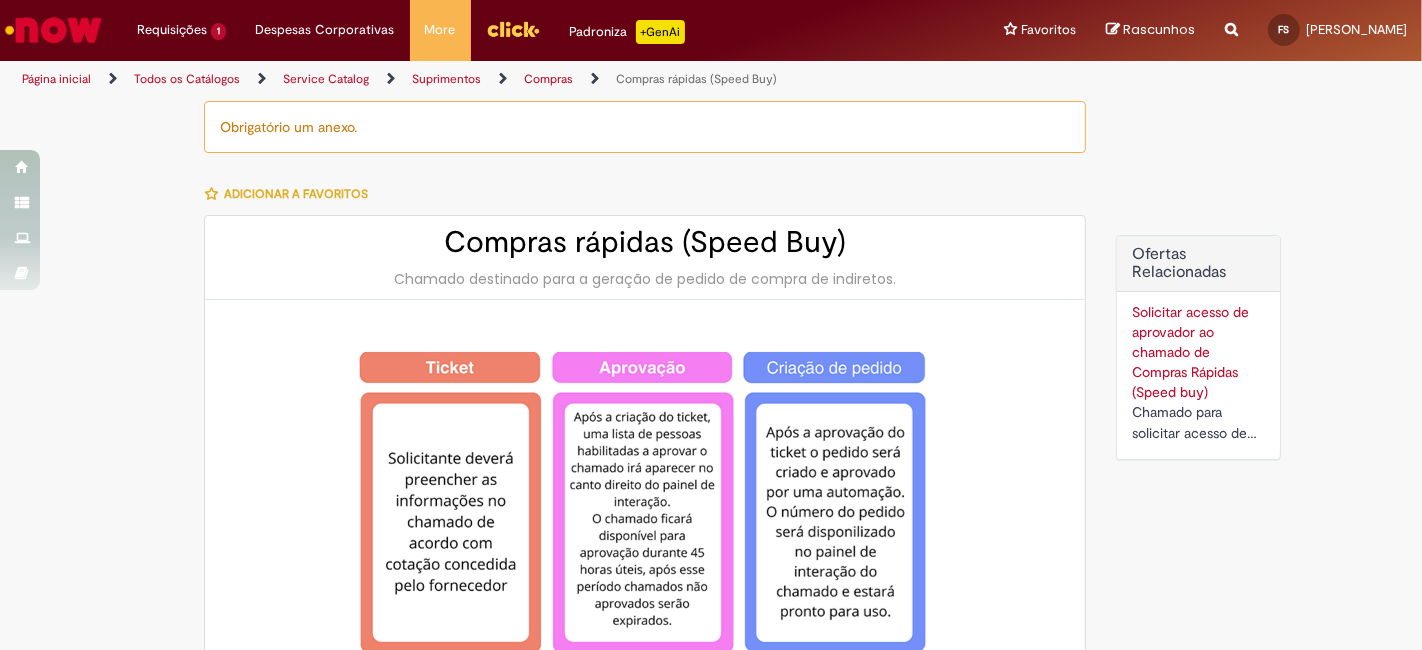 type on "********" 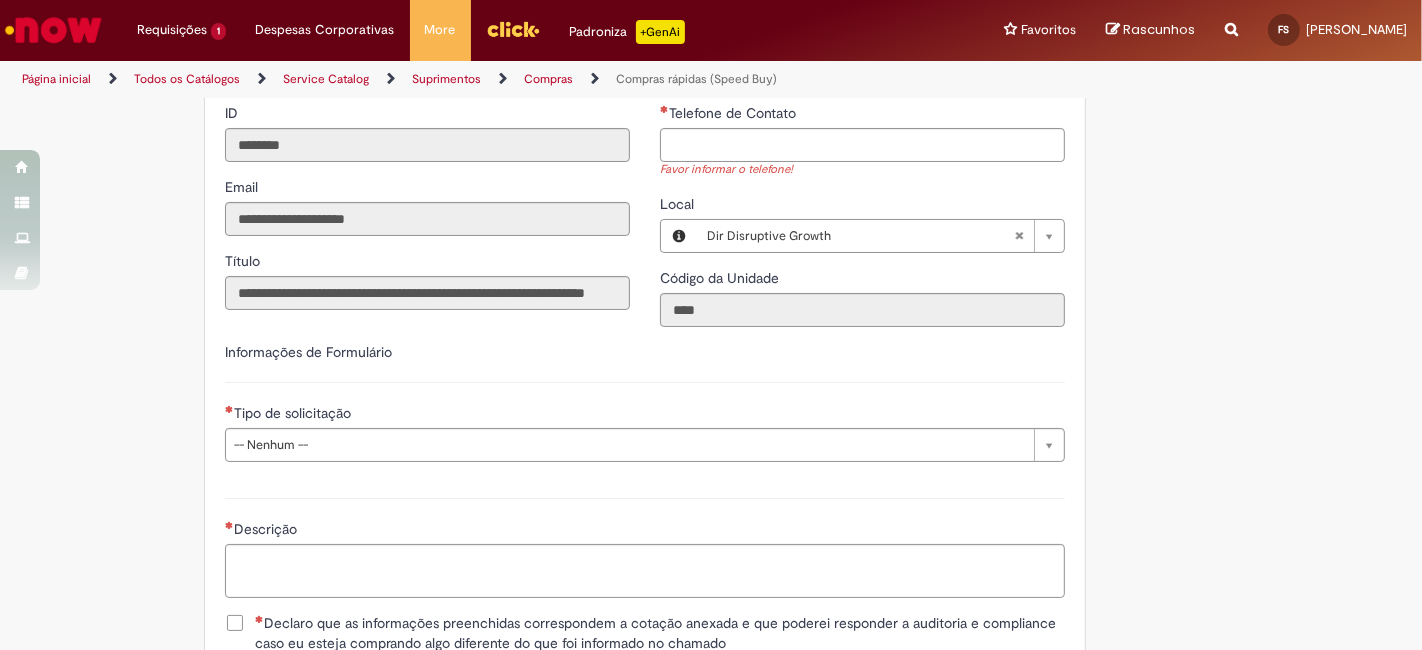 scroll, scrollTop: 2642, scrollLeft: 0, axis: vertical 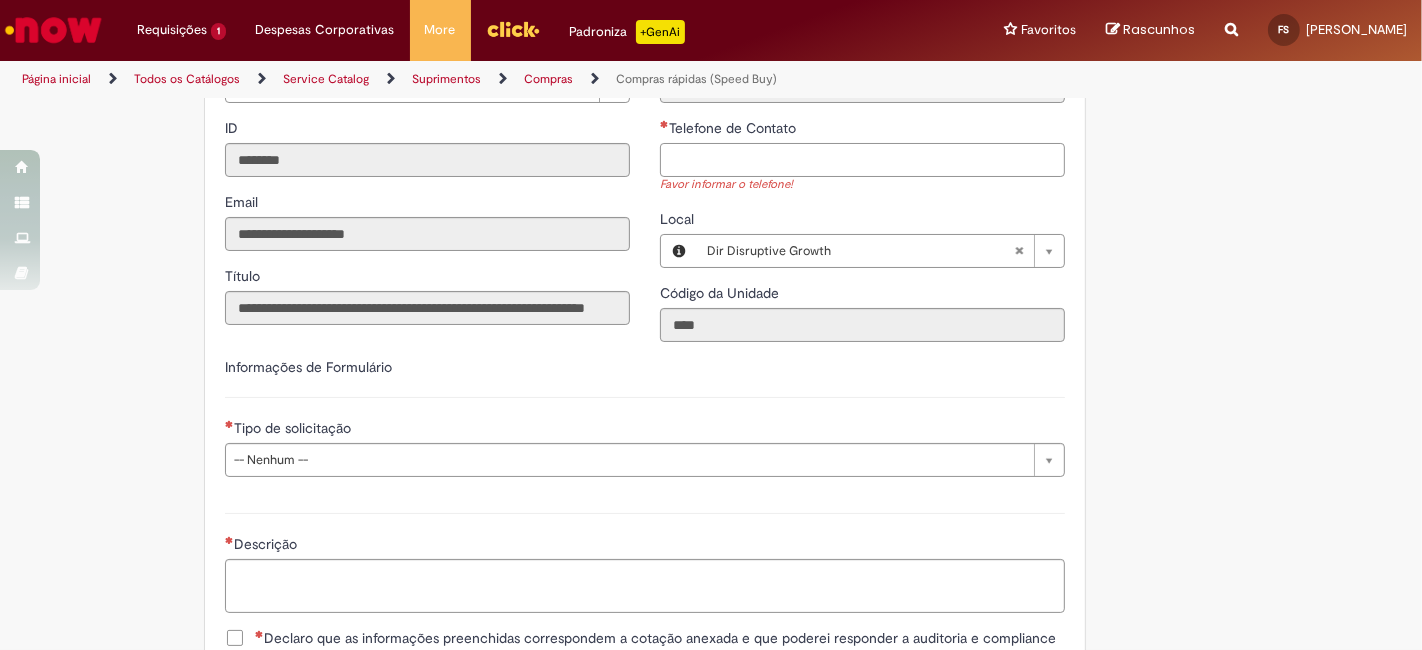 click on "Telefone de Contato" at bounding box center (862, 160) 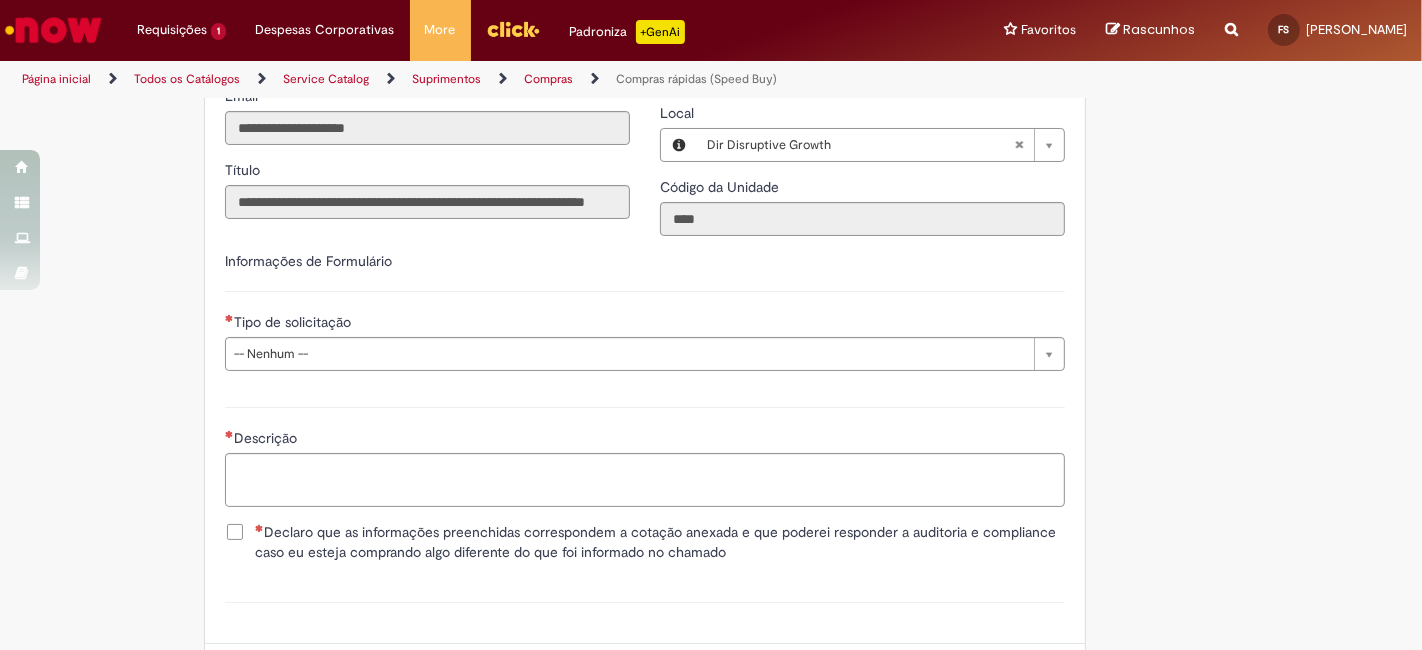 scroll, scrollTop: 2748, scrollLeft: 0, axis: vertical 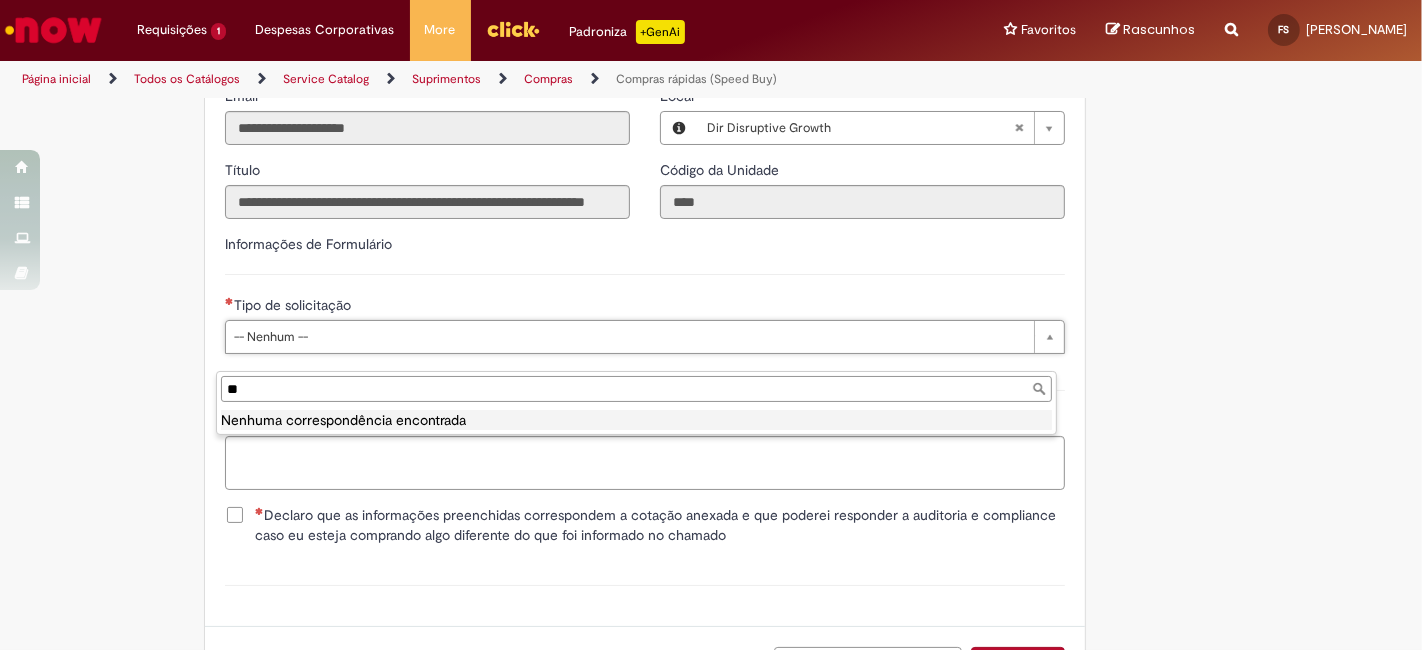 type on "*" 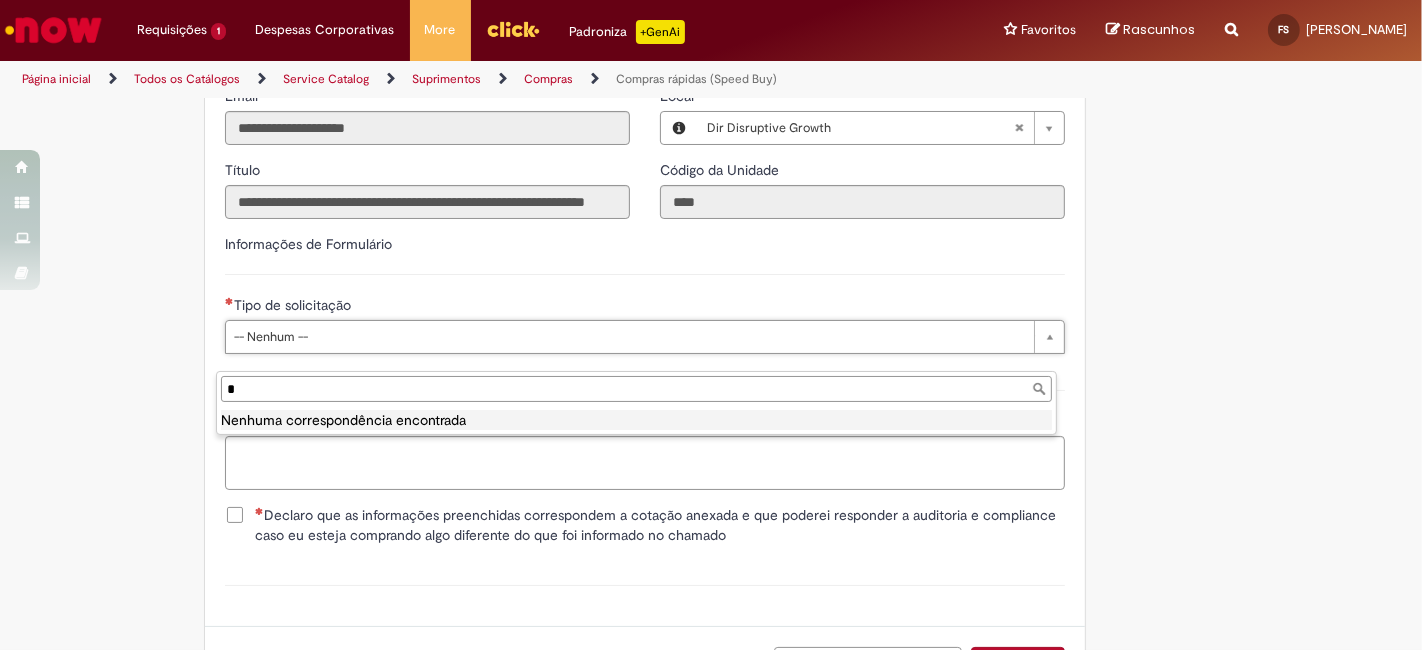 type 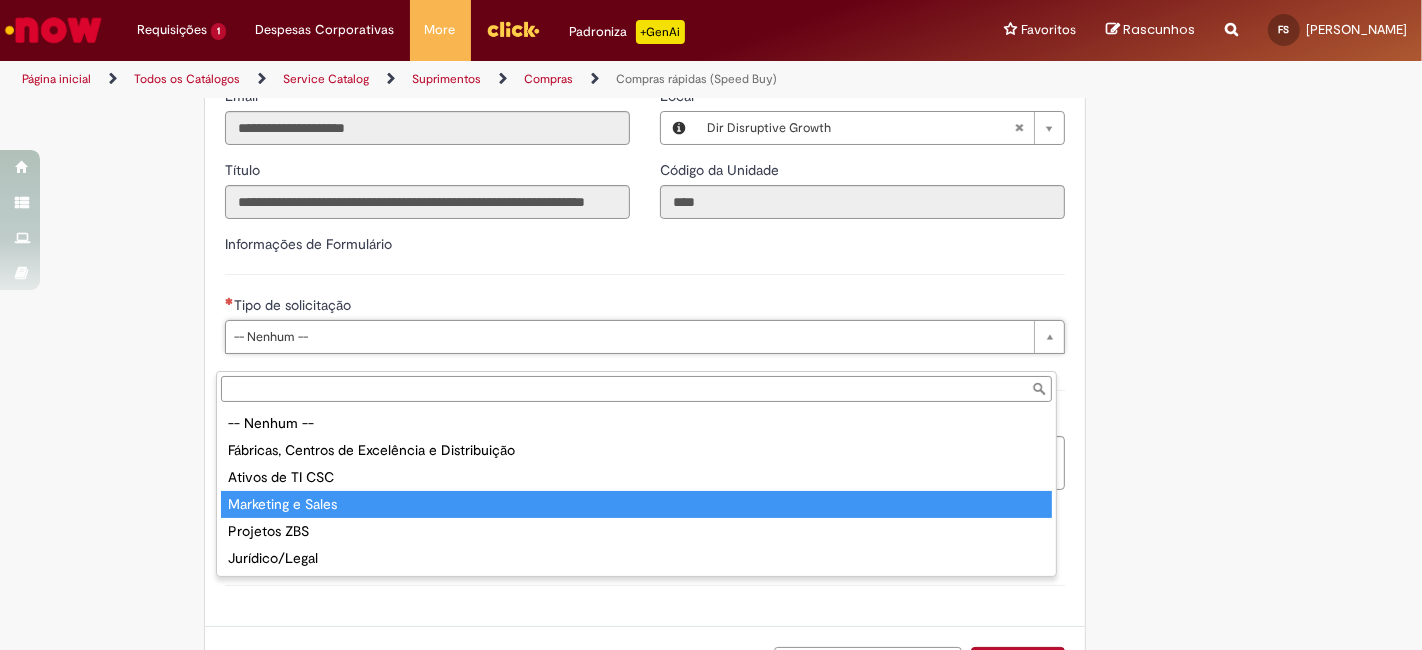 type on "**********" 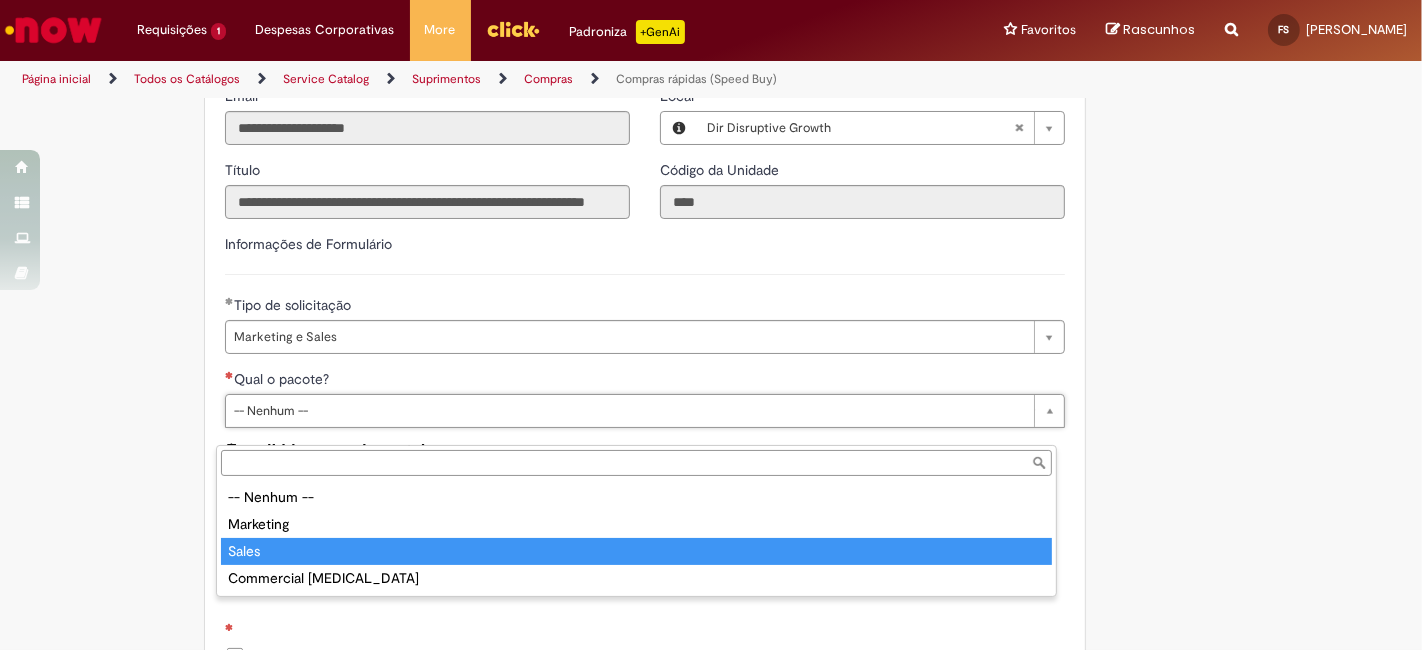 type on "*****" 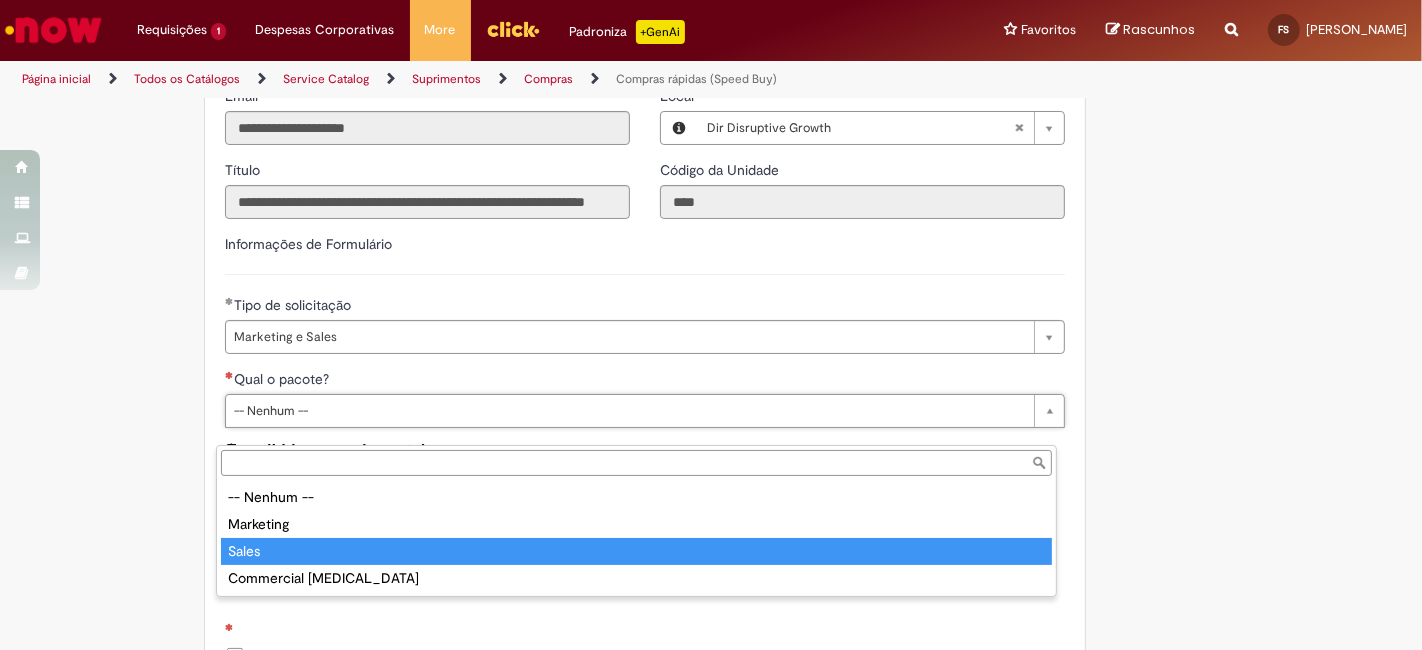select on "*****" 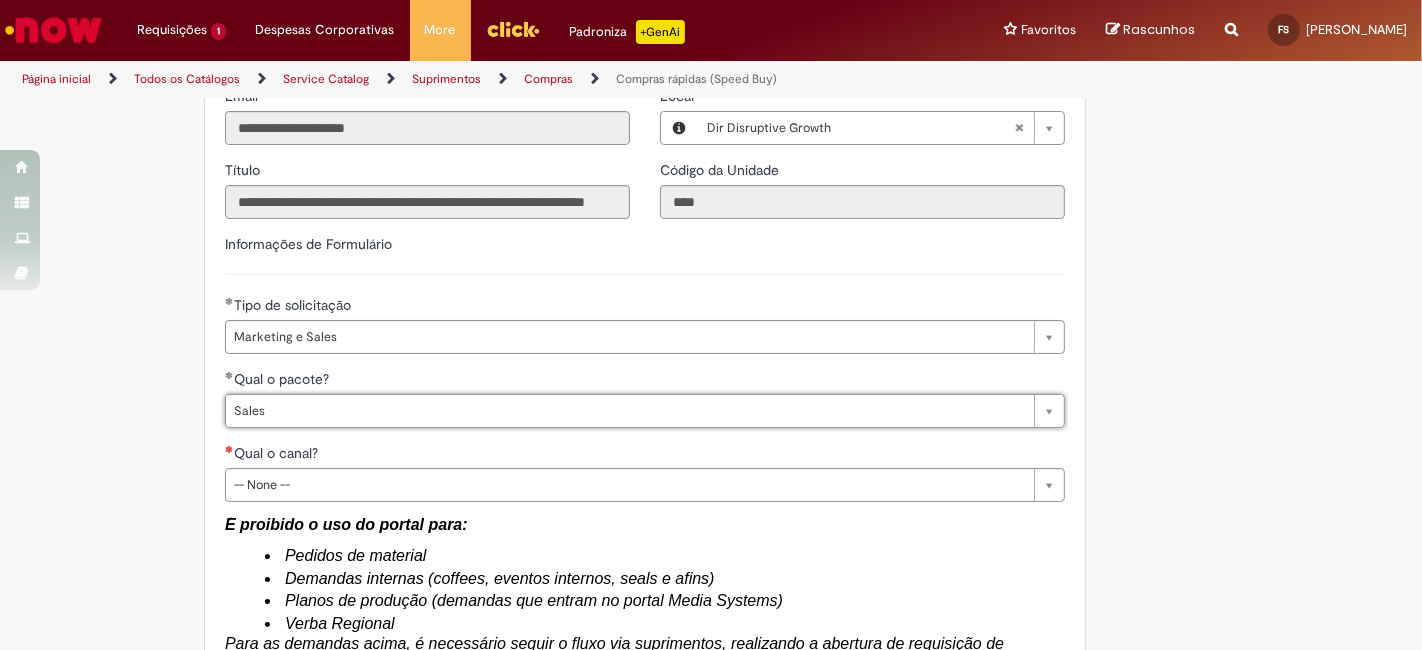 click on "Obrigatório um anexo.
Adicionar a Favoritos
Compras rápidas (Speed Buy)
Chamado destinado para a geração de pedido de compra de indiretos.
O Speed buy é a ferramenta oficial para a geração de pedidos de compra que atenda aos seguintes requisitos:
Compras de material e serviço indiretos
Compras inferiores a R$13.000 *
Compras com fornecedores nacionais
Compras de material sem contrato ativo no SAP para o centro solicitado
* Essa cota é referente ao tipo de solicitação padrão de Speed buy. Os chamados com cotas especiais podem possuir valores divergentes.
Regras de Utilização
No campo “Tipo de Solicitação” selecionar a opção correspondente a sua unidade de negócio.
Solicitação Padrão de Speed buy:
Fábricas, centros de Excelência e de Distribuição:  habilitado para todos usuários ambev
Cotas especiais de Speed buy:" at bounding box center (613, -370) 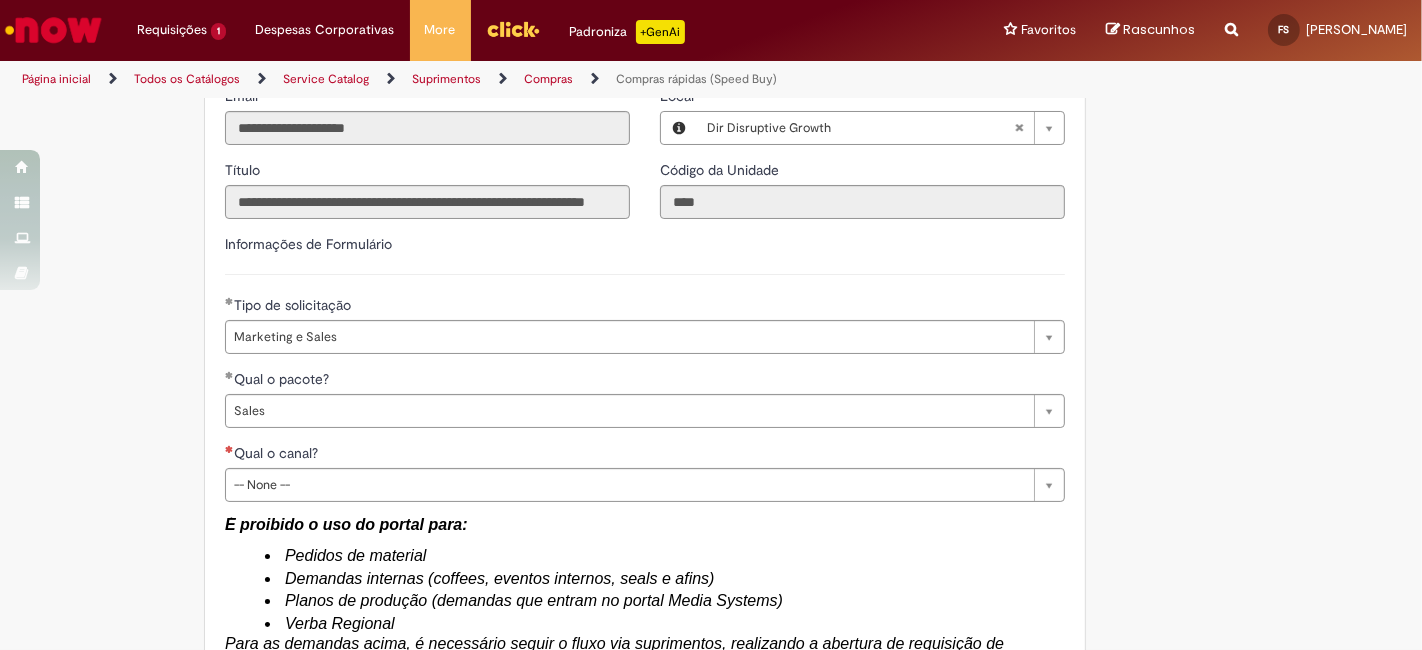 scroll, scrollTop: 2900, scrollLeft: 0, axis: vertical 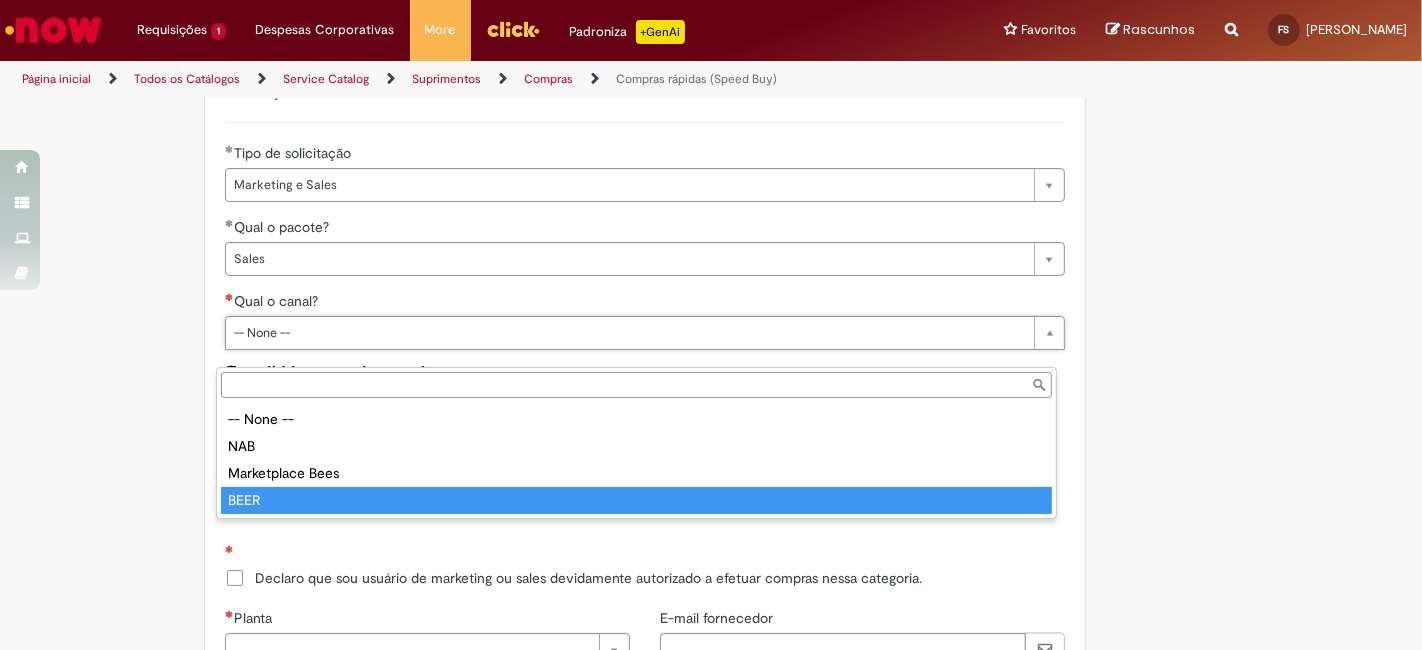 type on "****" 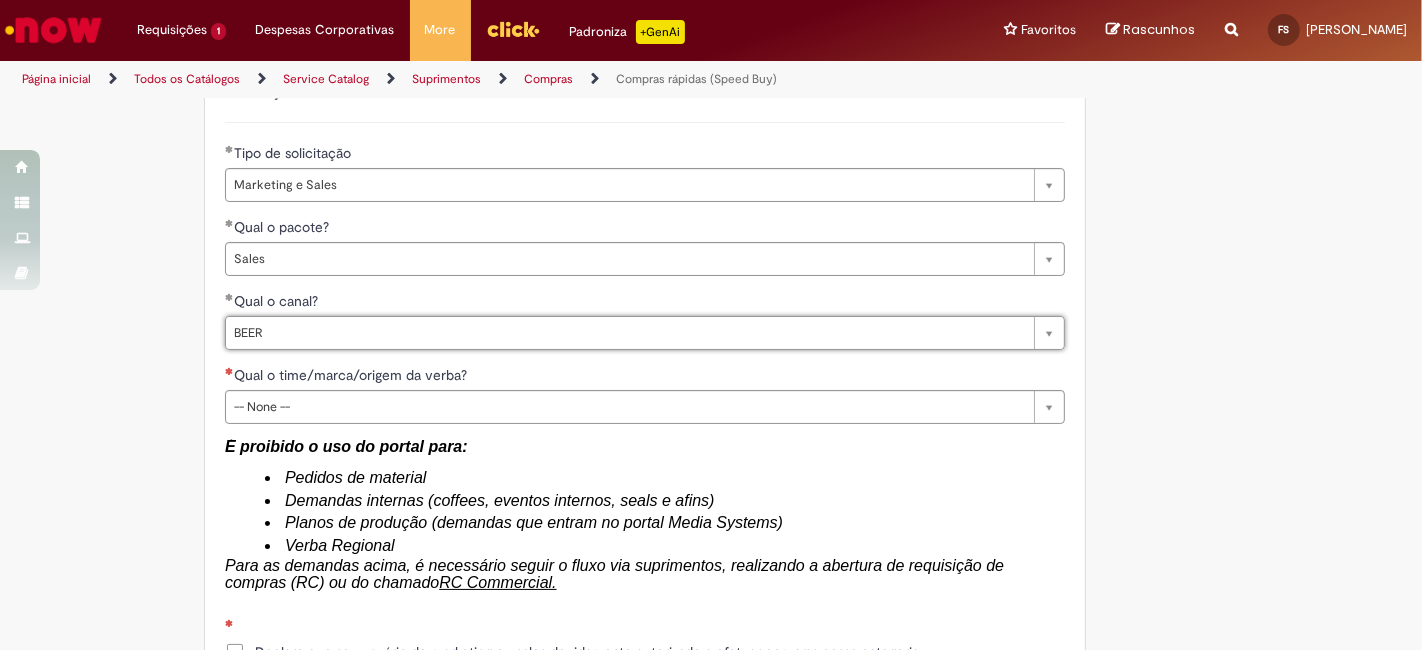 click on "Obrigatório um anexo.
Adicionar a Favoritos
Compras rápidas (Speed Buy)
Chamado destinado para a geração de pedido de compra de indiretos.
O Speed buy é a ferramenta oficial para a geração de pedidos de compra que atenda aos seguintes requisitos:
Compras de material e serviço indiretos
Compras inferiores a R$13.000 *
Compras com fornecedores nacionais
Compras de material sem contrato ativo no SAP para o centro solicitado
* Essa cota é referente ao tipo de solicitação padrão de Speed buy. Os chamados com cotas especiais podem possuir valores divergentes.
Regras de Utilização
No campo “Tipo de Solicitação” selecionar a opção correspondente a sua unidade de negócio.
Solicitação Padrão de Speed buy:
Fábricas, centros de Excelência e de Distribuição:  habilitado para todos usuários ambev
Cotas especiais de Speed buy:" at bounding box center (613, -485) 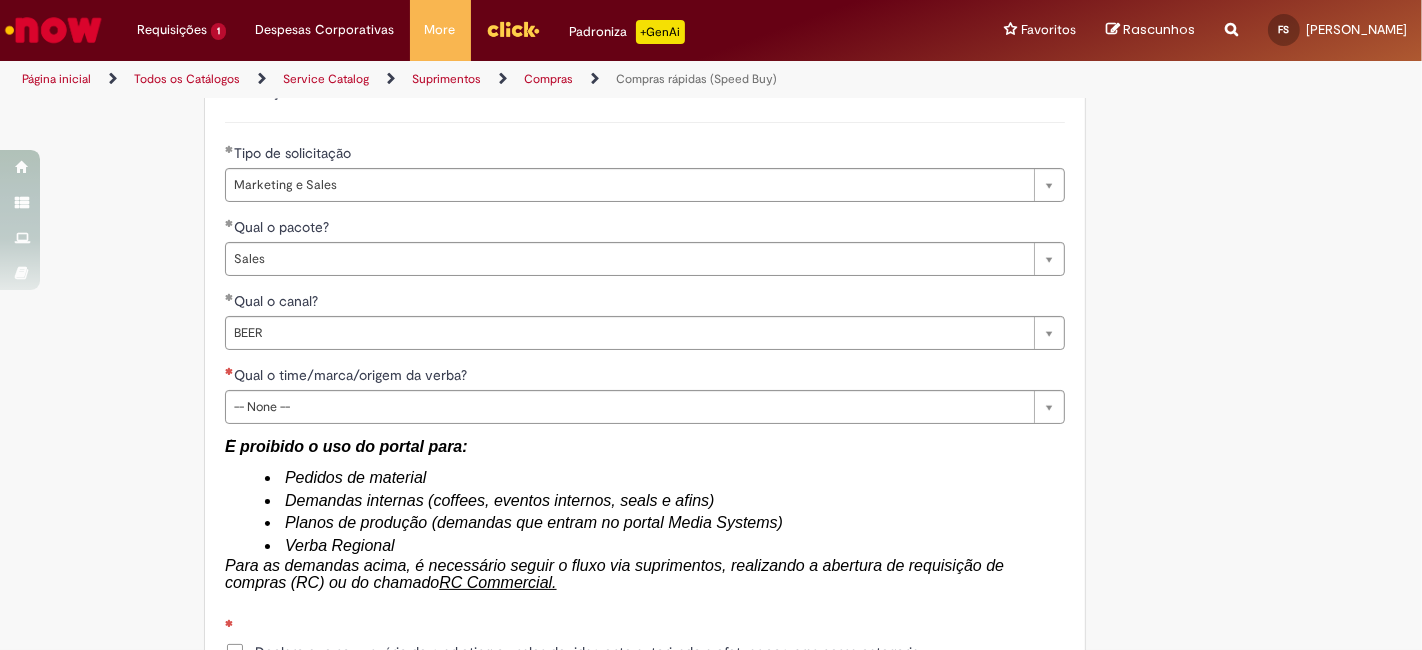 scroll, scrollTop: 3102, scrollLeft: 0, axis: vertical 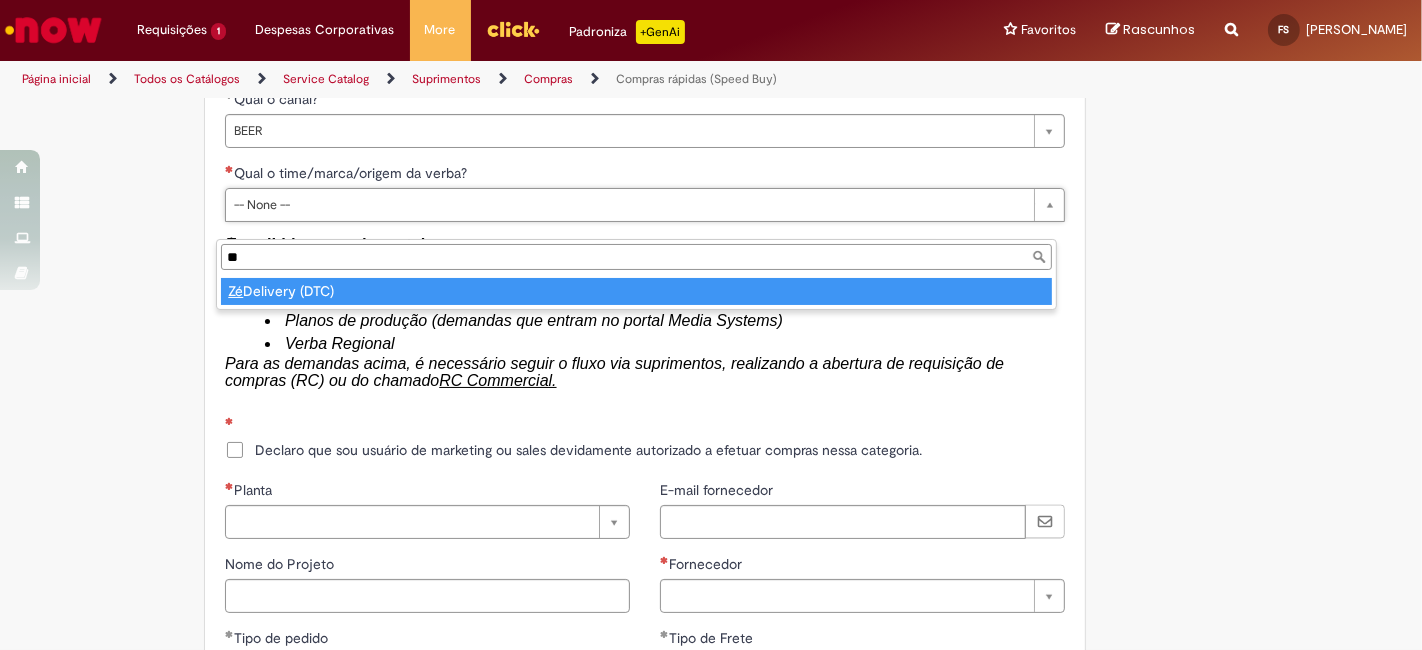 type on "**" 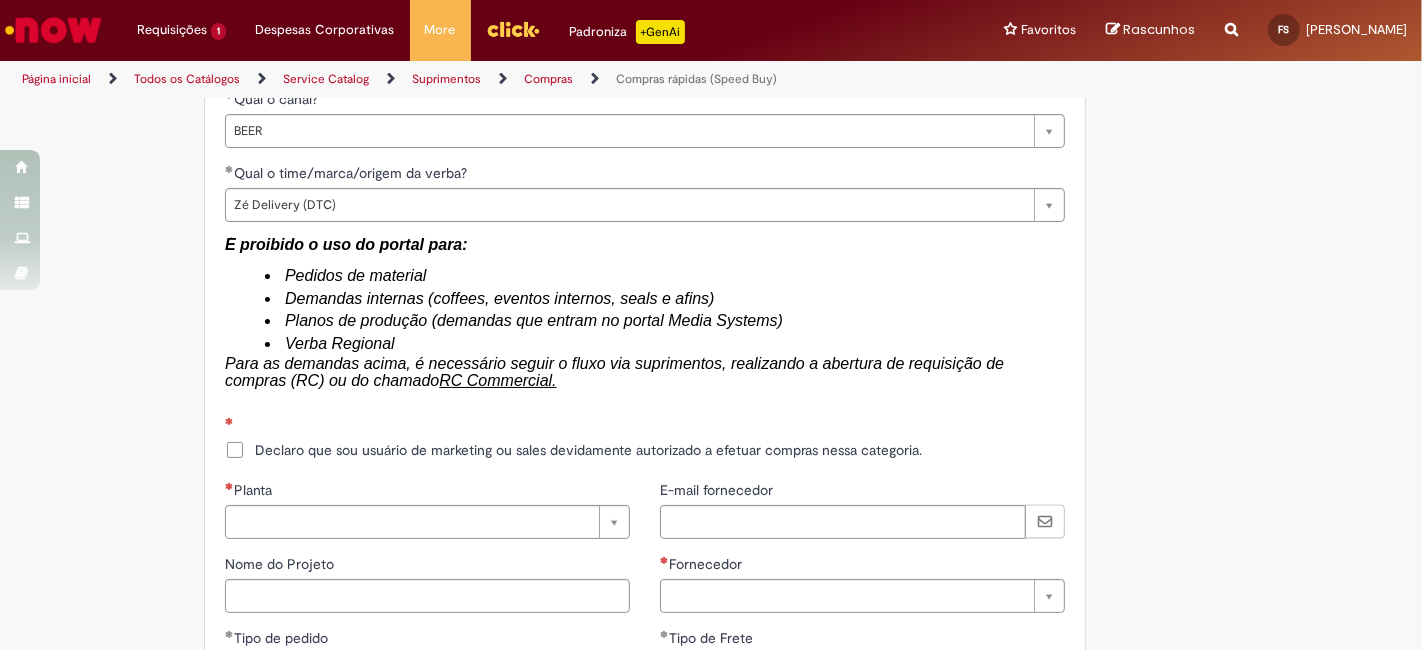 click on "Obrigatório um anexo.
Adicionar a Favoritos
Compras rápidas (Speed Buy)
Chamado destinado para a geração de pedido de compra de indiretos.
O Speed buy é a ferramenta oficial para a geração de pedidos de compra que atenda aos seguintes requisitos:
Compras de material e serviço indiretos
Compras inferiores a R$13.000 *
Compras com fornecedores nacionais
Compras de material sem contrato ativo no SAP para o centro solicitado
* Essa cota é referente ao tipo de solicitação padrão de Speed buy. Os chamados com cotas especiais podem possuir valores divergentes.
Regras de Utilização
No campo “Tipo de Solicitação” selecionar a opção correspondente a sua unidade de negócio.
Solicitação Padrão de Speed buy:
Fábricas, centros de Excelência e de Distribuição:  habilitado para todos usuários ambev
Cotas especiais de Speed buy:" at bounding box center [613, -687] 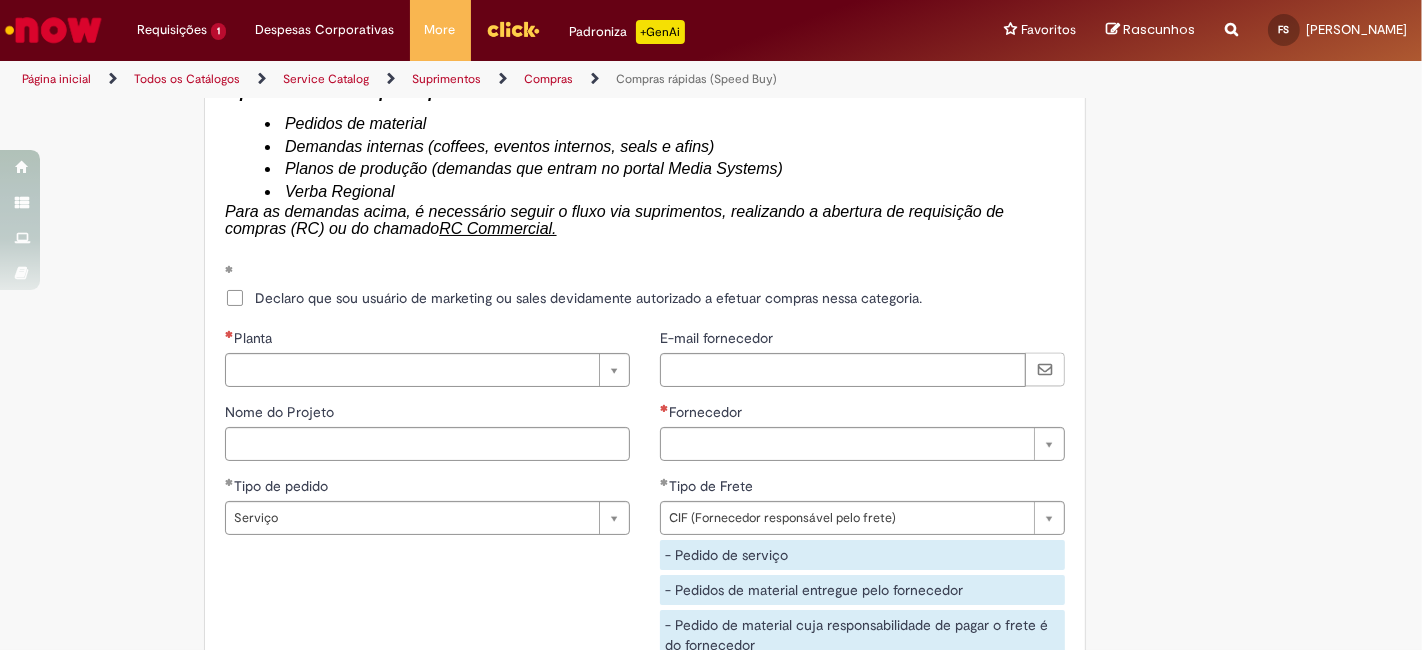 scroll, scrollTop: 3255, scrollLeft: 0, axis: vertical 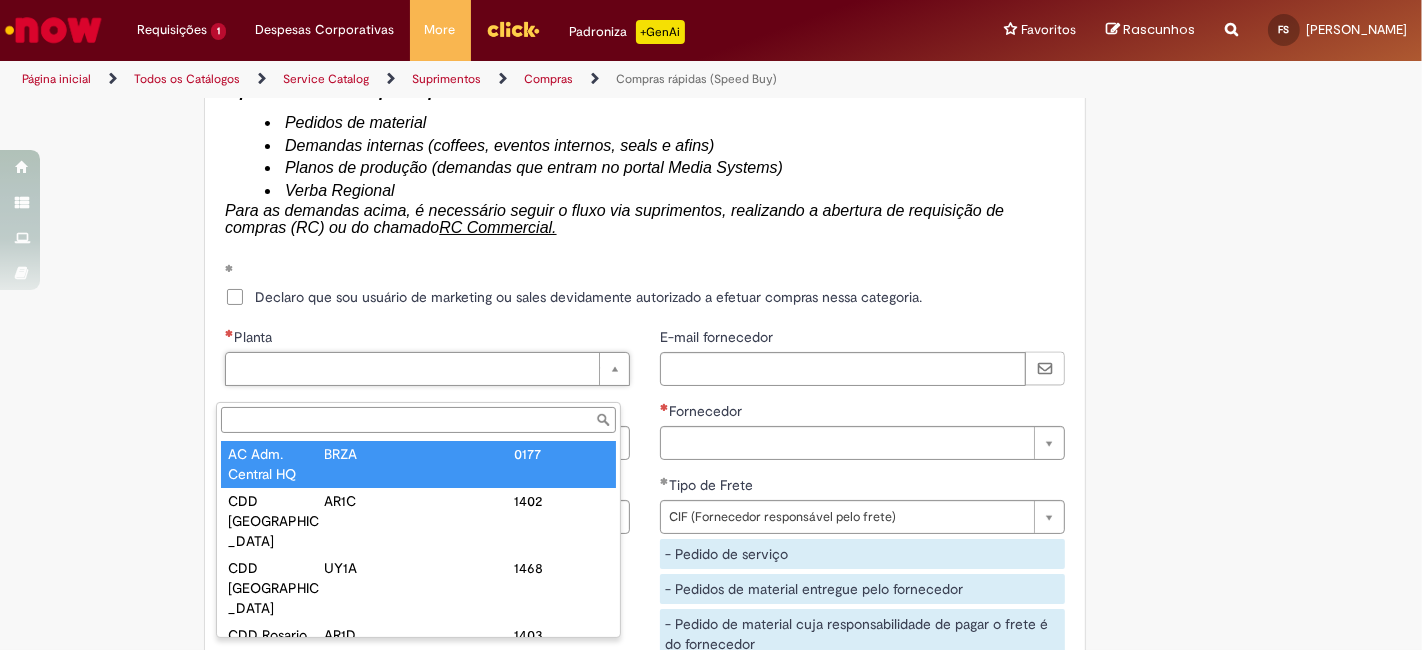 type on "**********" 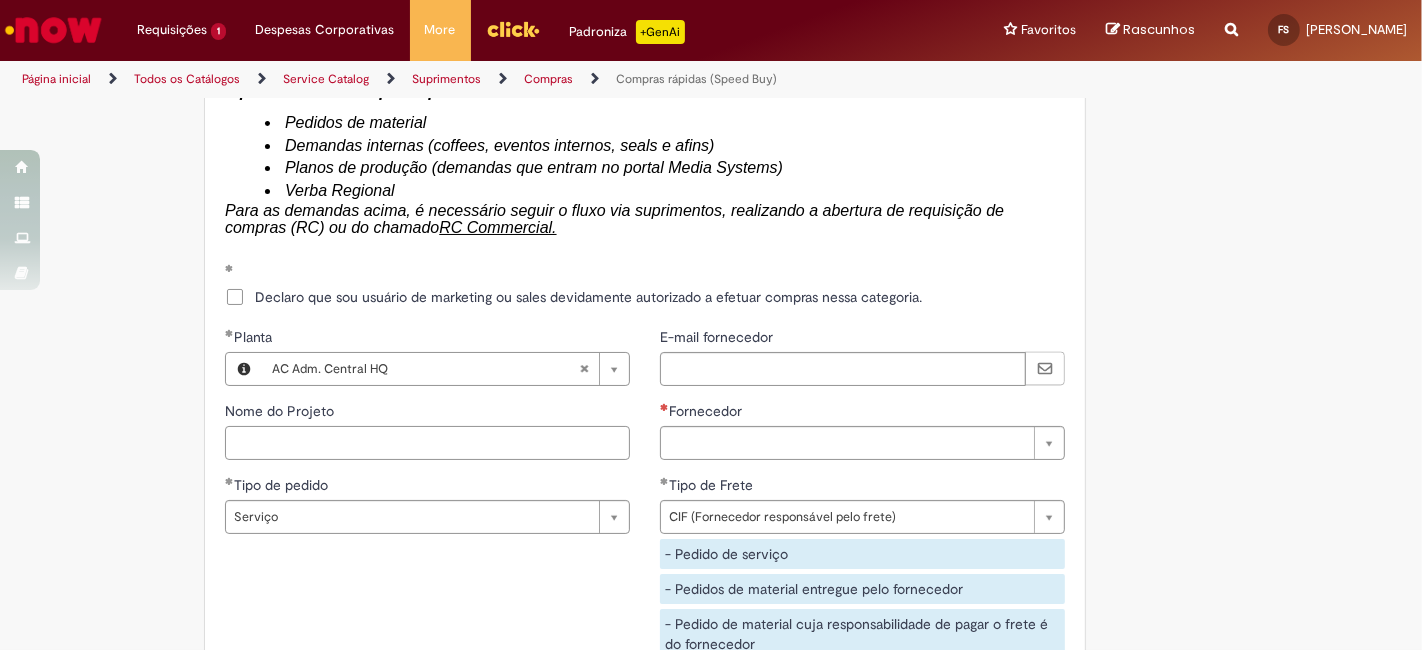click on "Nome do Projeto" at bounding box center [427, 443] 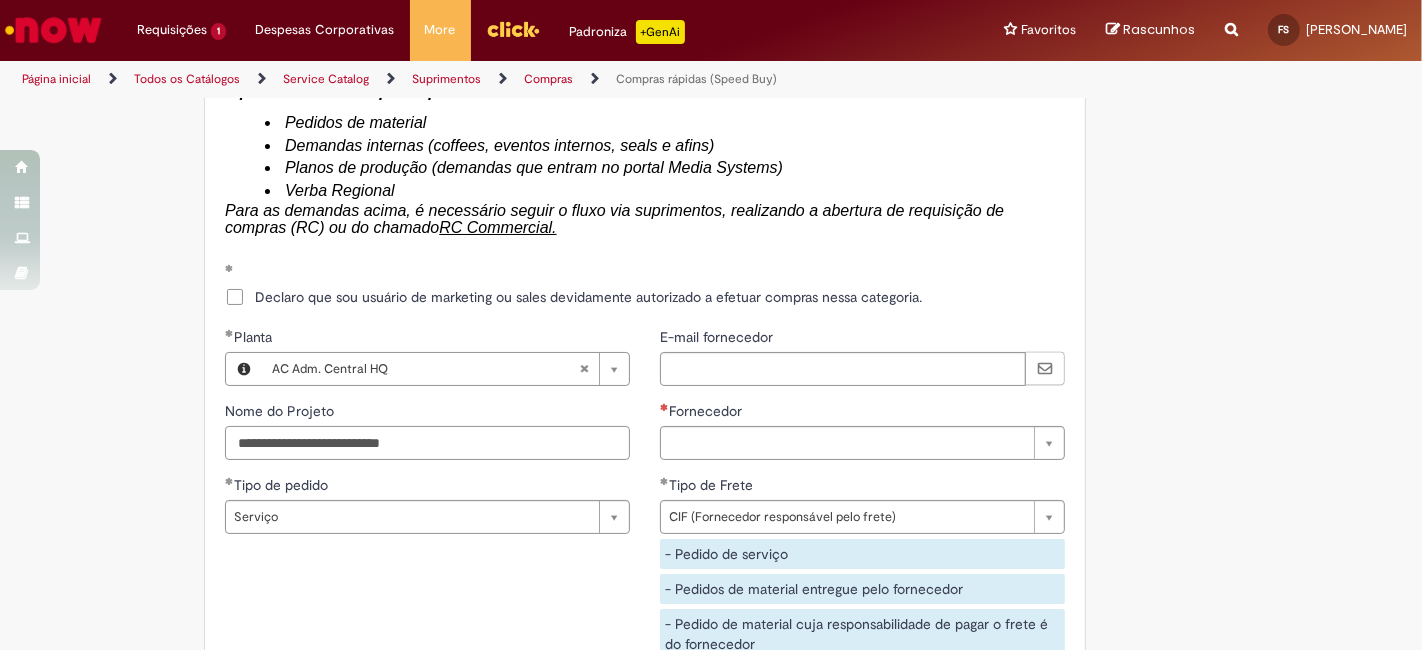 type on "**********" 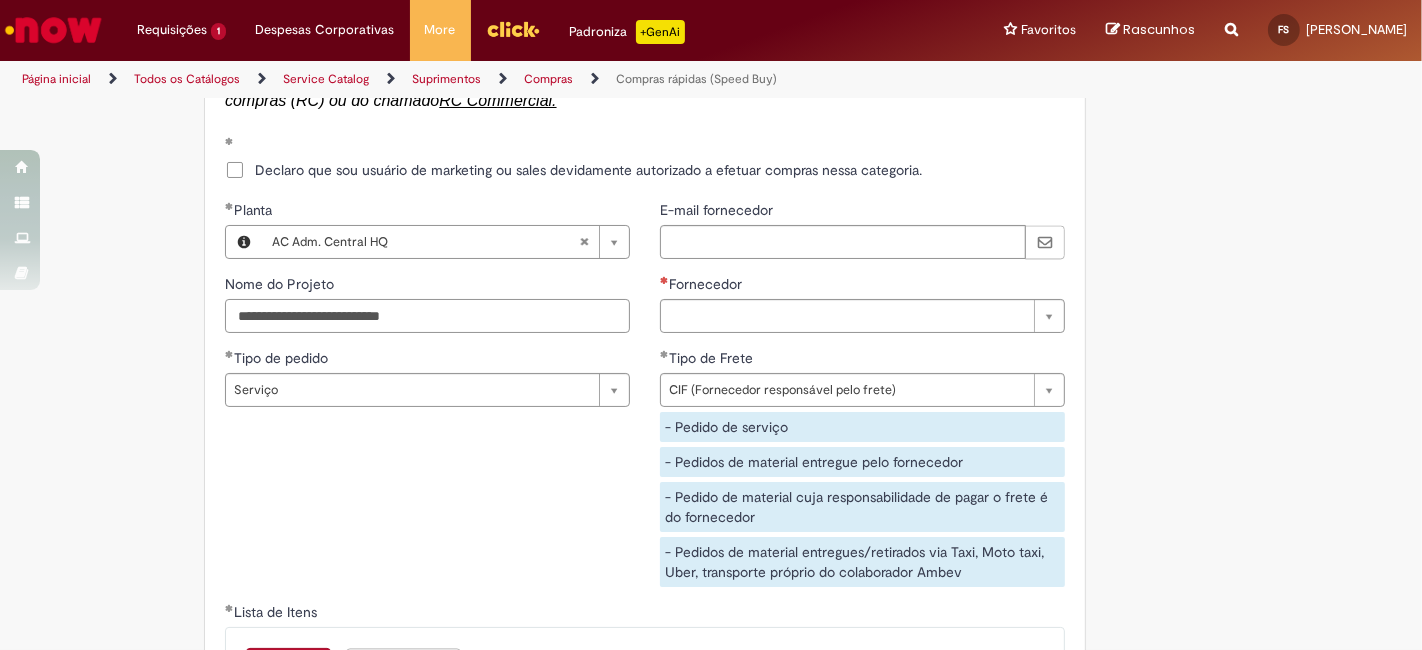 scroll, scrollTop: 3388, scrollLeft: 0, axis: vertical 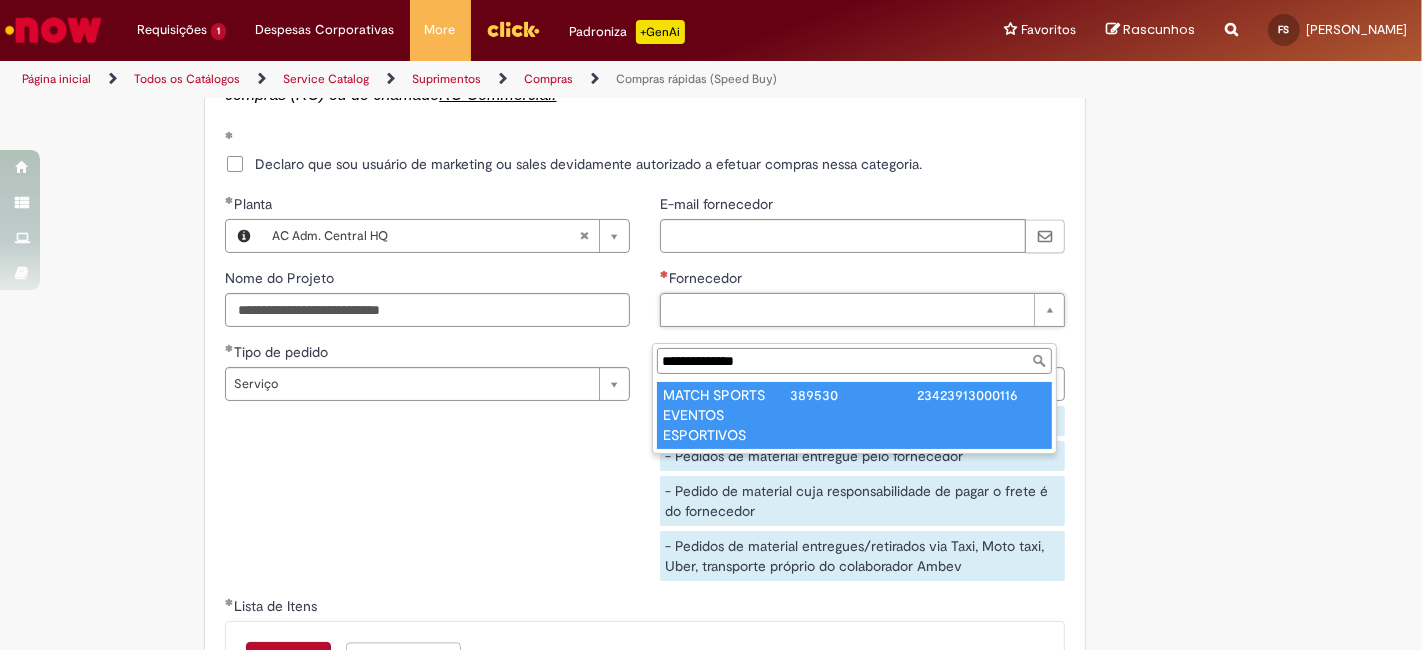 type on "**********" 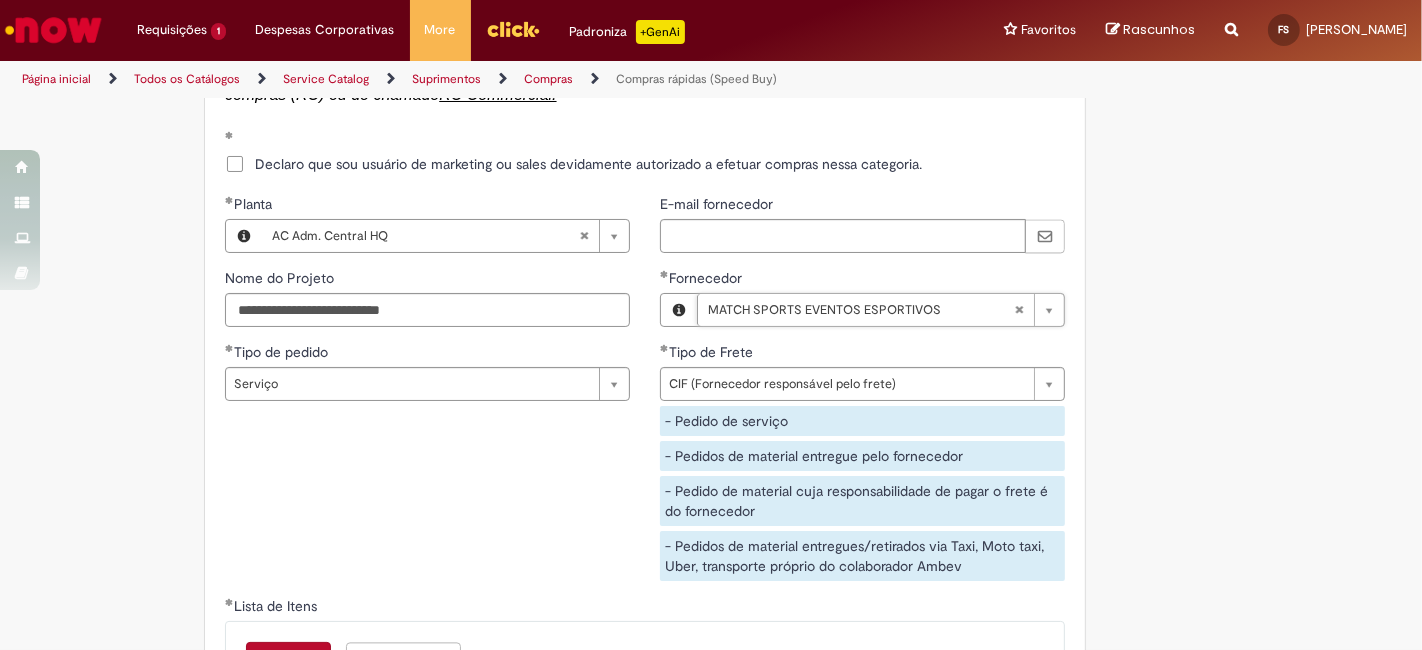 click on "Obrigatório um anexo.
Adicionar a Favoritos
Compras rápidas (Speed Buy)
Chamado destinado para a geração de pedido de compra de indiretos.
O Speed buy é a ferramenta oficial para a geração de pedidos de compra que atenda aos seguintes requisitos:
Compras de material e serviço indiretos
Compras inferiores a R$13.000 *
Compras com fornecedores nacionais
Compras de material sem contrato ativo no SAP para o centro solicitado
* Essa cota é referente ao tipo de solicitação padrão de Speed buy. Os chamados com cotas especiais podem possuir valores divergentes.
Regras de Utilização
No campo “Tipo de Solicitação” selecionar a opção correspondente a sua unidade de negócio.
Solicitação Padrão de Speed buy:
Fábricas, centros de Excelência e de Distribuição:  habilitado para todos usuários ambev
Ativos   de TI:" at bounding box center (711, -973) 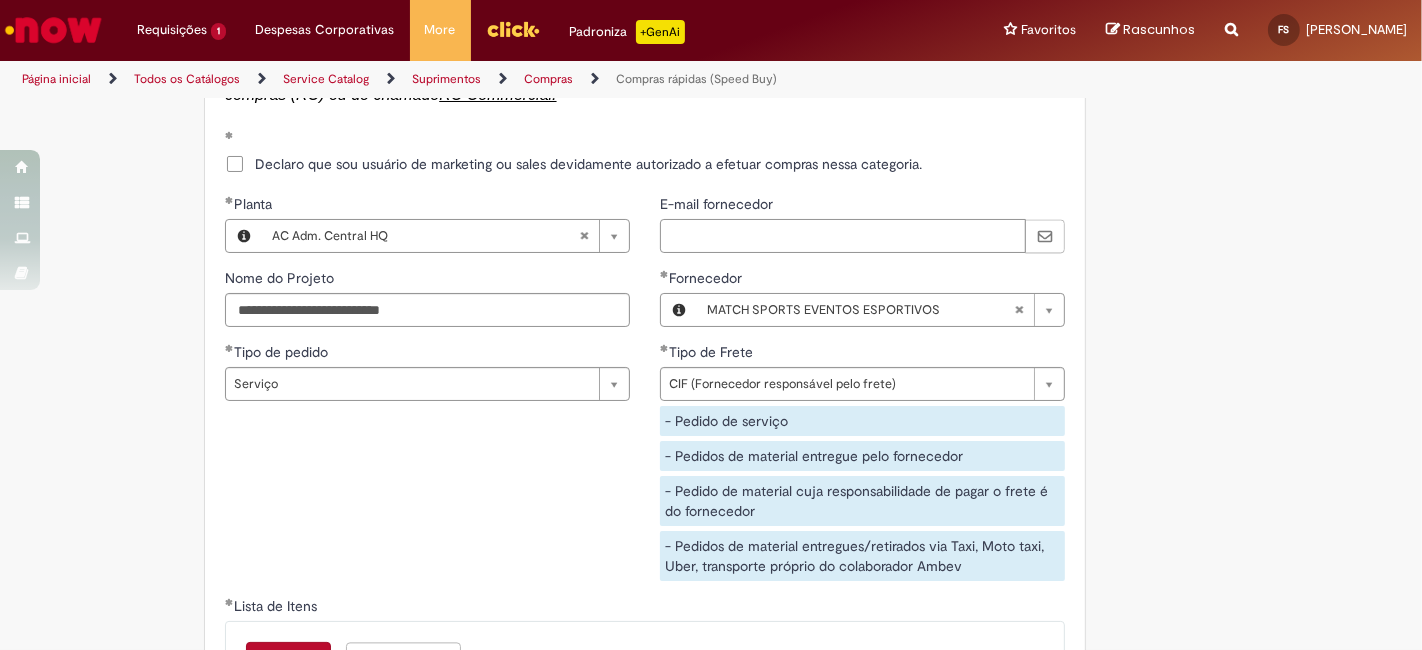 click on "E-mail fornecedor" at bounding box center (843, 236) 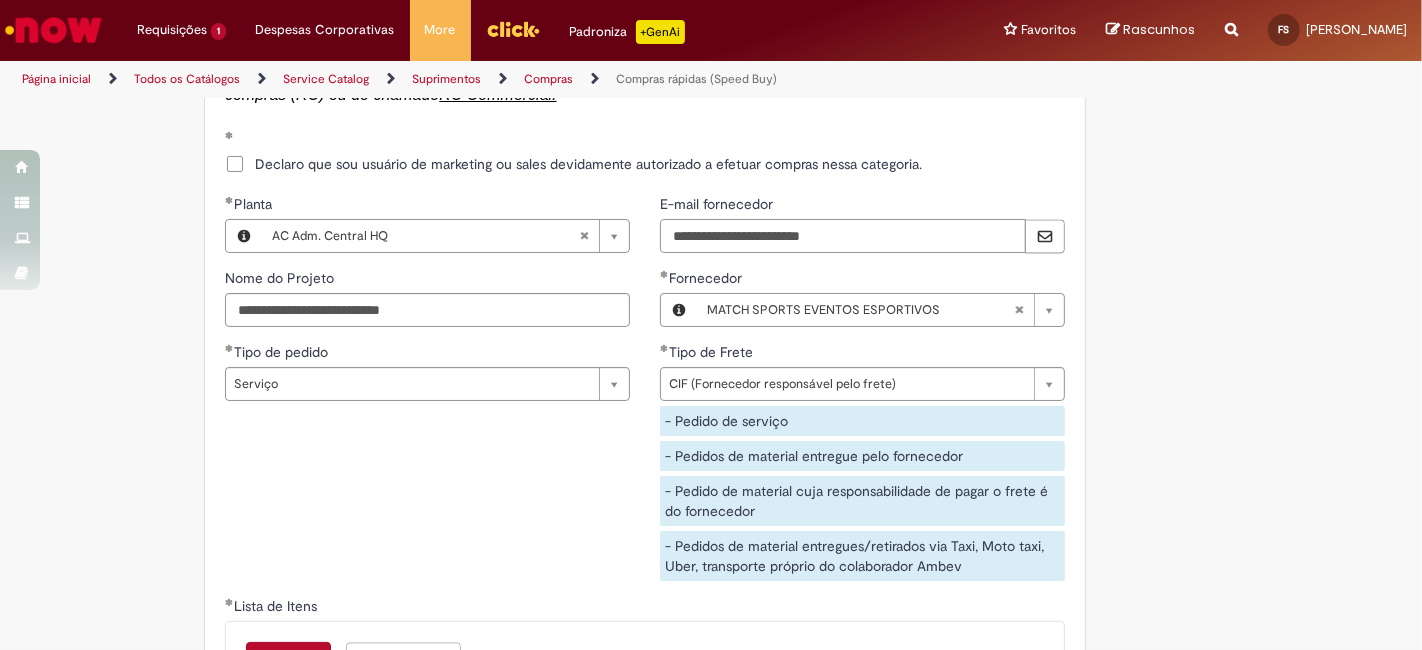 type on "**********" 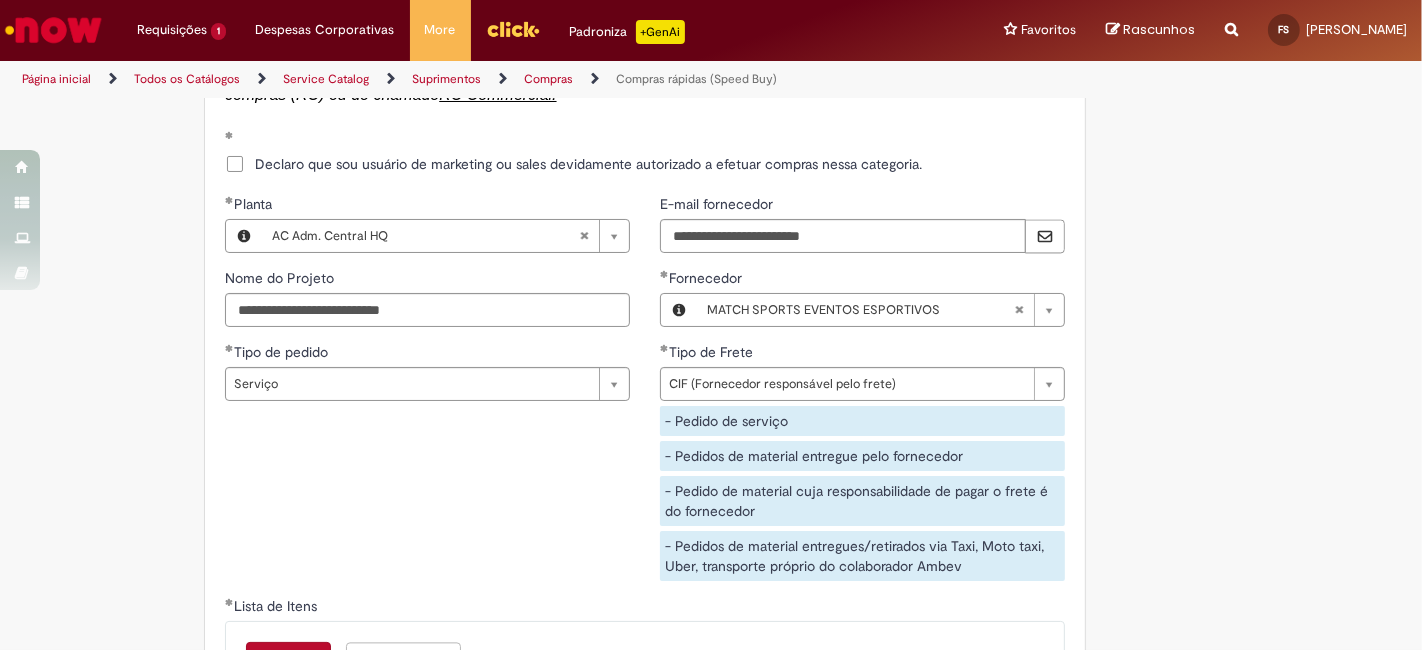 click on "Obrigatório um anexo.
Adicionar a Favoritos
Compras rápidas (Speed Buy)
Chamado destinado para a geração de pedido de compra de indiretos.
O Speed buy é a ferramenta oficial para a geração de pedidos de compra que atenda aos seguintes requisitos:
Compras de material e serviço indiretos
Compras inferiores a R$13.000 *
Compras com fornecedores nacionais
Compras de material sem contrato ativo no SAP para o centro solicitado
* Essa cota é referente ao tipo de solicitação padrão de Speed buy. Os chamados com cotas especiais podem possuir valores divergentes.
Regras de Utilização
No campo “Tipo de Solicitação” selecionar a opção correspondente a sua unidade de negócio.
Solicitação Padrão de Speed buy:
Fábricas, centros de Excelência e de Distribuição:  habilitado para todos usuários ambev
Ativos   de TI:" at bounding box center [711, -973] 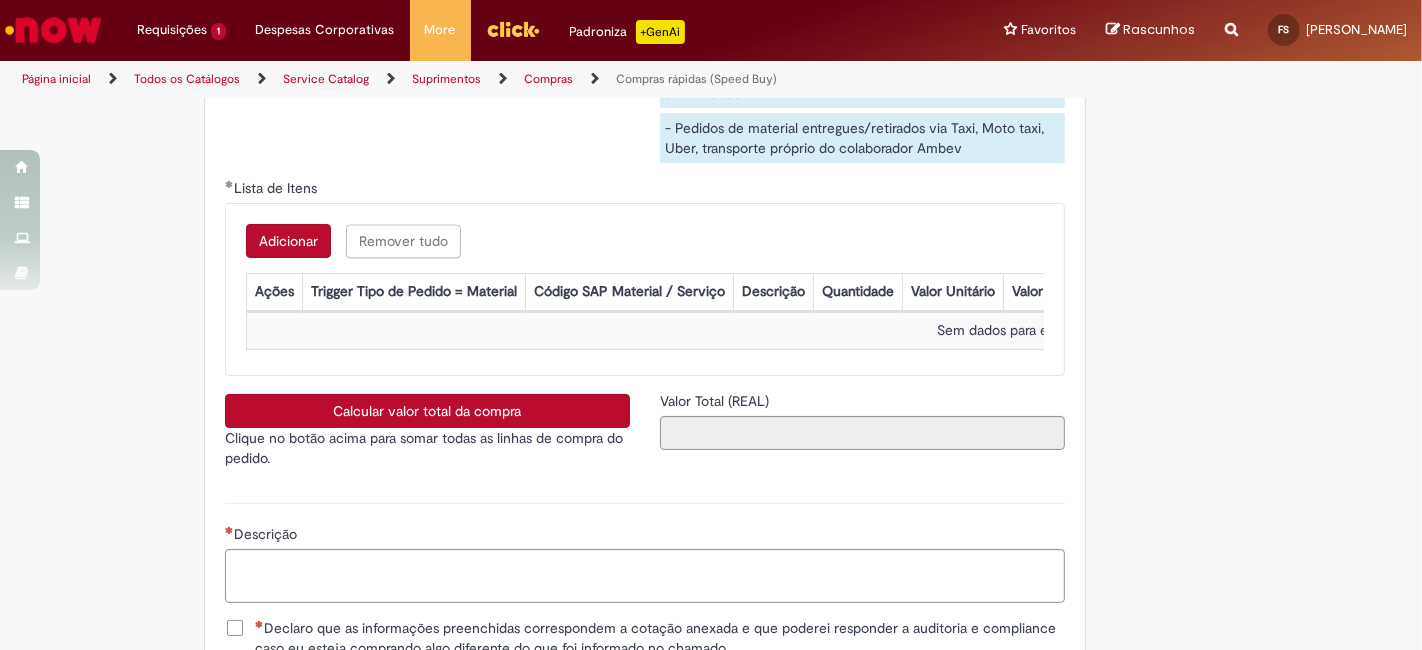 scroll, scrollTop: 3831, scrollLeft: 0, axis: vertical 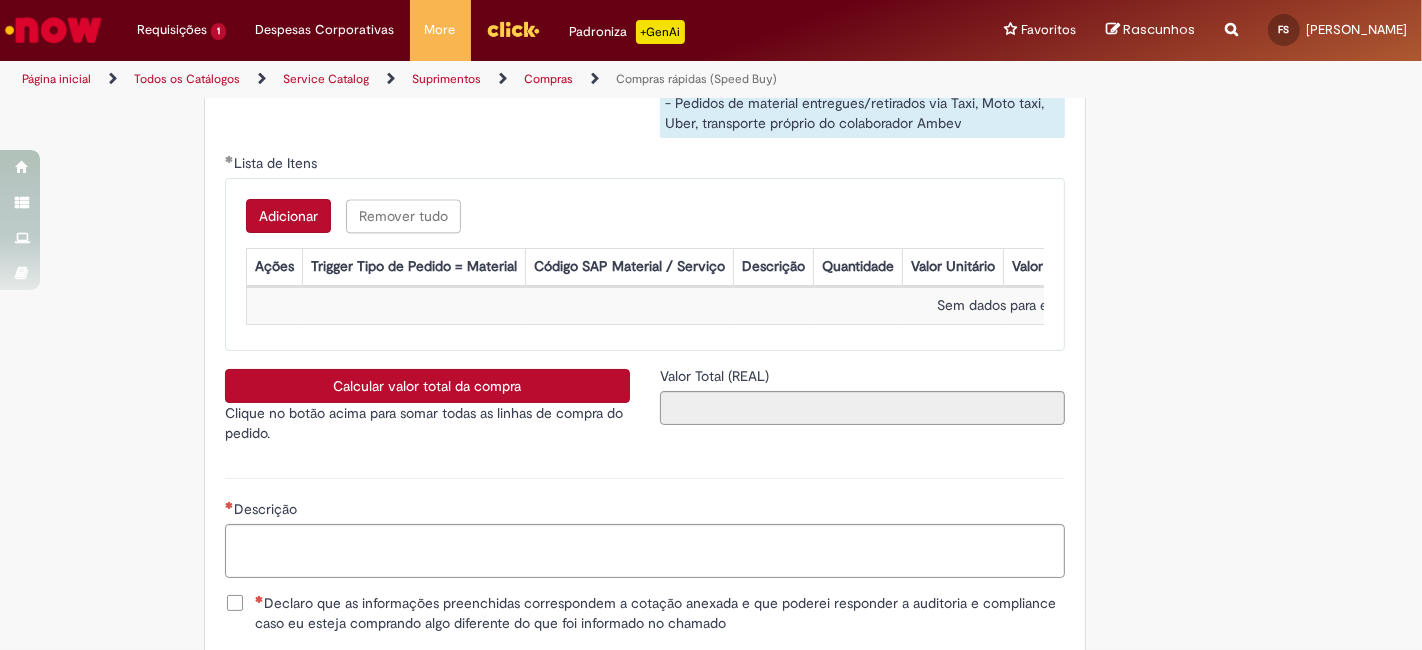click on "Adicionar" at bounding box center [288, 216] 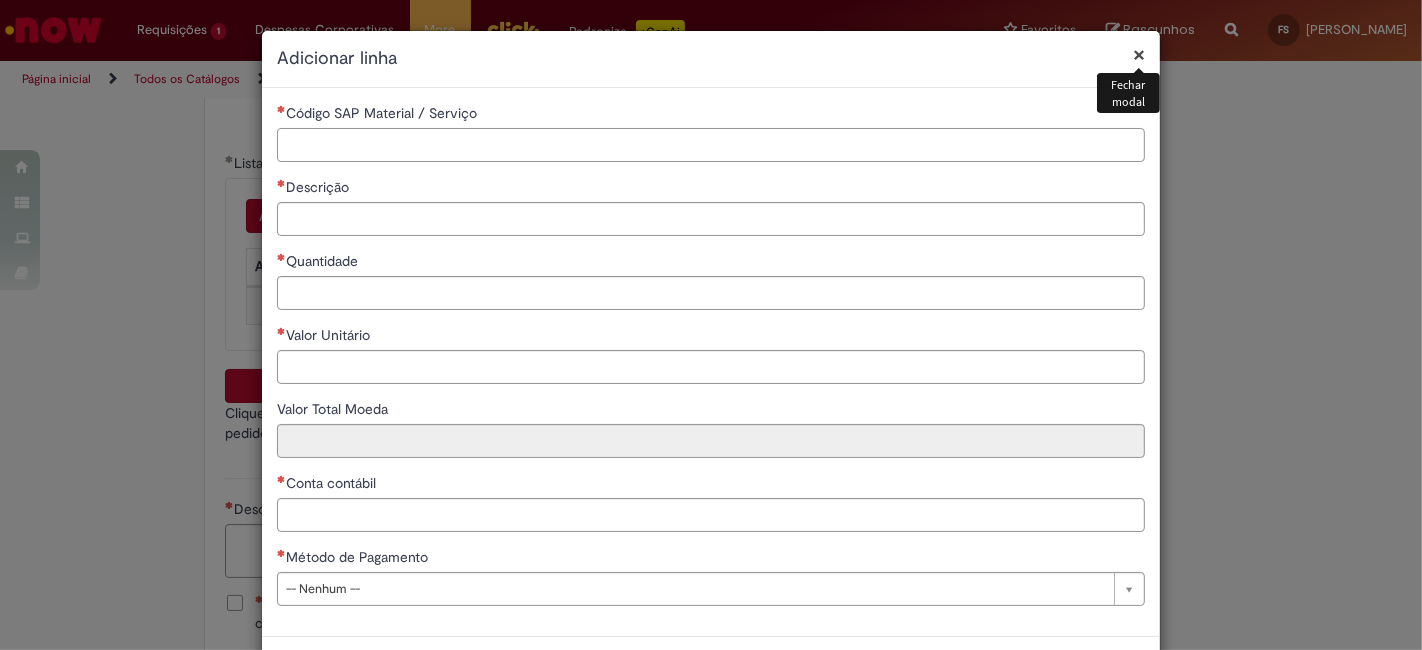 click on "Código SAP Material / Serviço" at bounding box center (711, 145) 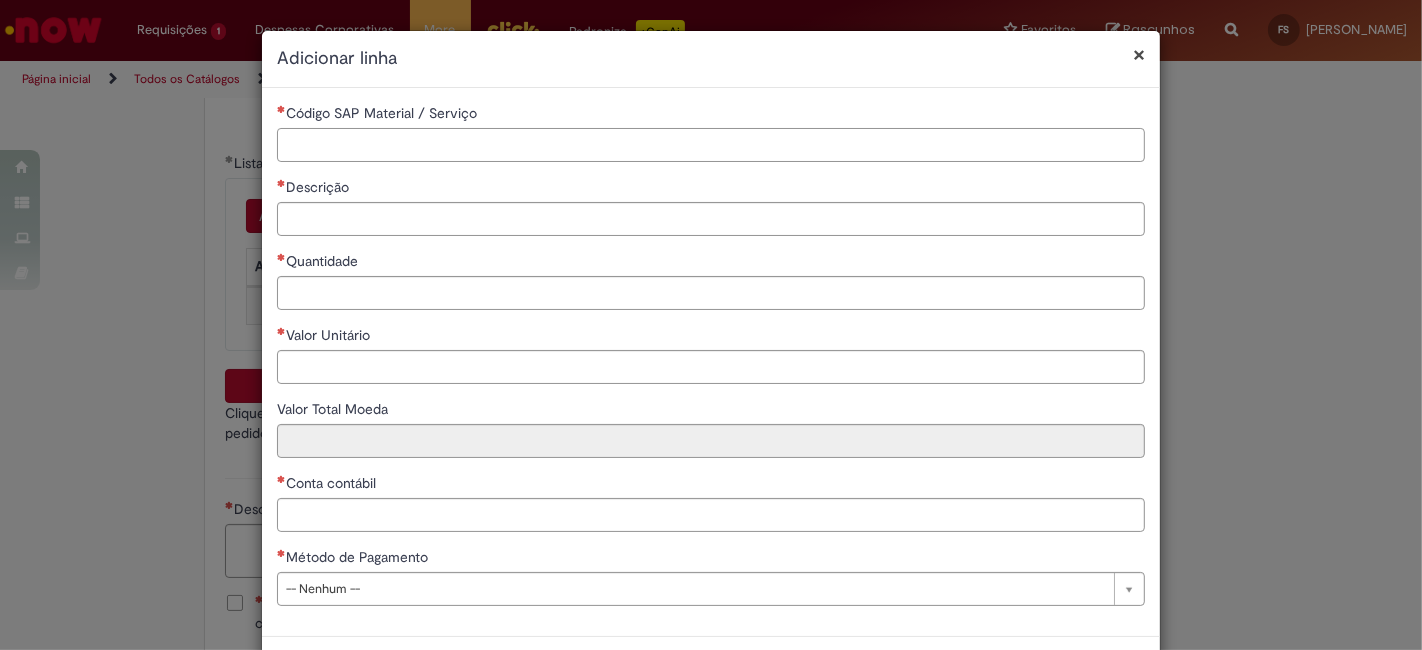 paste on "*******" 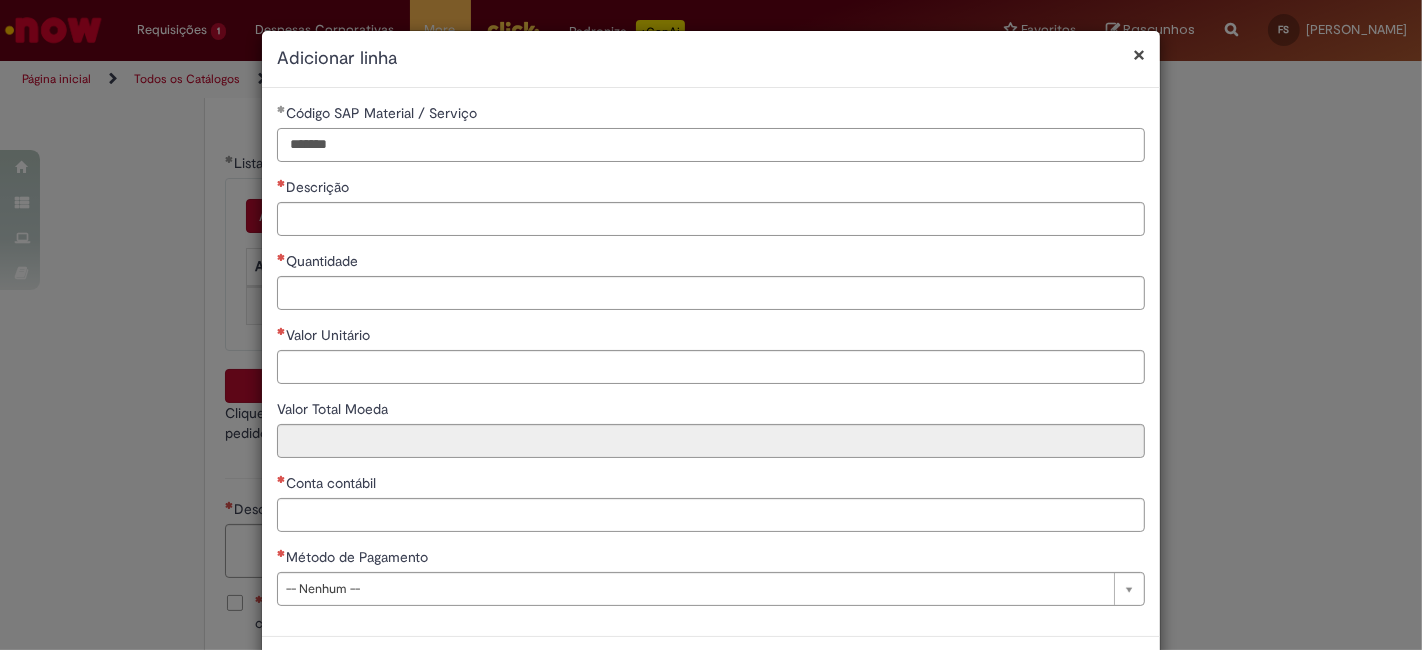 type on "*******" 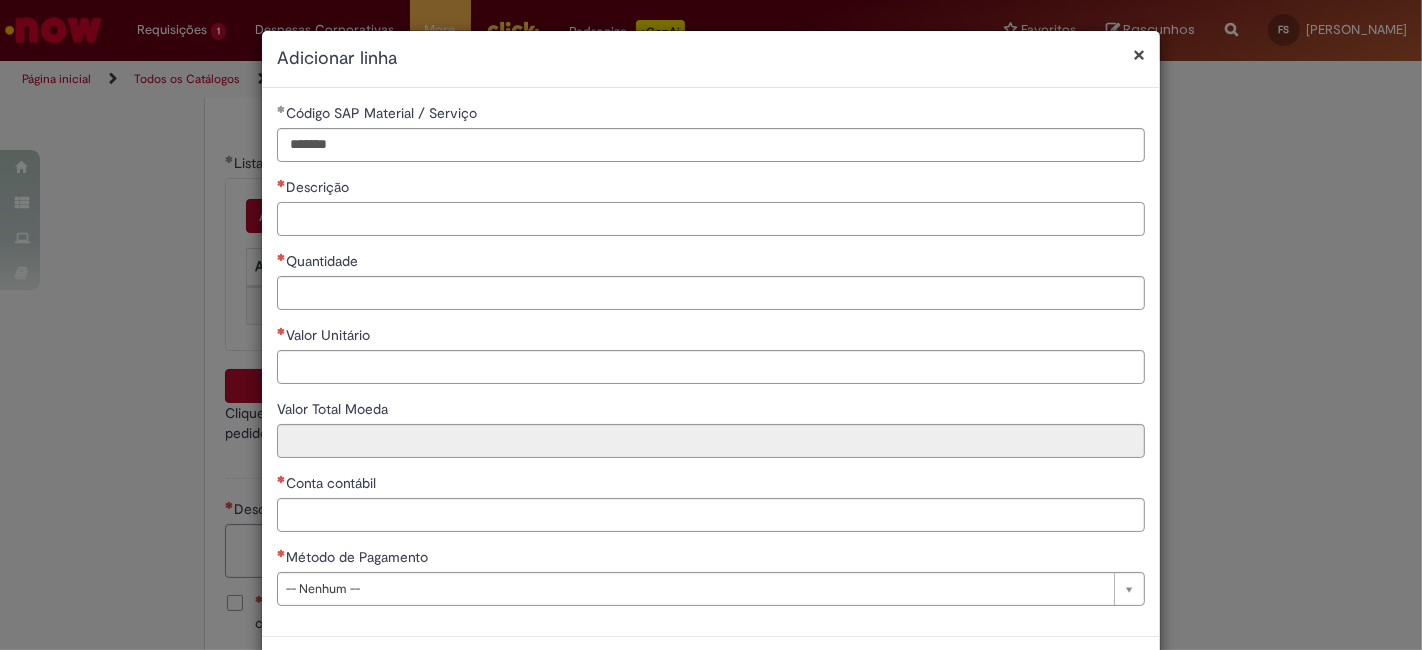 click on "Descrição" at bounding box center (711, 219) 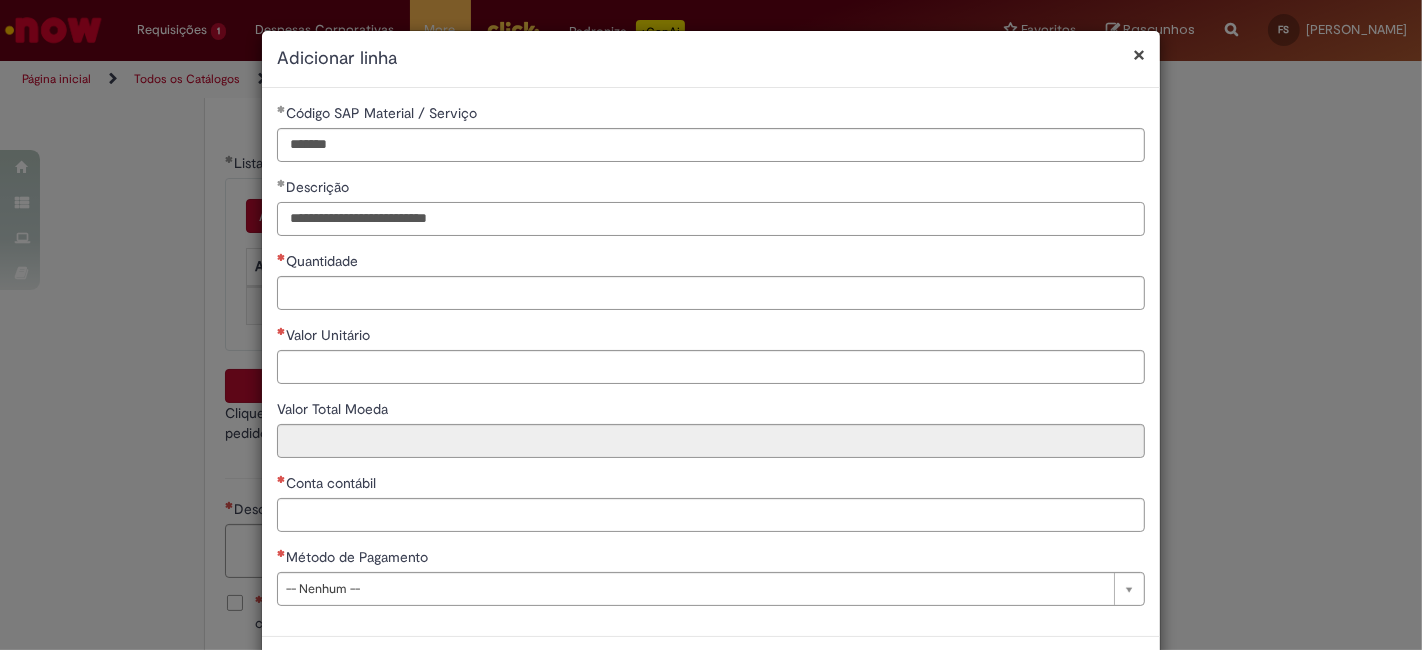 type on "**********" 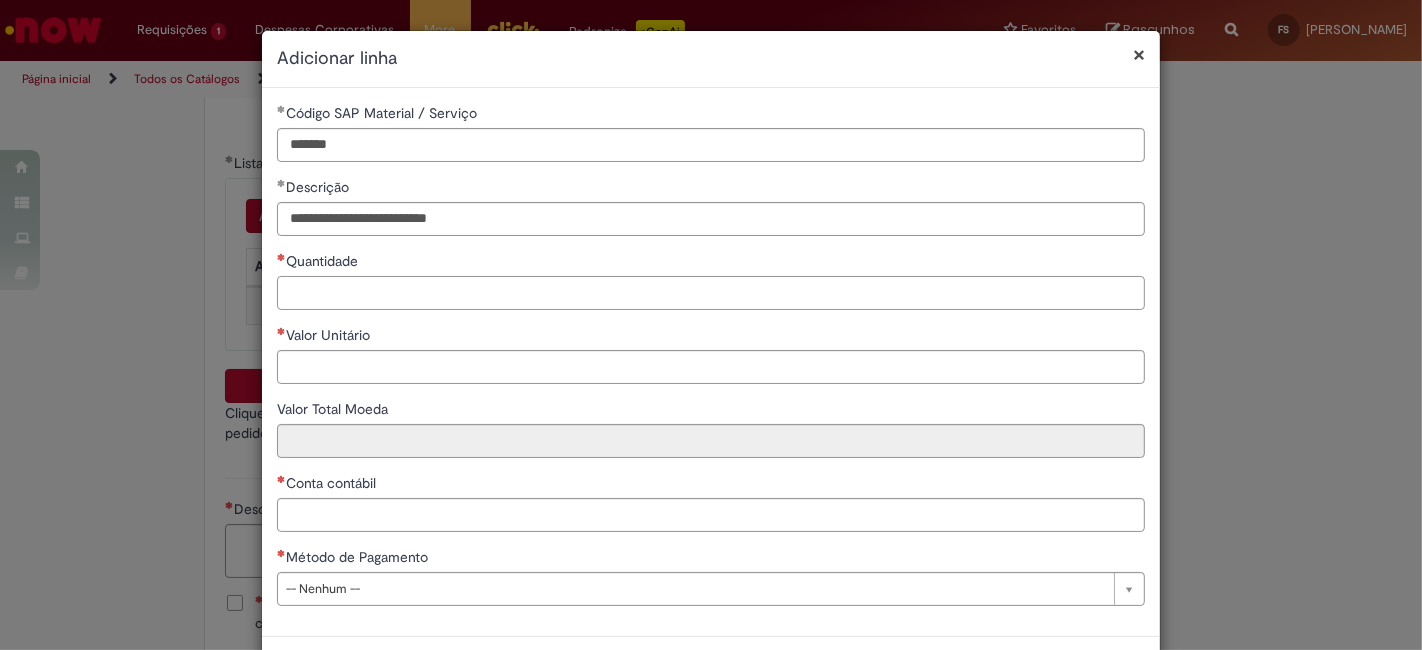 click on "Quantidade" at bounding box center (711, 293) 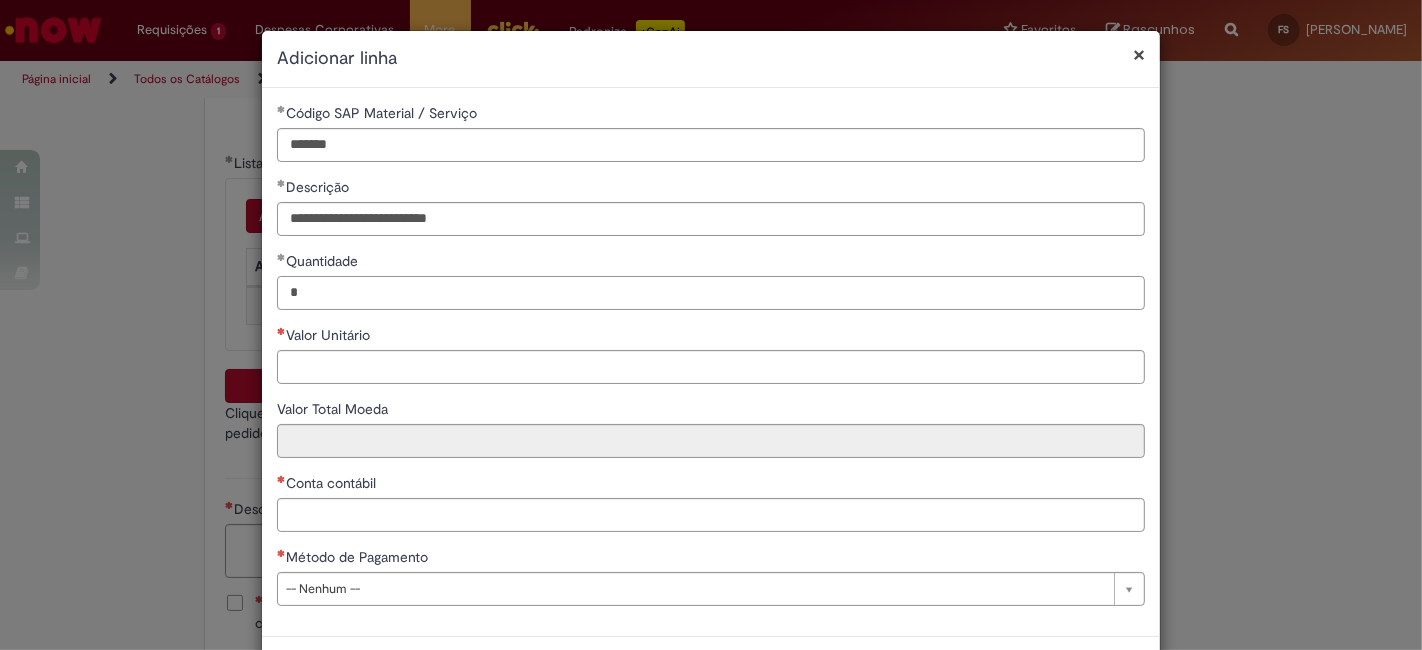 type on "*" 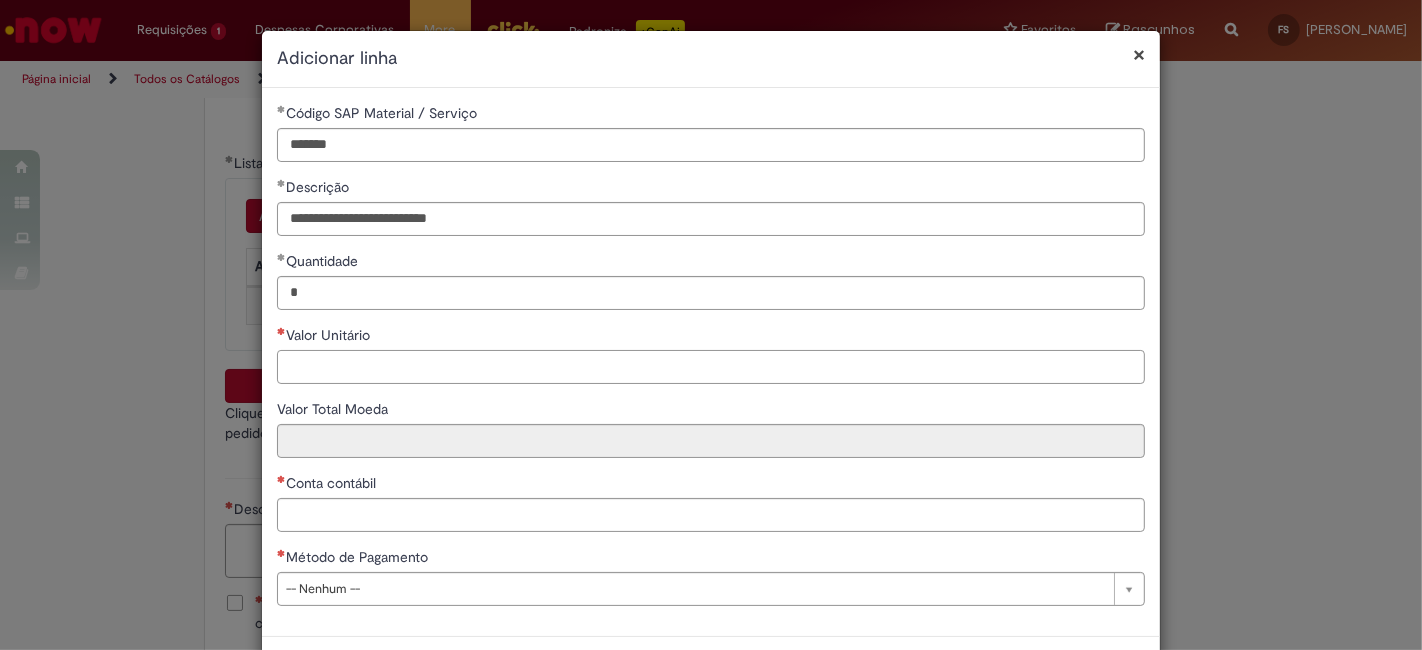 click on "Valor Unitário" at bounding box center (711, 367) 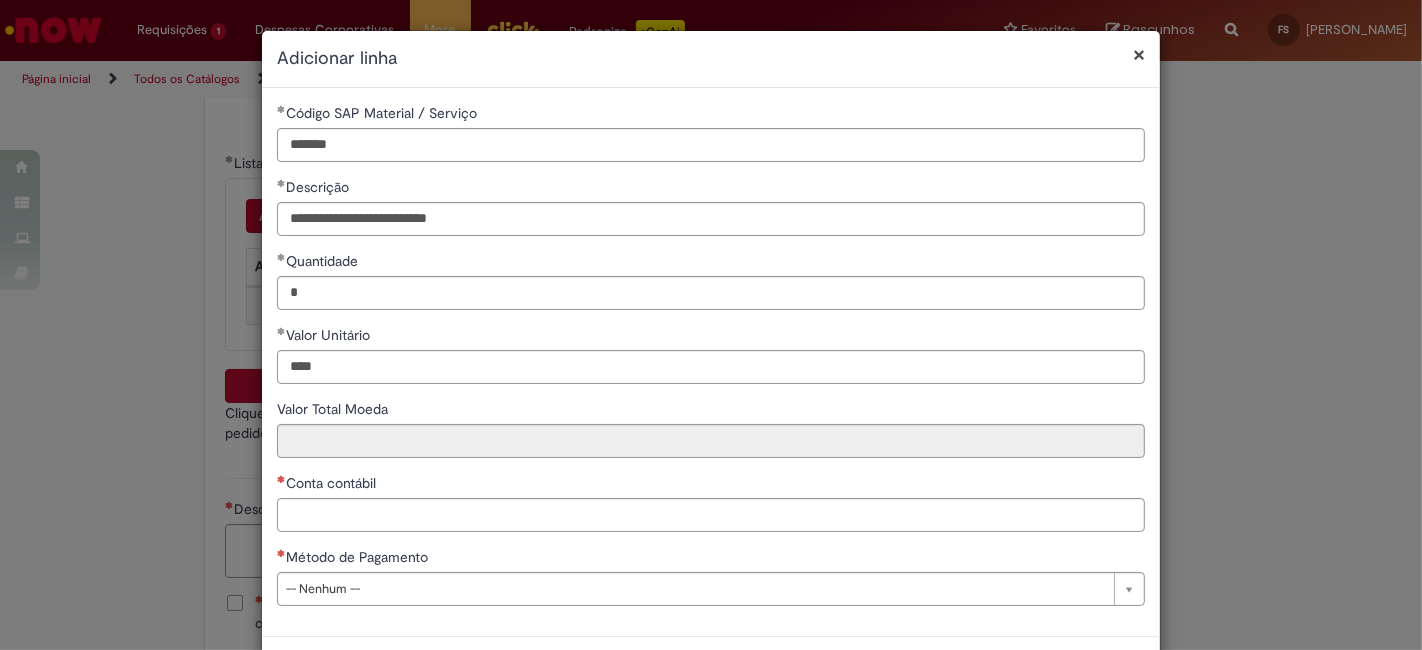 type on "********" 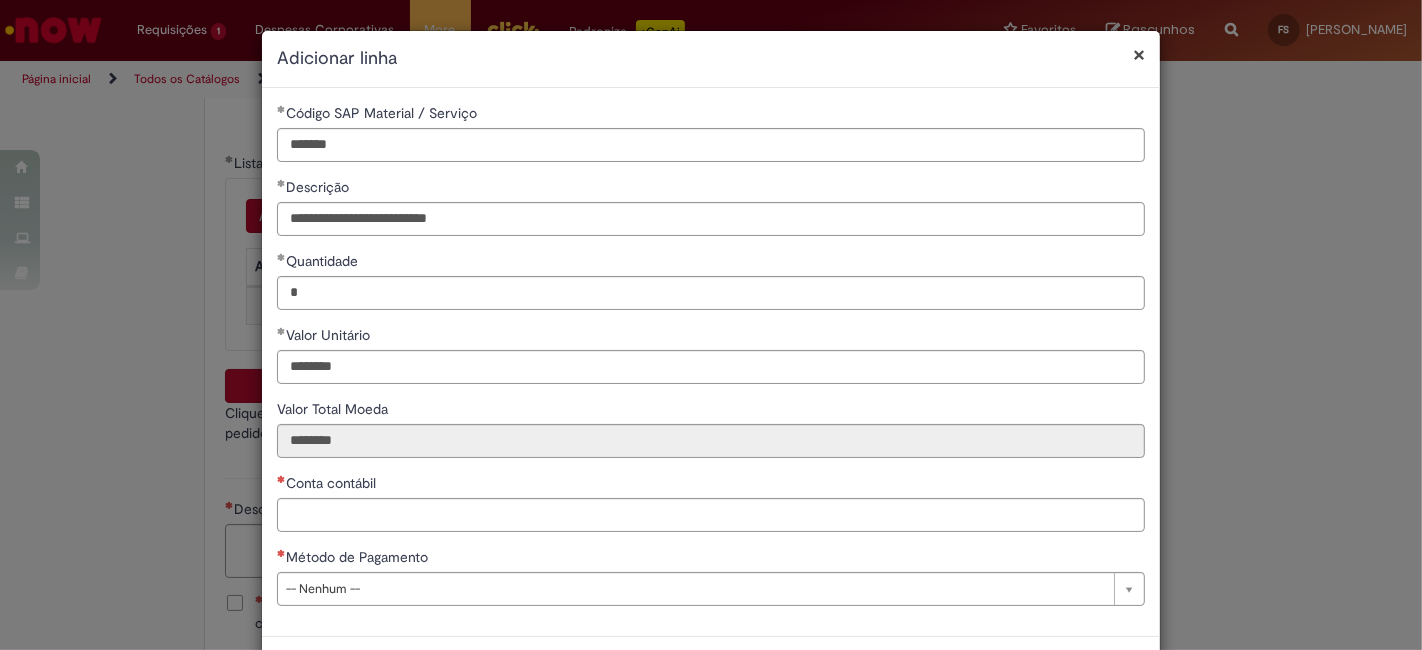 click on "**********" at bounding box center [711, 362] 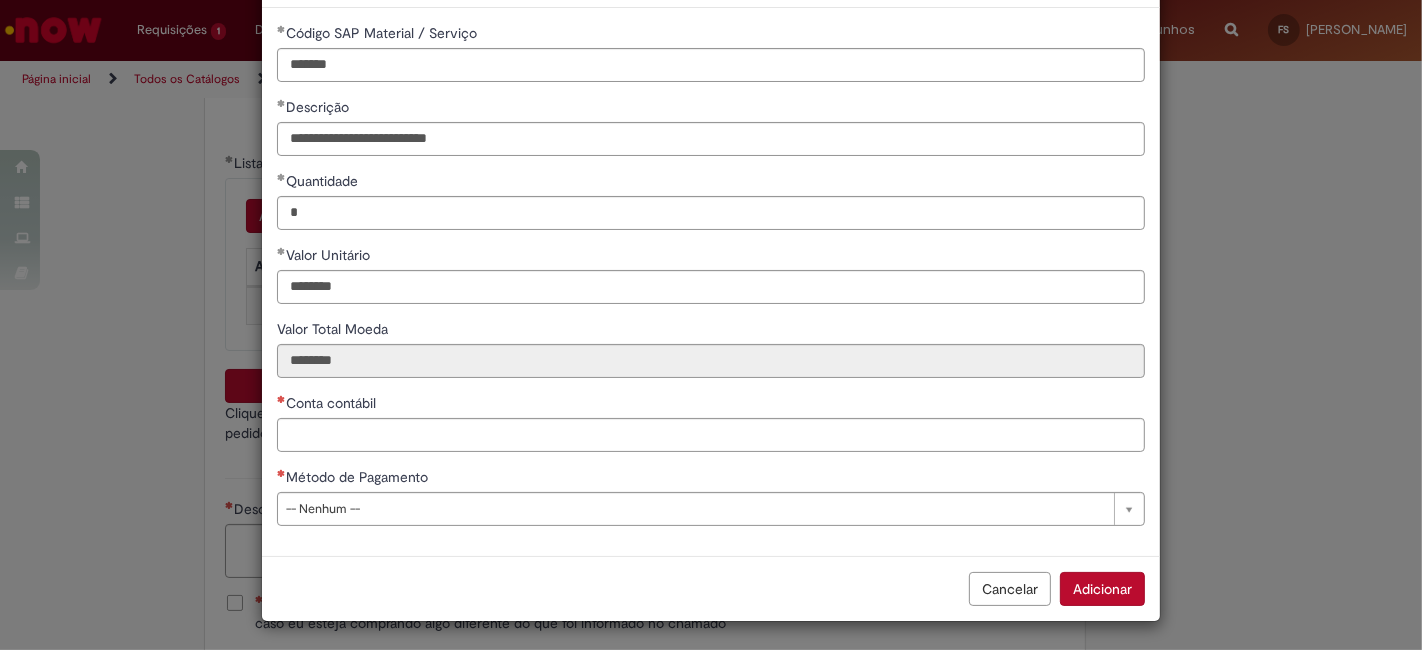 scroll, scrollTop: 79, scrollLeft: 0, axis: vertical 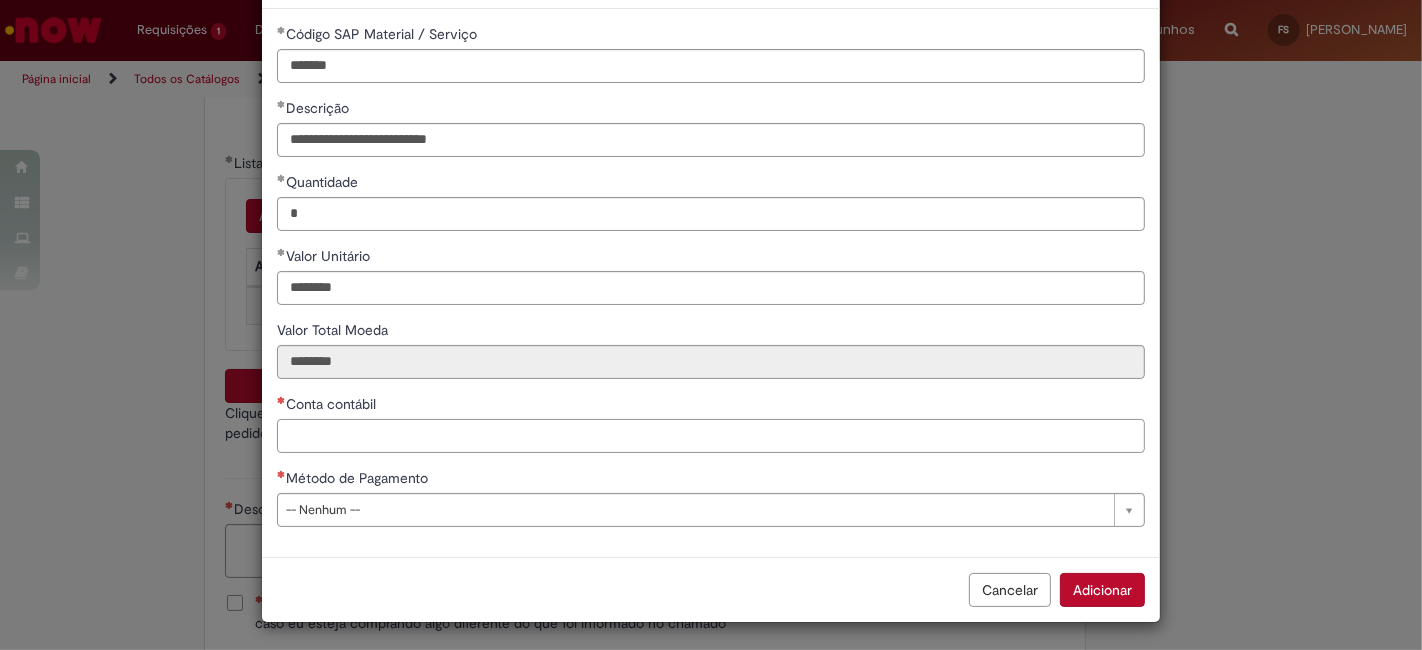 click on "Conta contábil" at bounding box center (711, 436) 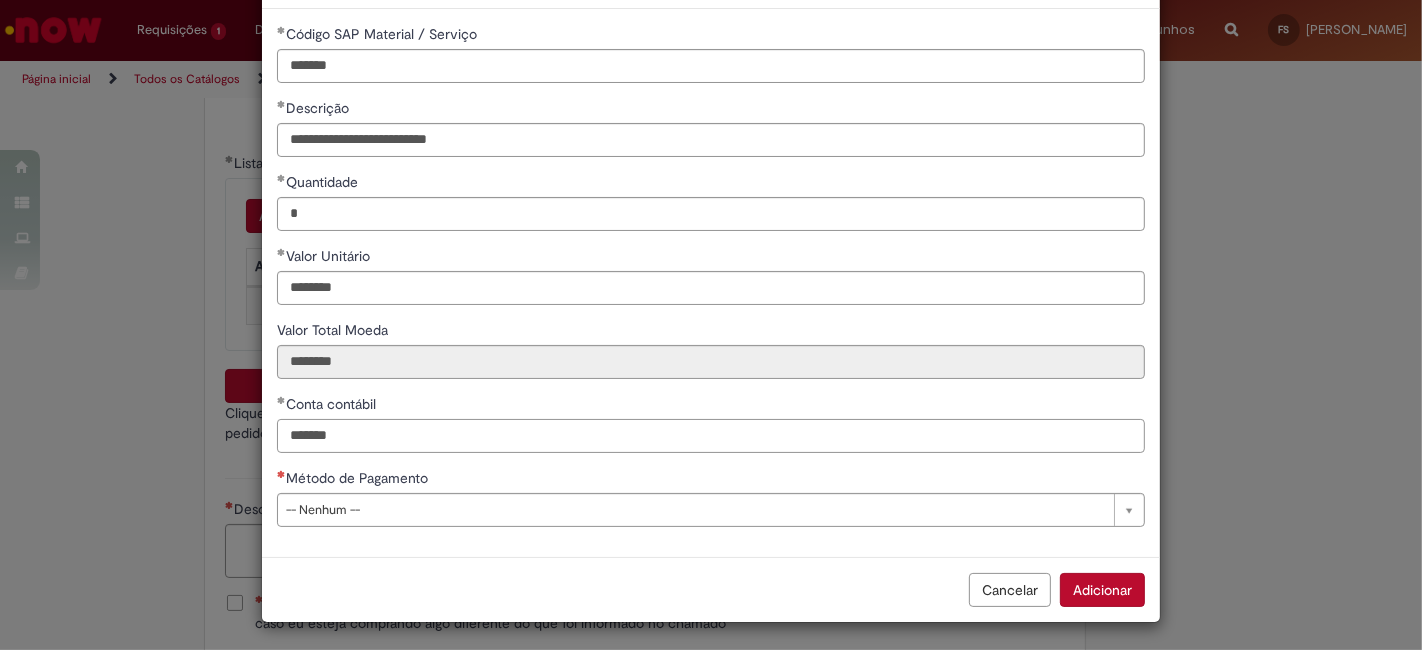 type on "*******" 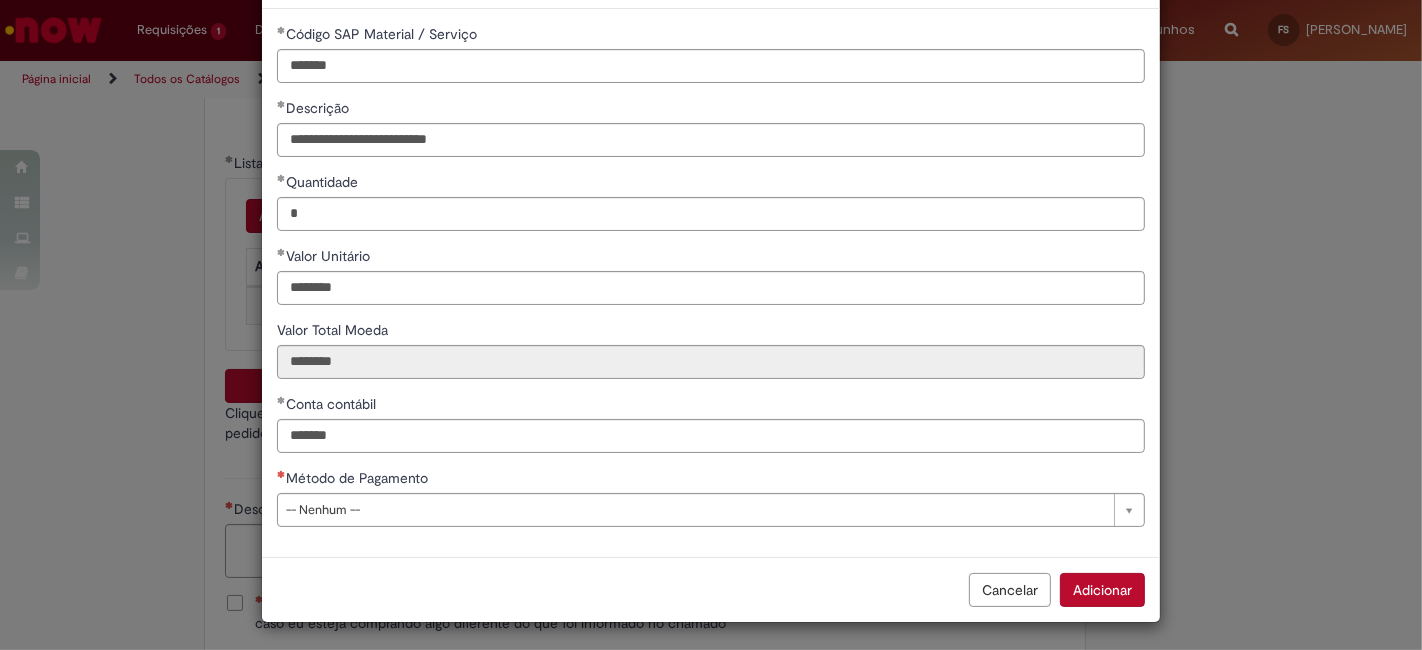 click on "**********" at bounding box center [711, 283] 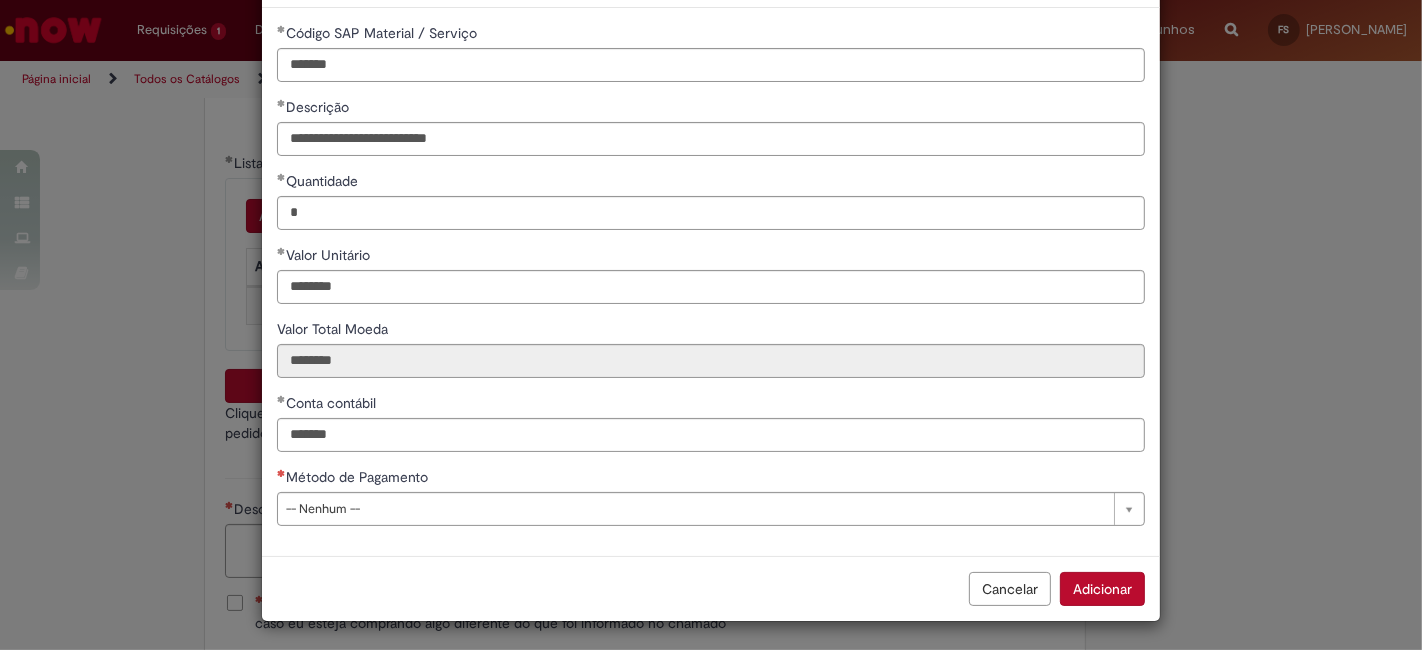 scroll, scrollTop: 79, scrollLeft: 0, axis: vertical 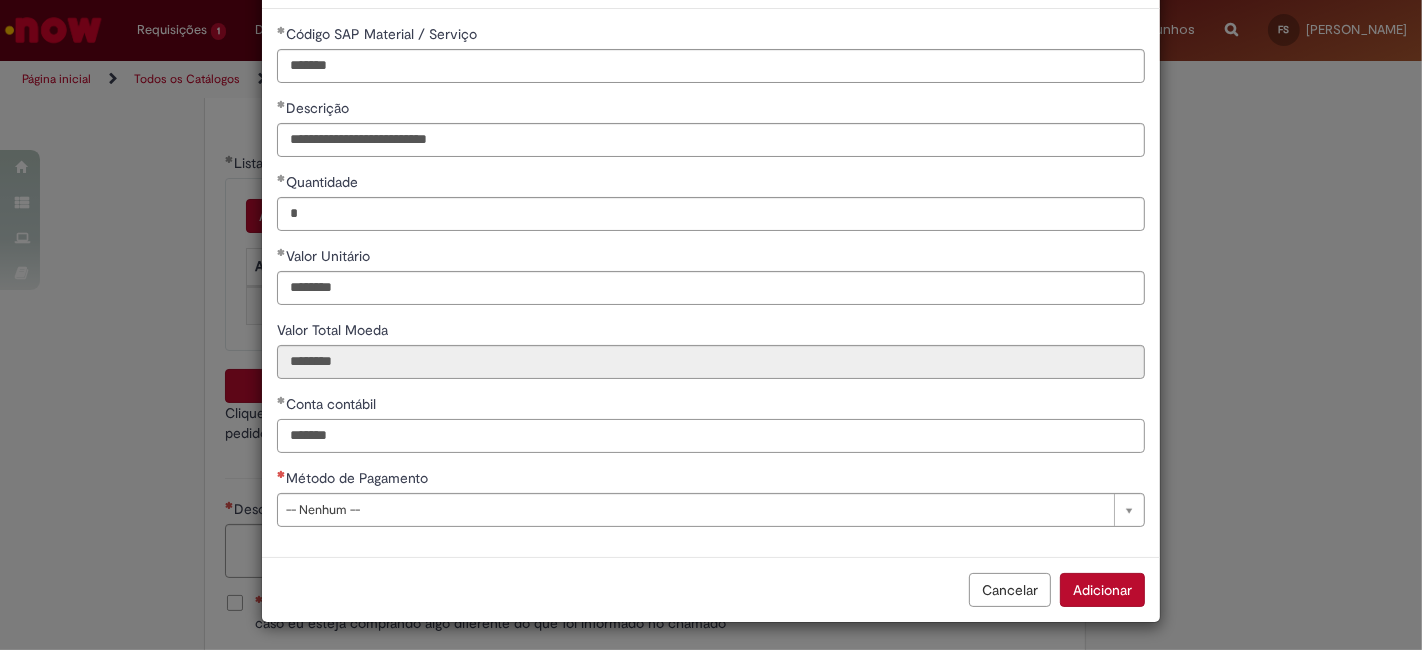 click on "*******" at bounding box center [711, 436] 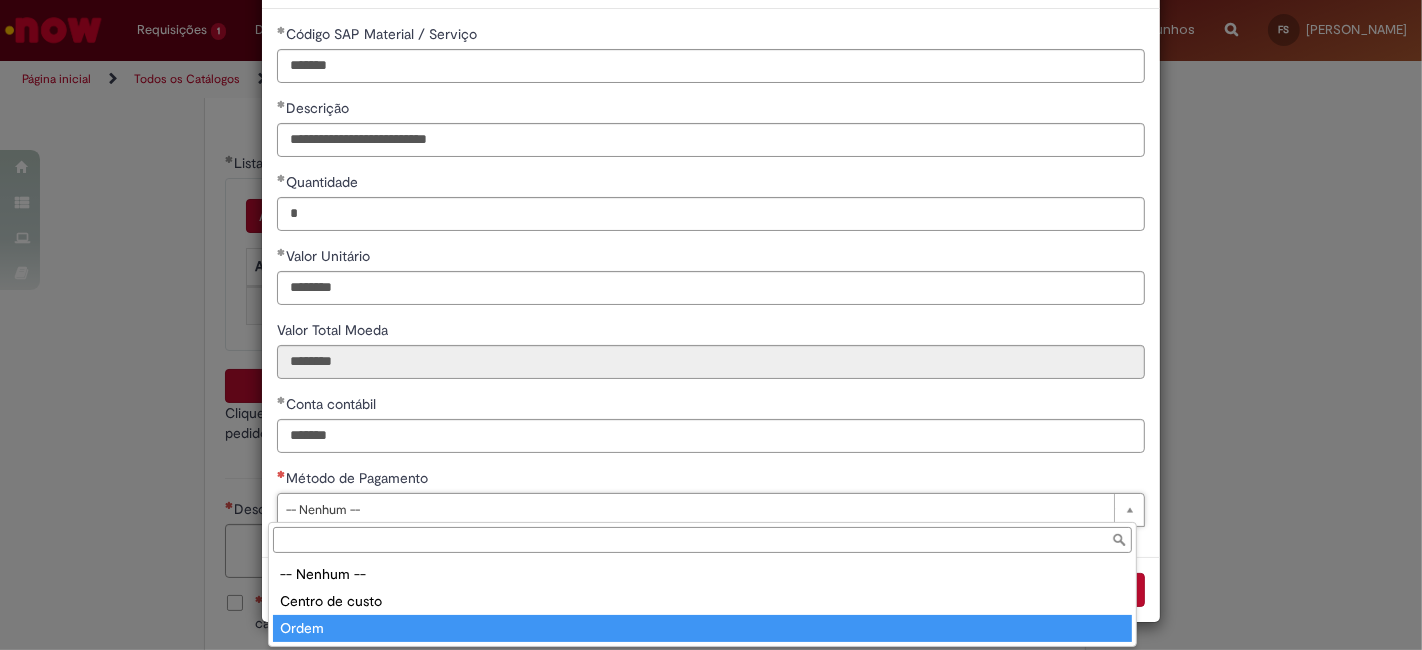 type on "*****" 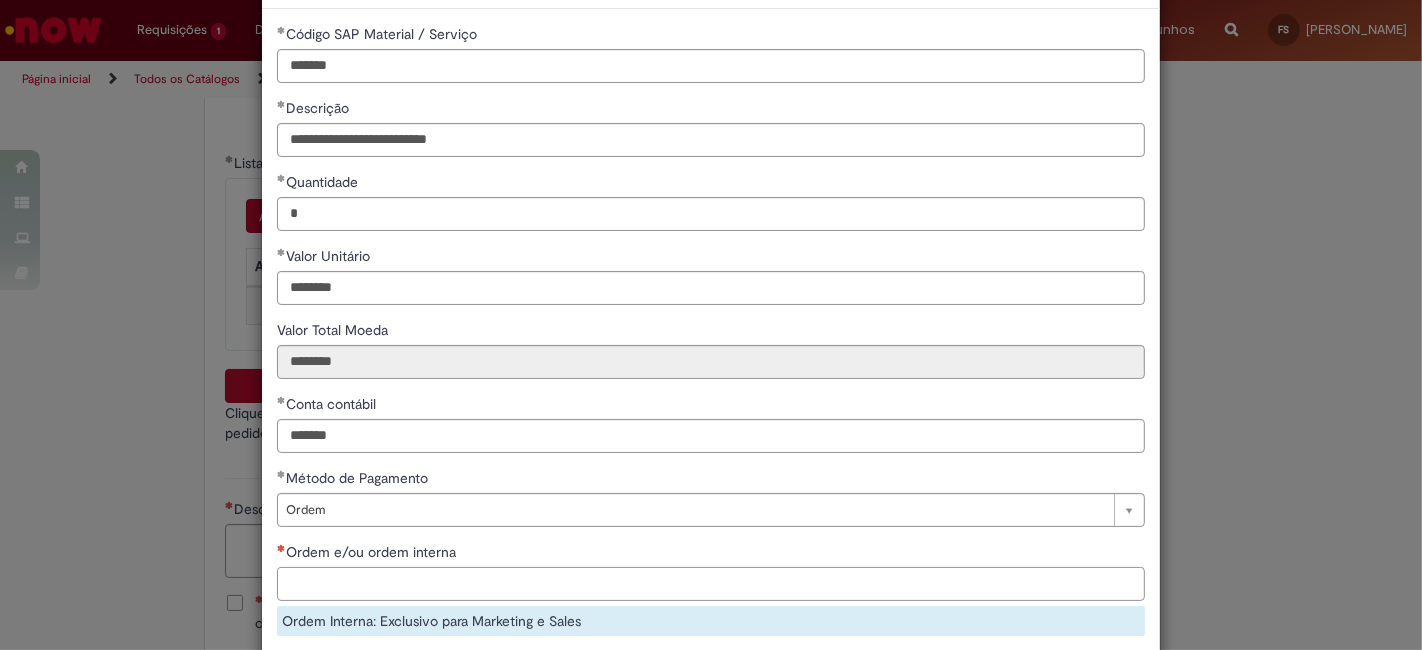 click on "Ordem e/ou ordem interna" at bounding box center [711, 584] 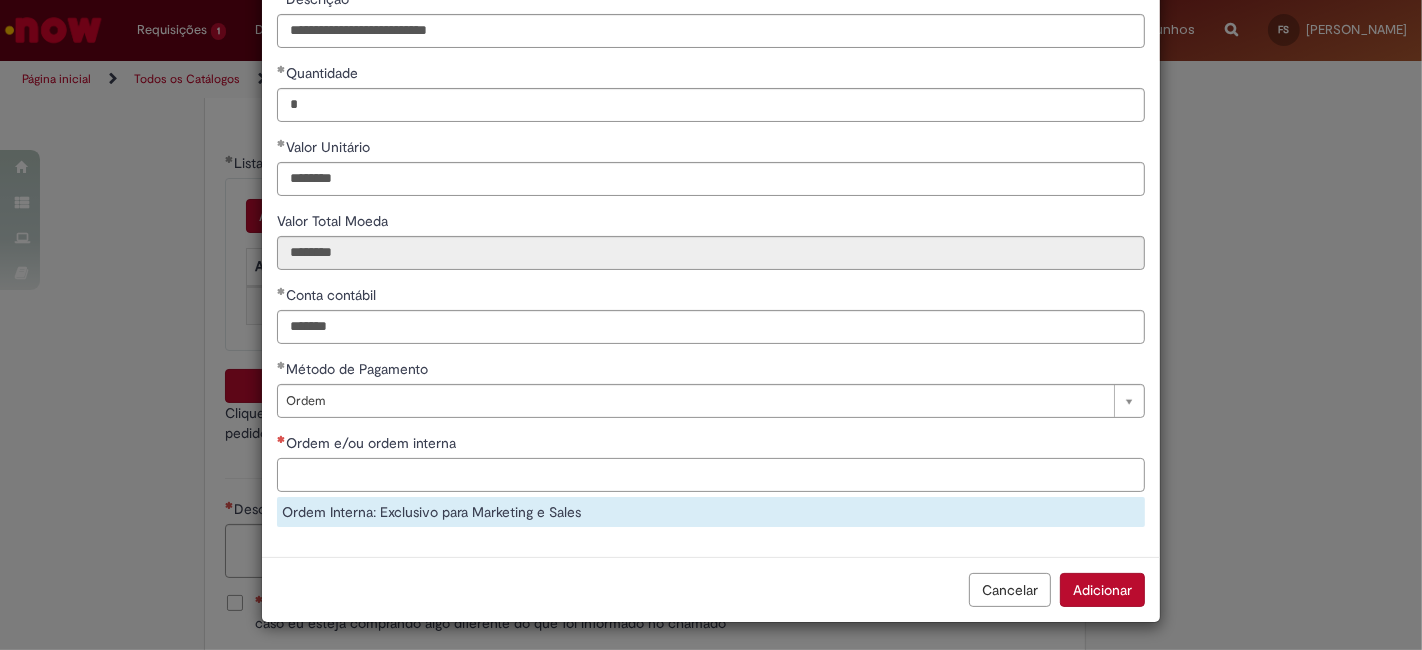 paste on "**********" 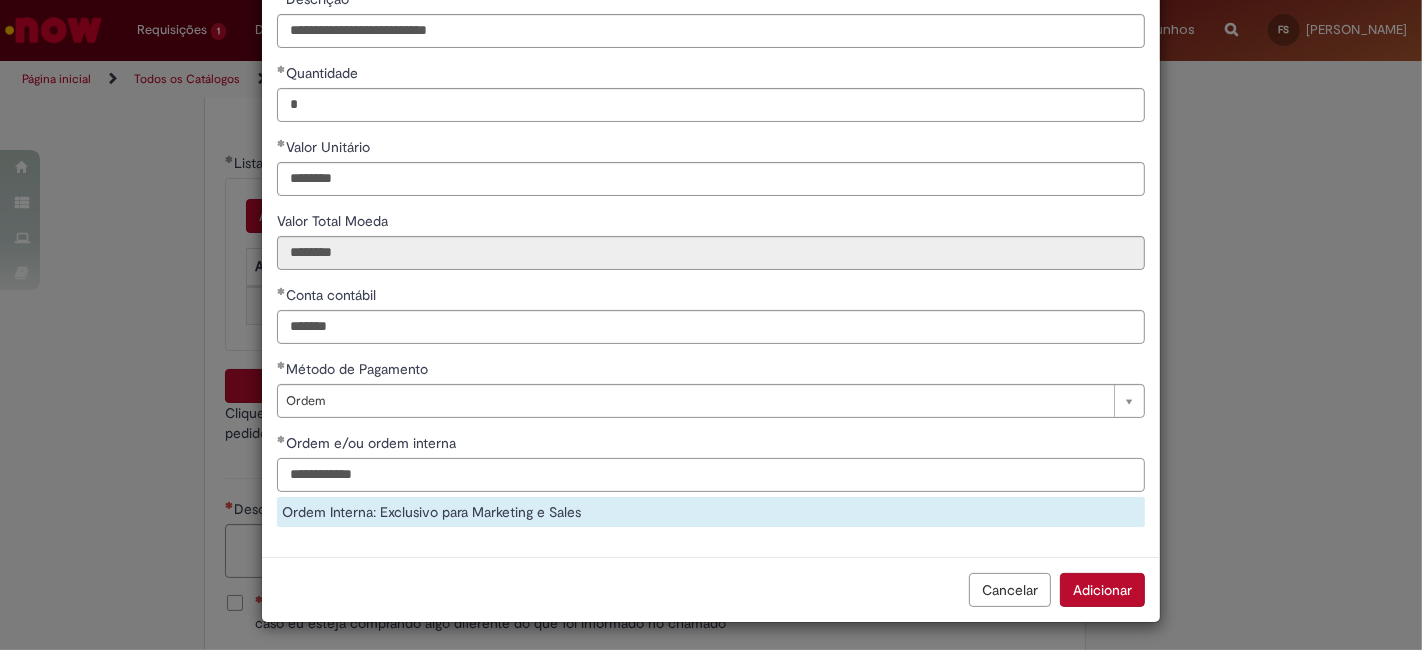 type on "**********" 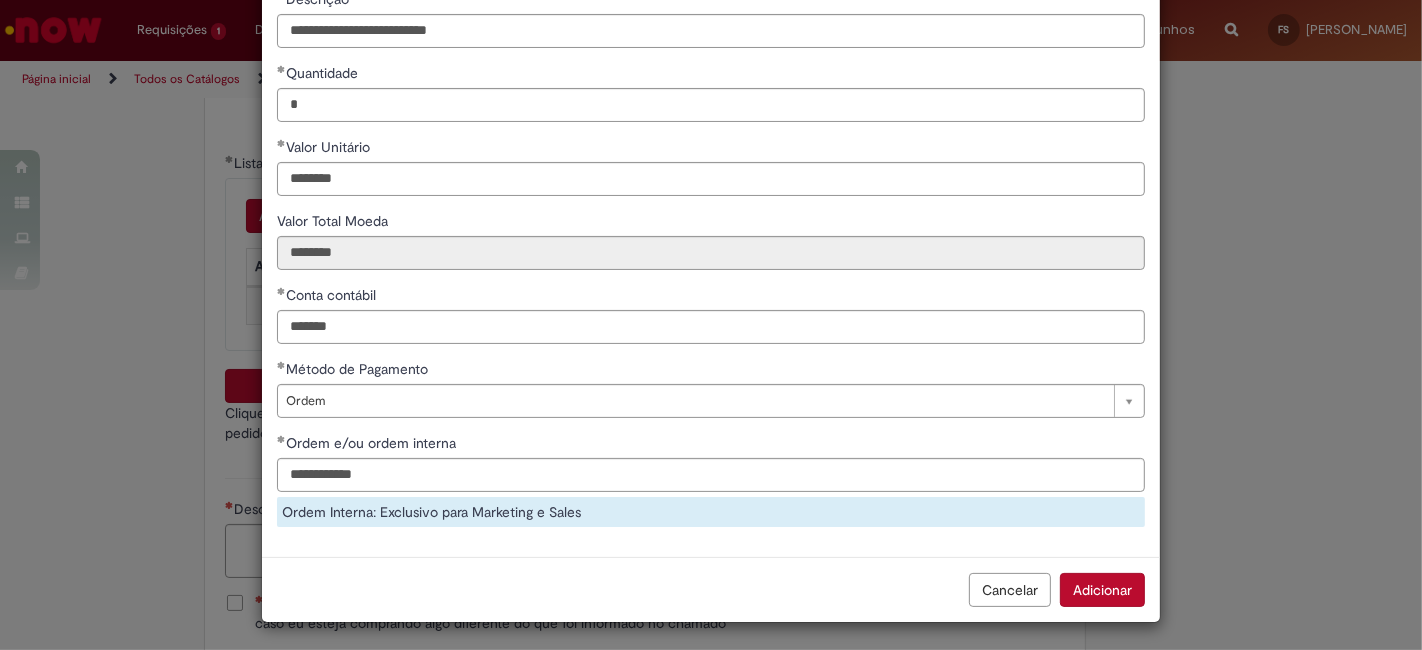 click on "**********" at bounding box center [711, 228] 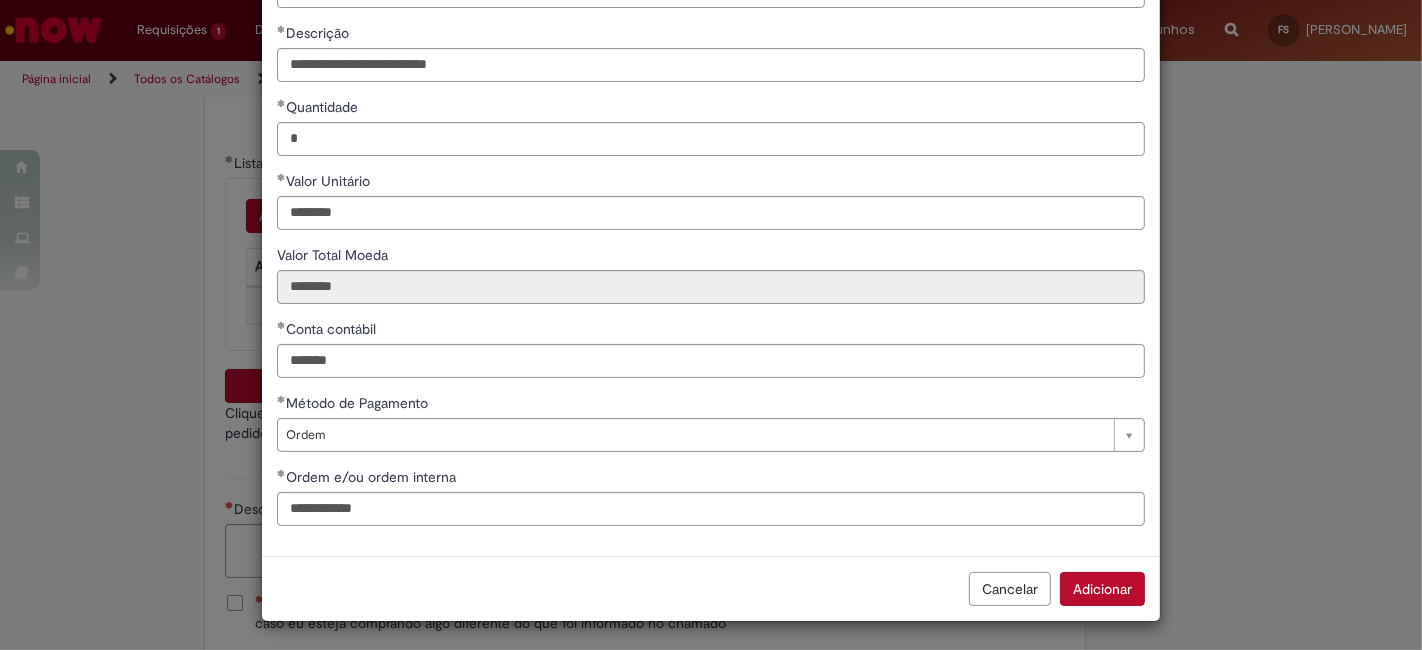 scroll, scrollTop: 153, scrollLeft: 0, axis: vertical 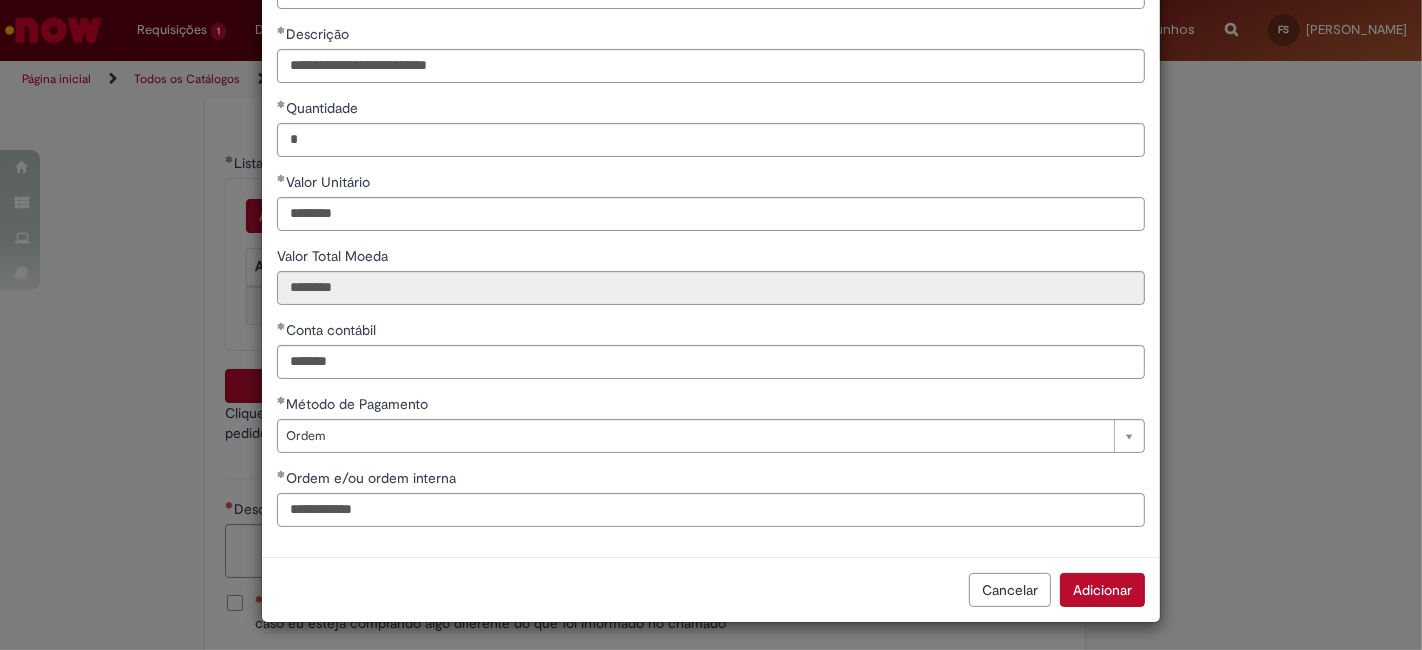 click on "Adicionar" at bounding box center [1102, 590] 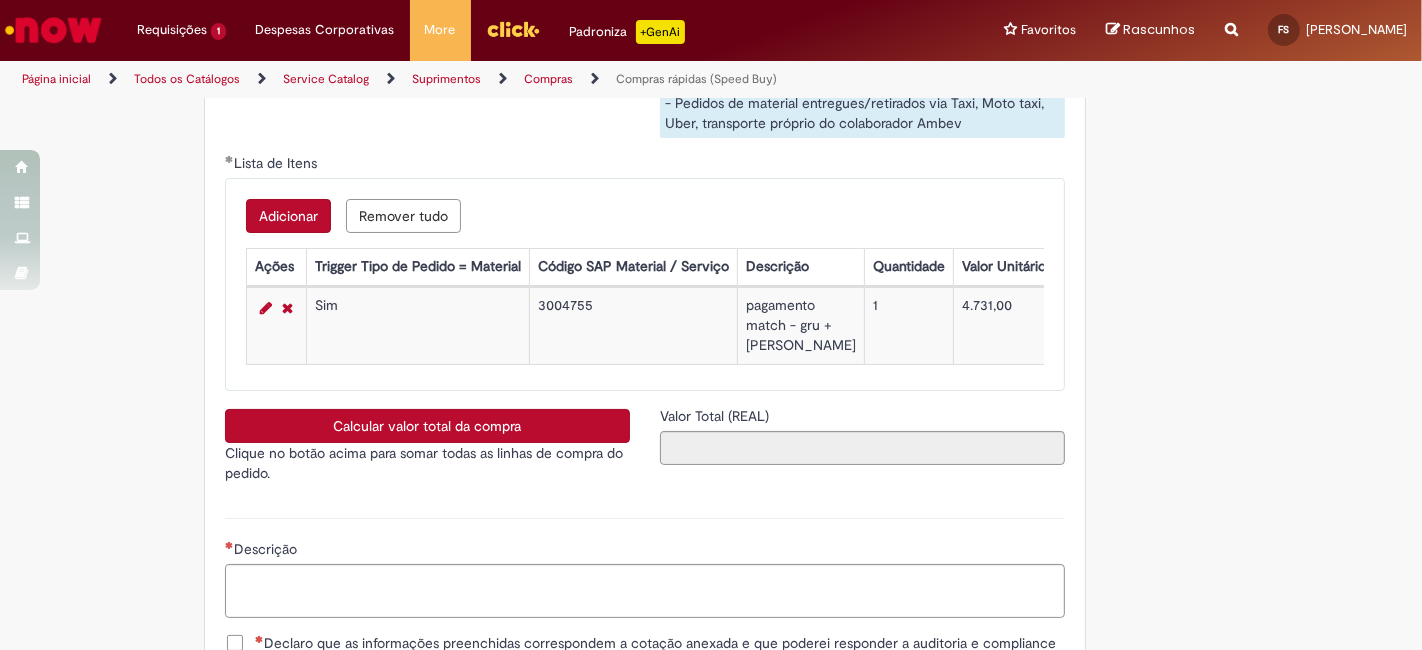 scroll, scrollTop: 3845, scrollLeft: 0, axis: vertical 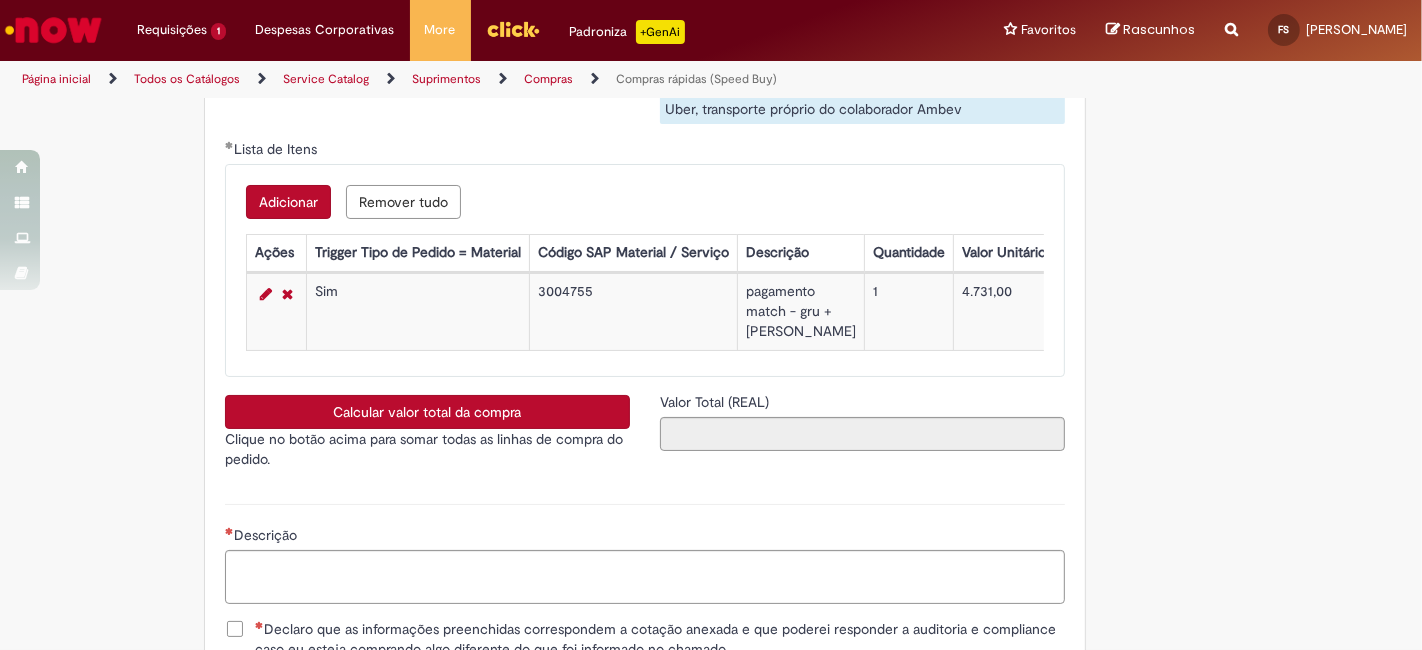click on "Calcular valor total da compra" at bounding box center [427, 412] 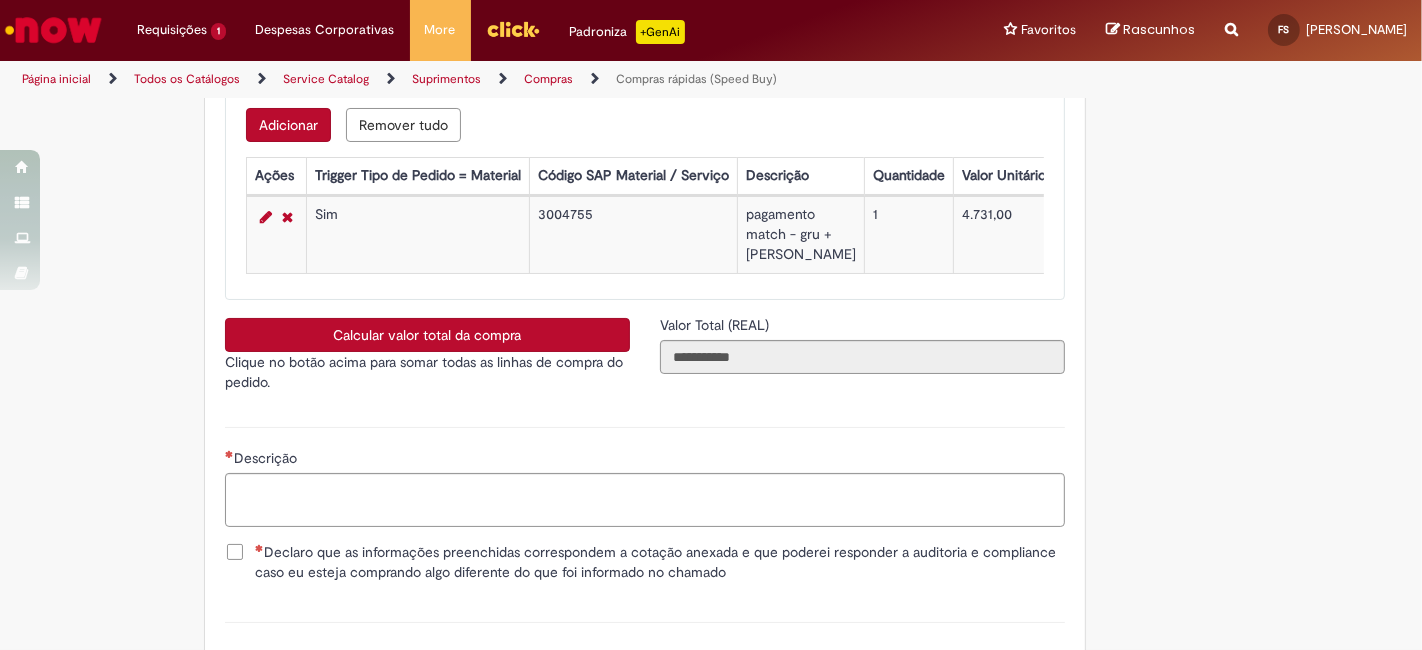 scroll, scrollTop: 3925, scrollLeft: 0, axis: vertical 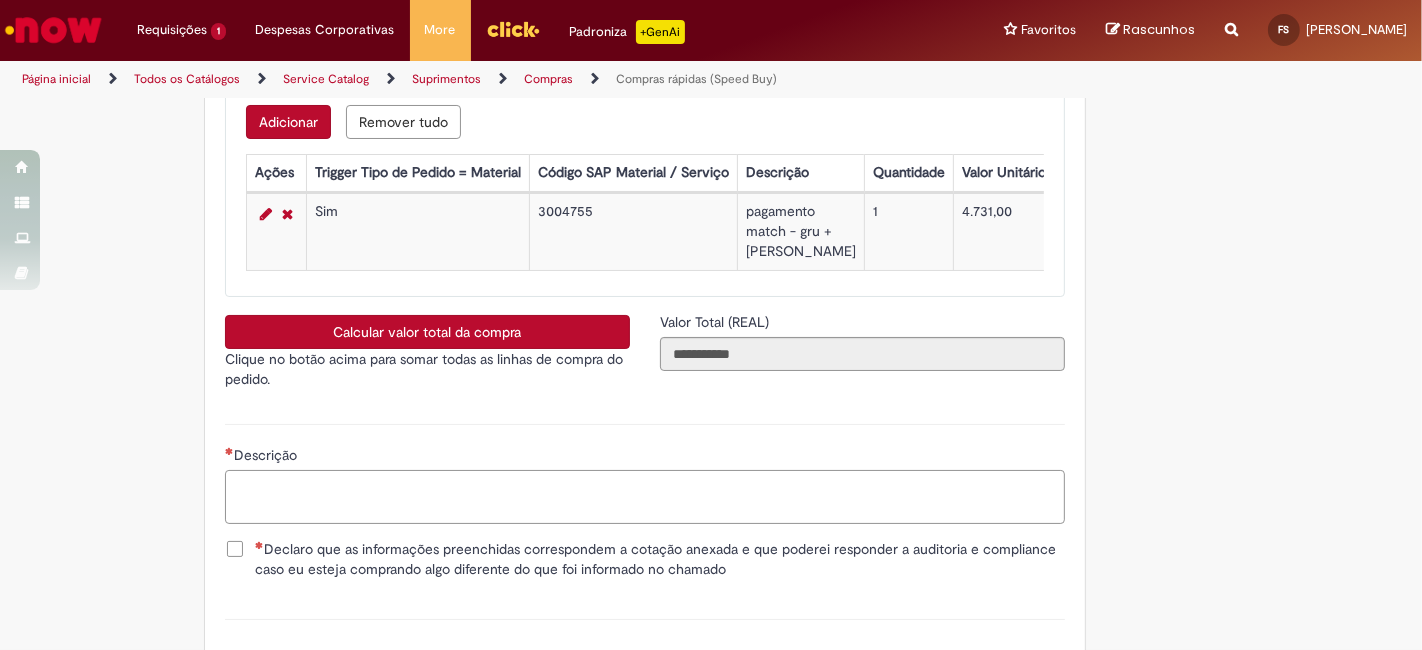 click on "Descrição" at bounding box center (645, 496) 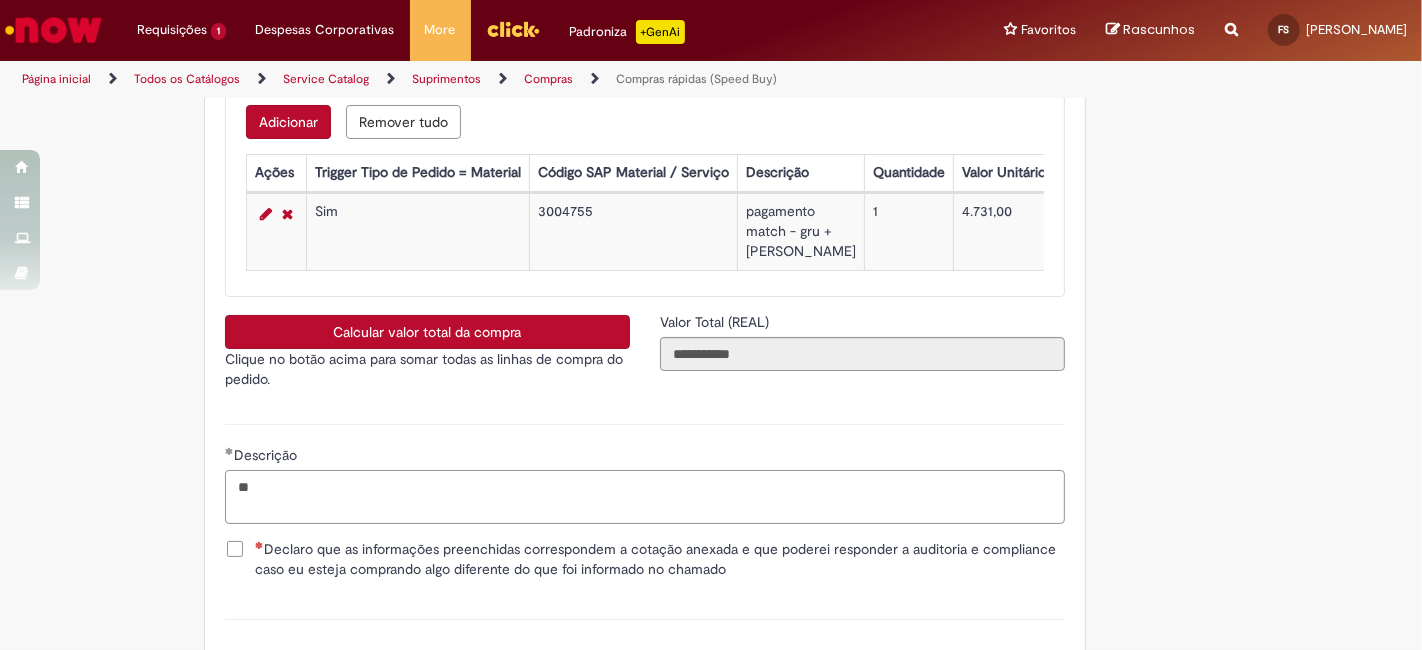 type on "*" 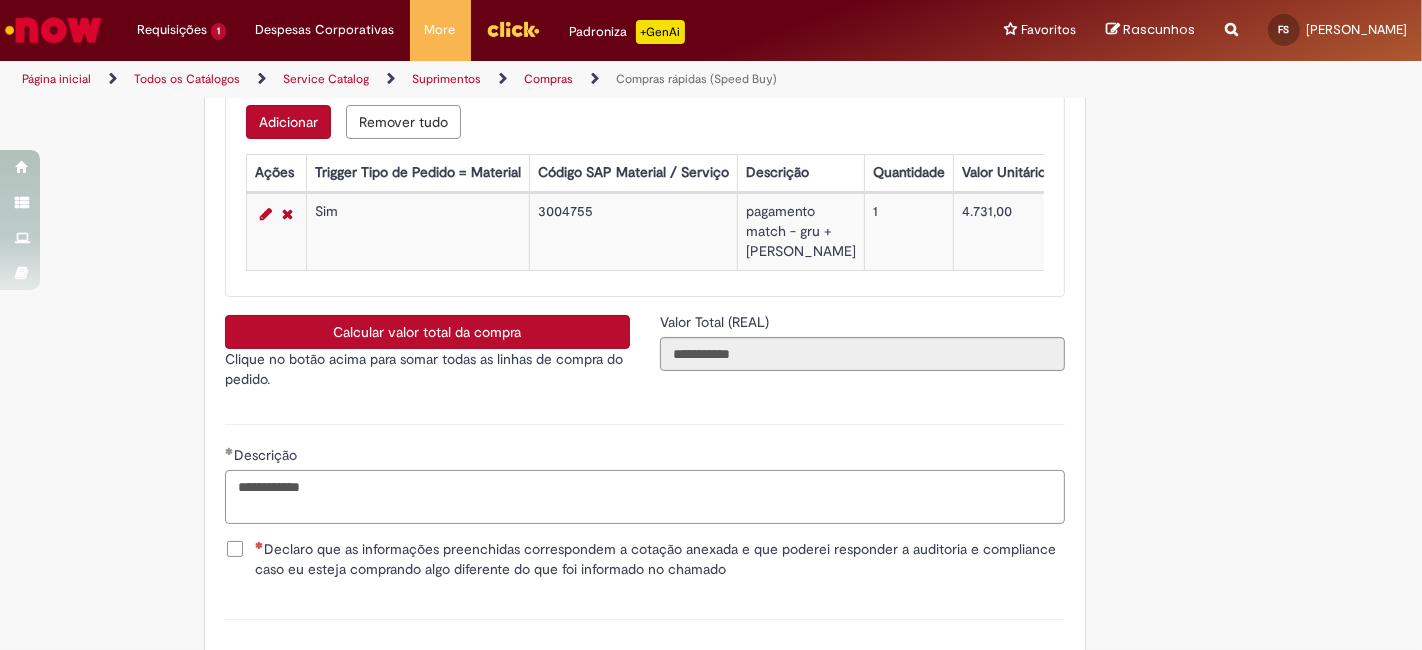 type on "**********" 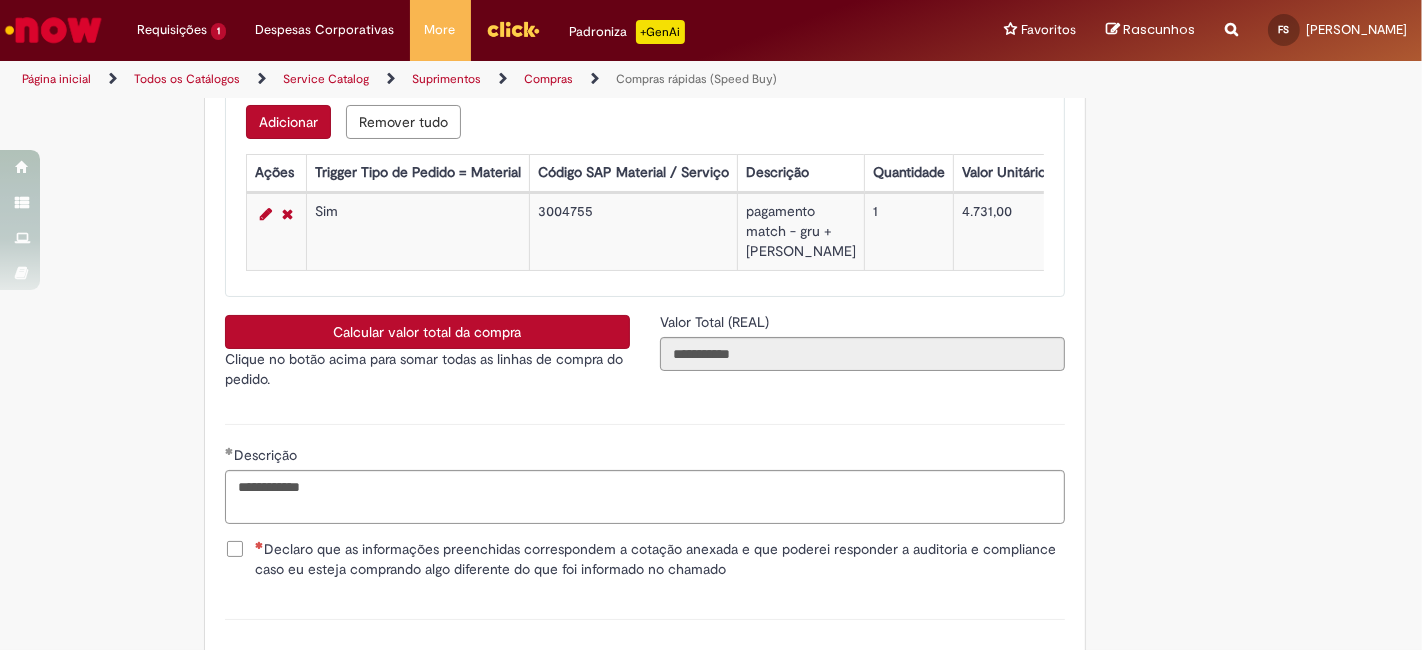 click on "**********" at bounding box center (645, 471) 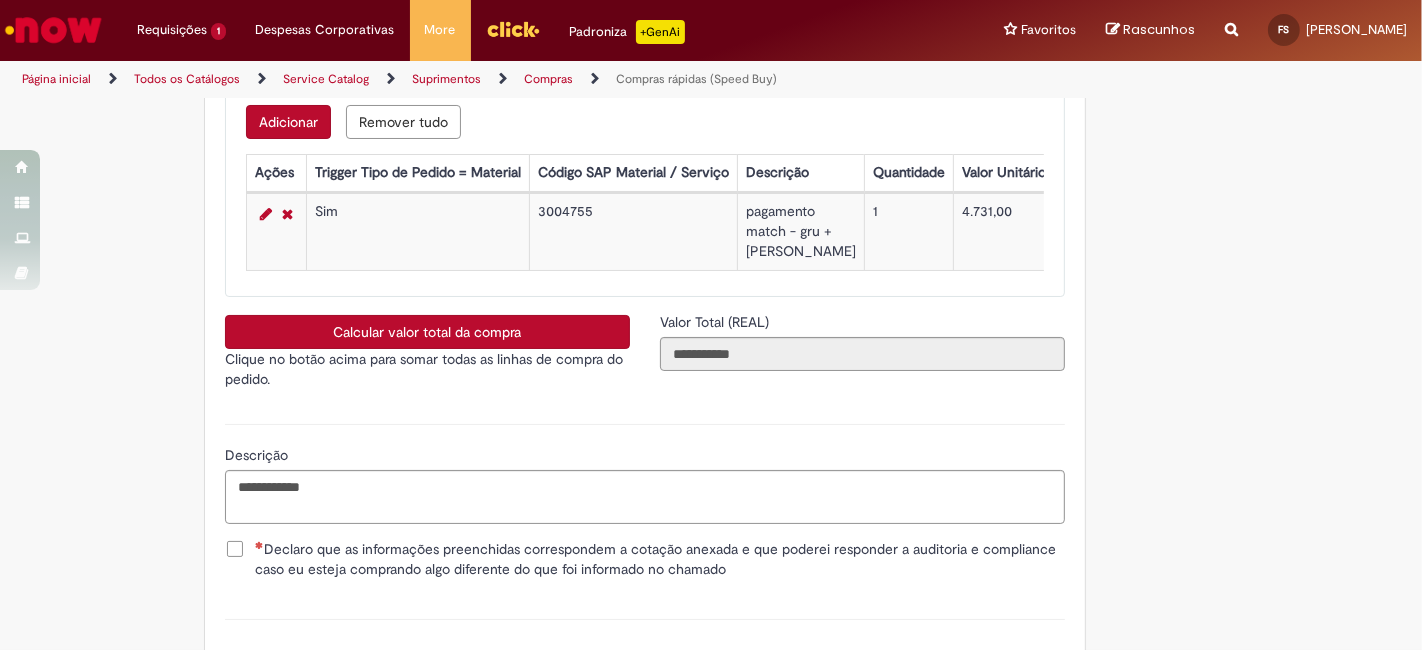 click on "Declaro que as informações preenchidas correspondem a cotação anexada e que poderei responder a auditoria e compliance caso eu esteja comprando algo diferente do que foi informado no chamado" at bounding box center [660, 559] 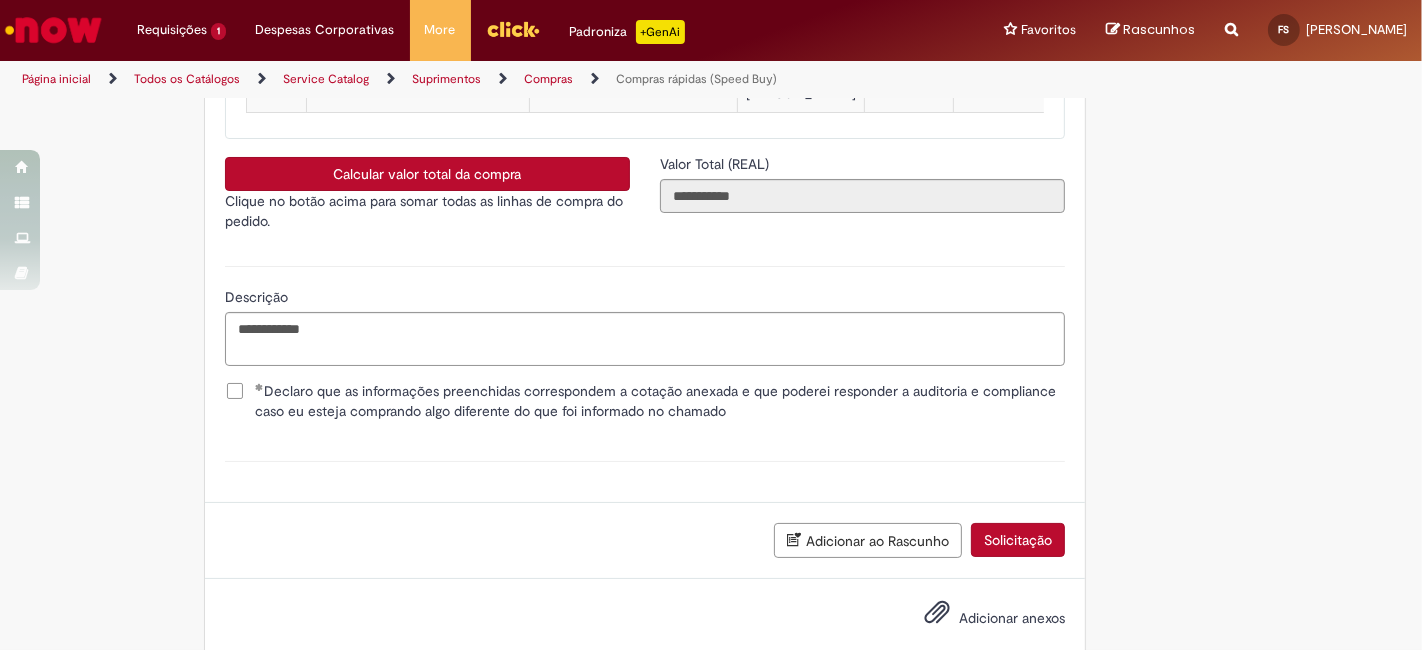 scroll, scrollTop: 4152, scrollLeft: 0, axis: vertical 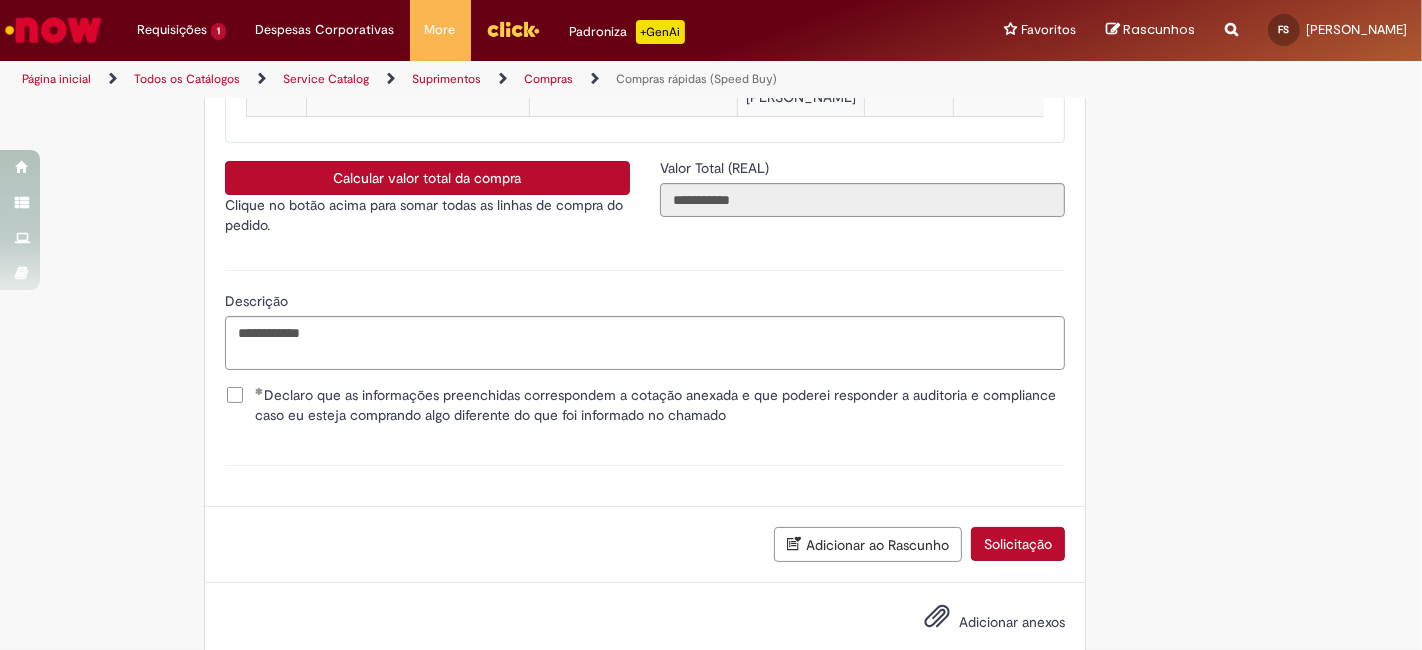 click on "Calcular valor total da compra" at bounding box center (427, 178) 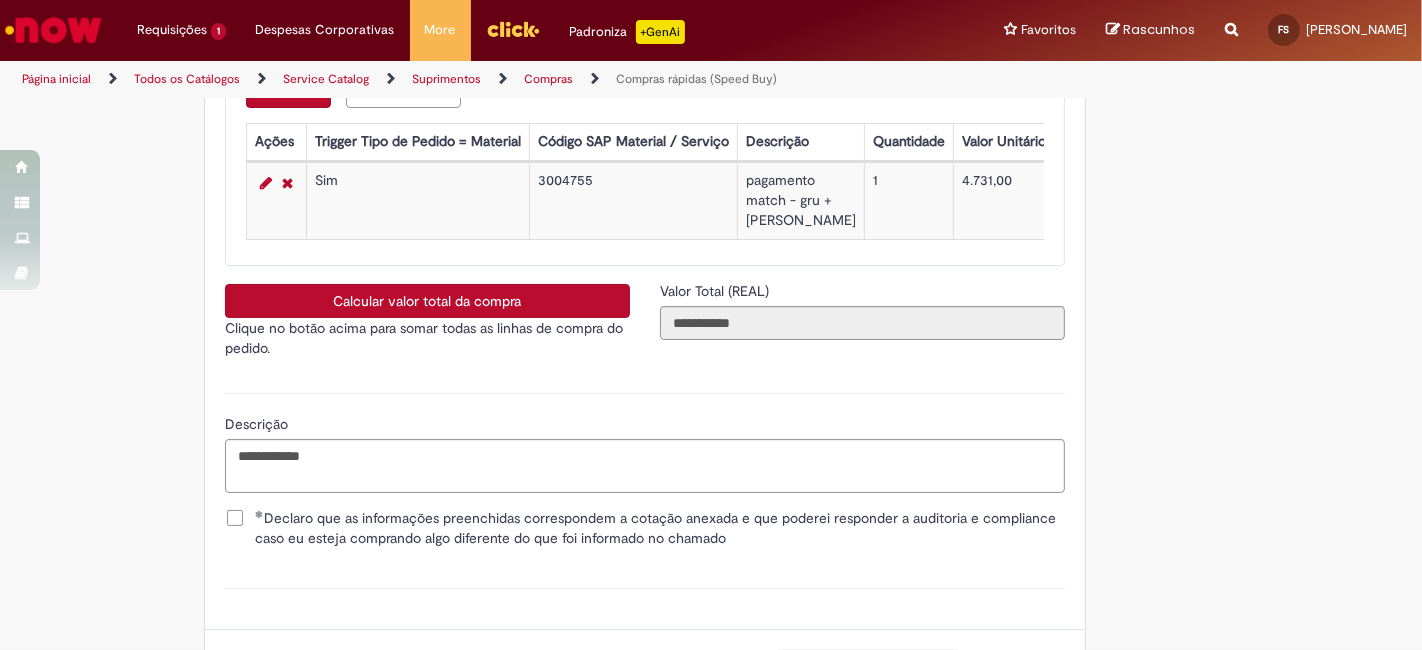 scroll, scrollTop: 3949, scrollLeft: 0, axis: vertical 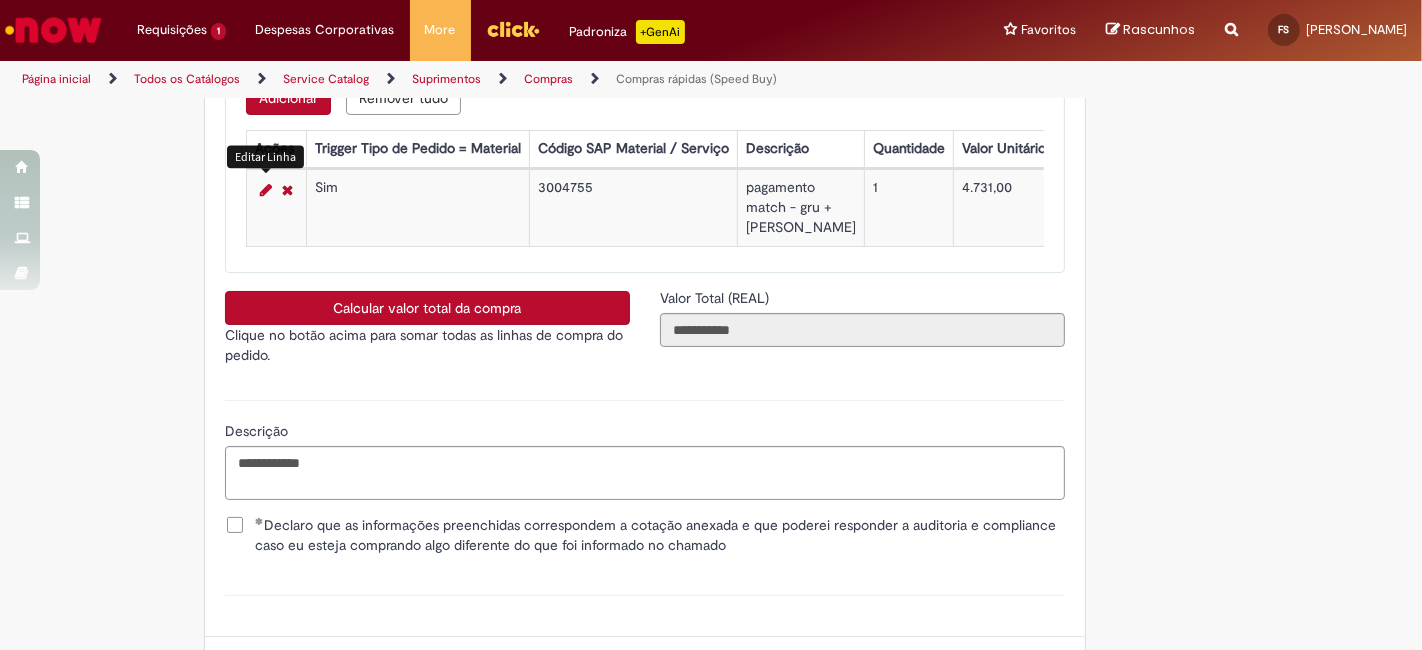 click at bounding box center [266, 190] 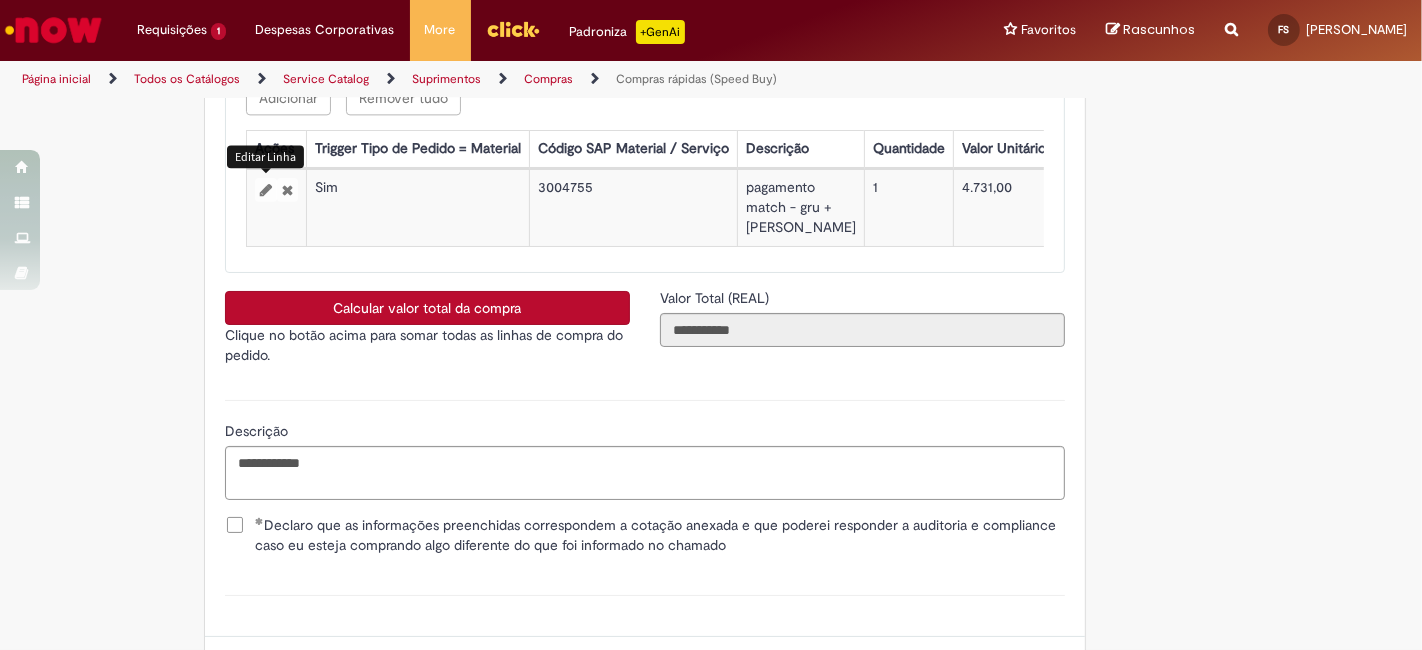 select on "*****" 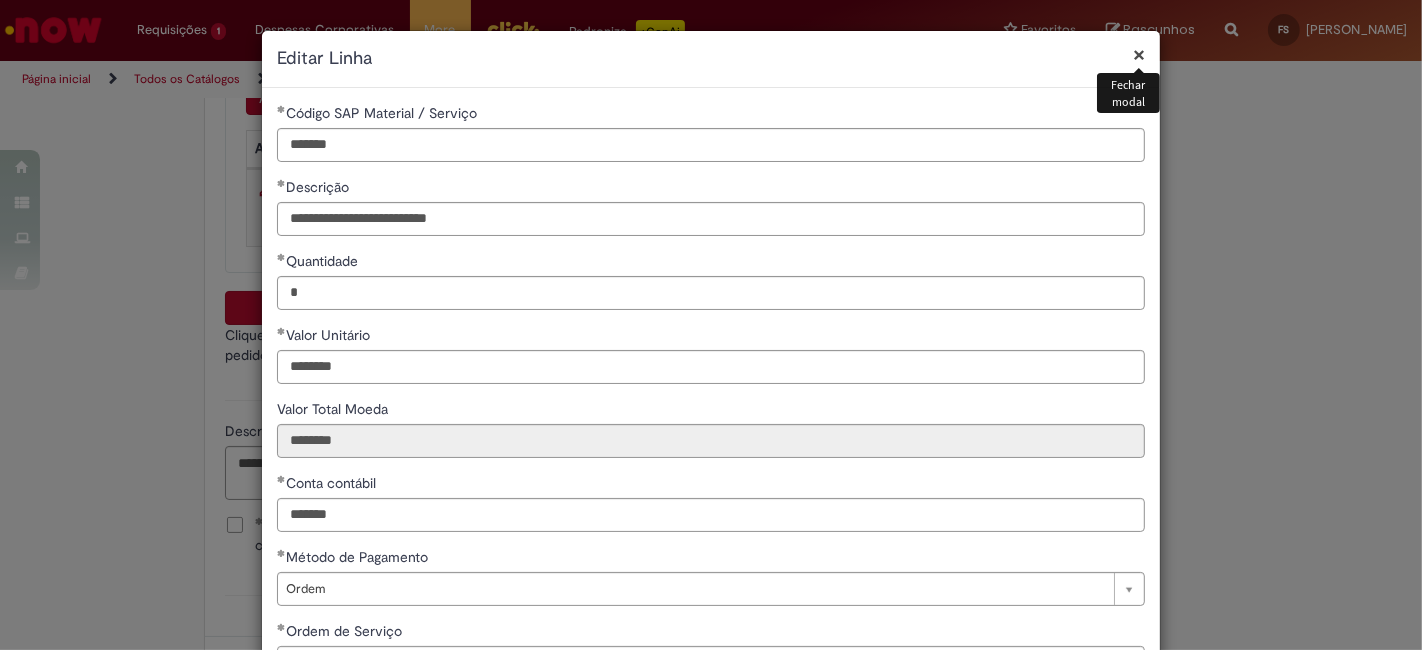 scroll, scrollTop: 44, scrollLeft: 0, axis: vertical 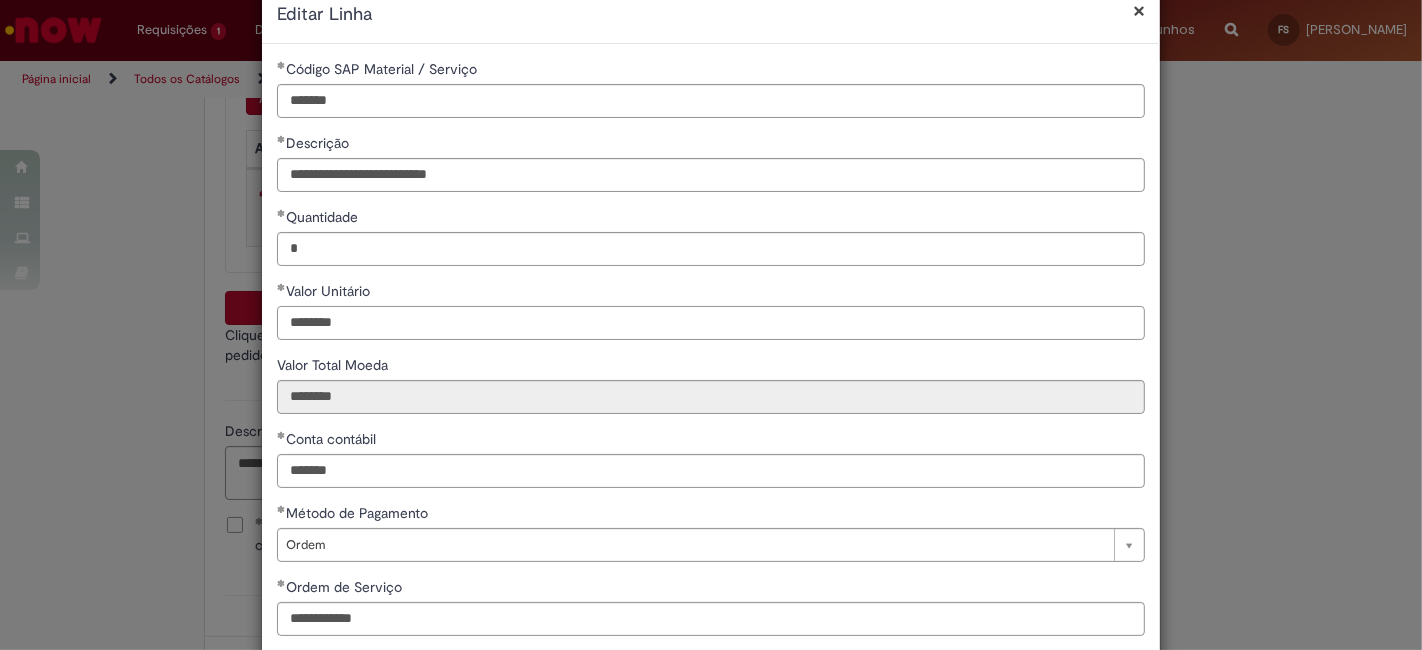 drag, startPoint x: 332, startPoint y: 320, endPoint x: 305, endPoint y: 315, distance: 27.45906 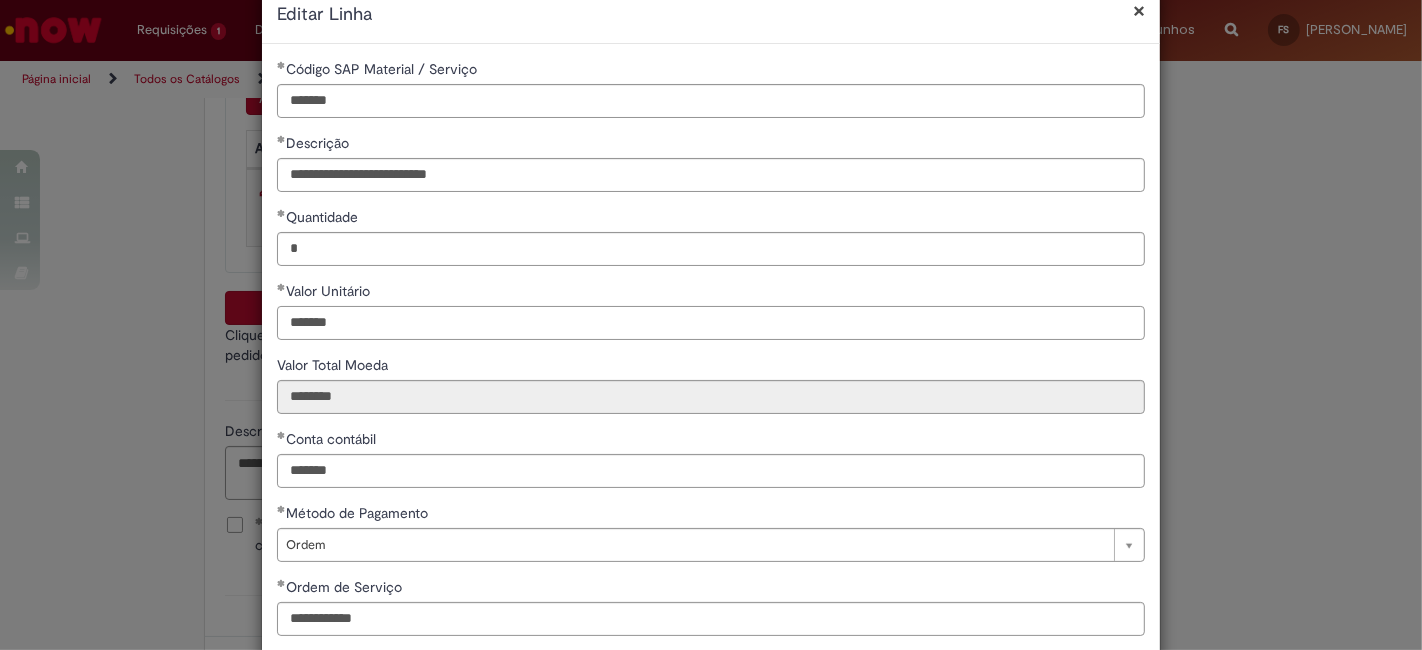 click on "*******" at bounding box center [711, 323] 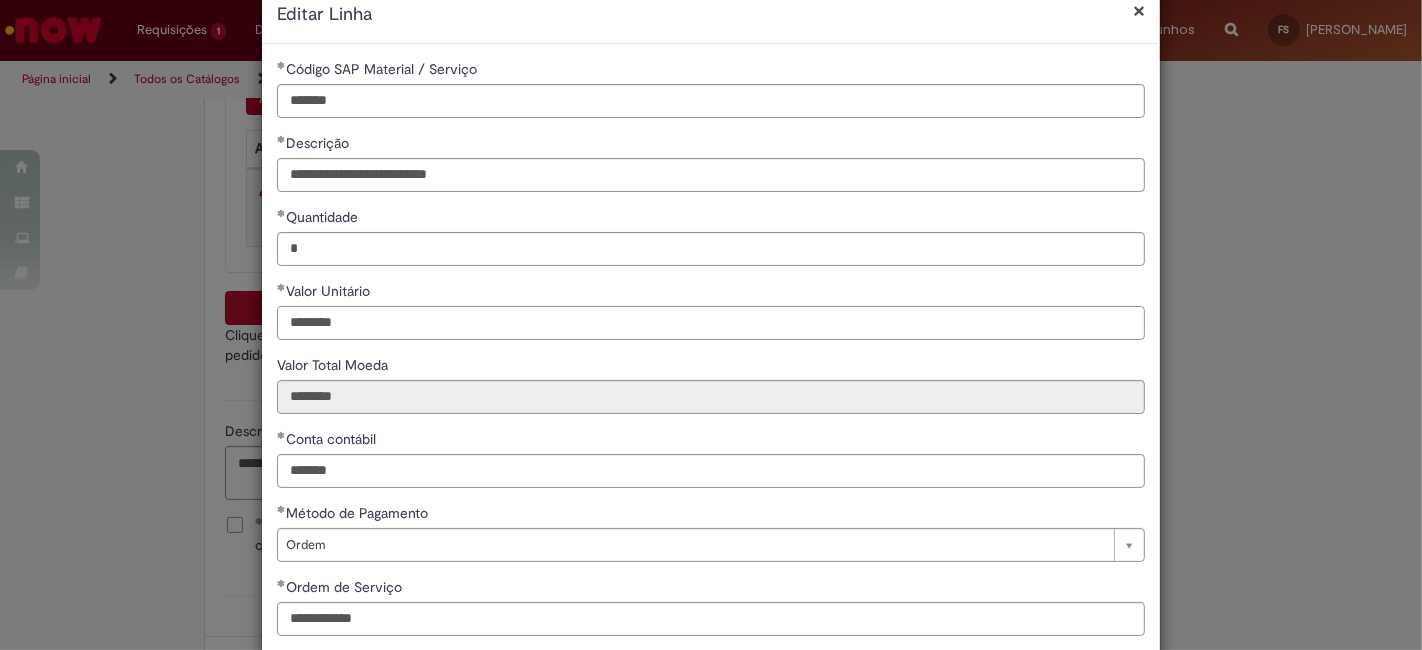 type on "********" 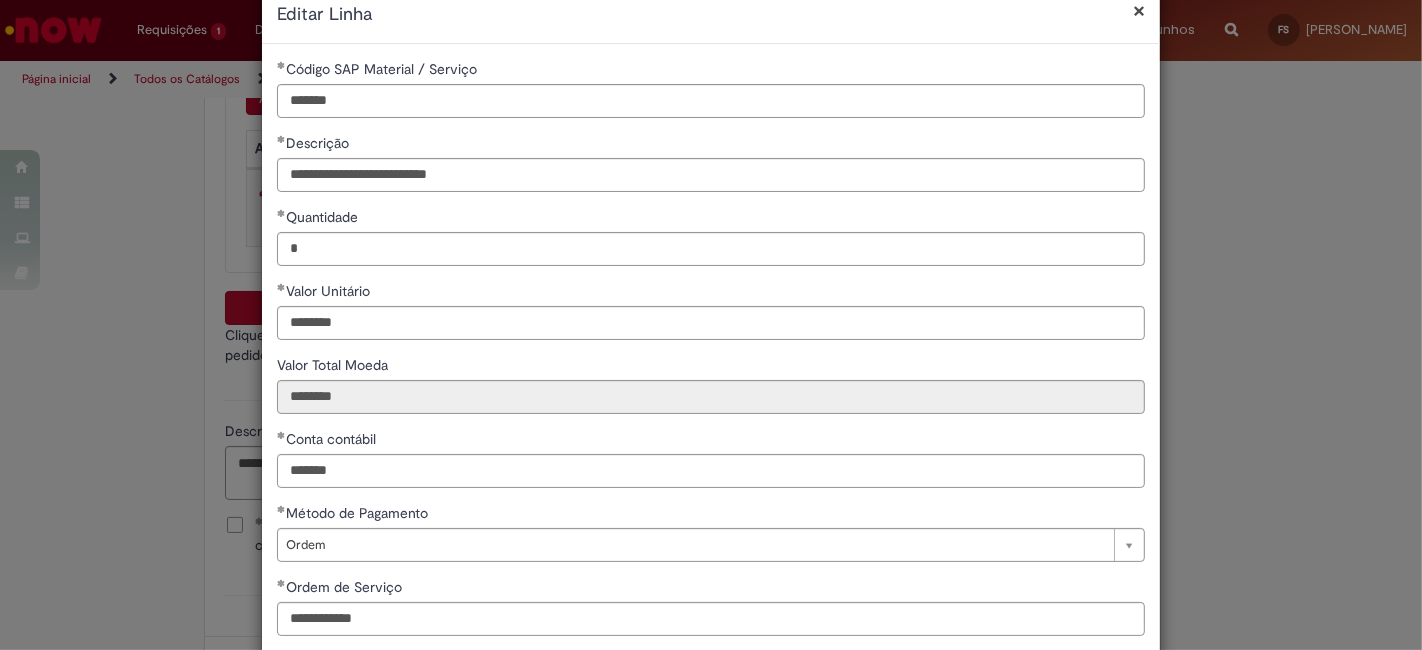 type on "********" 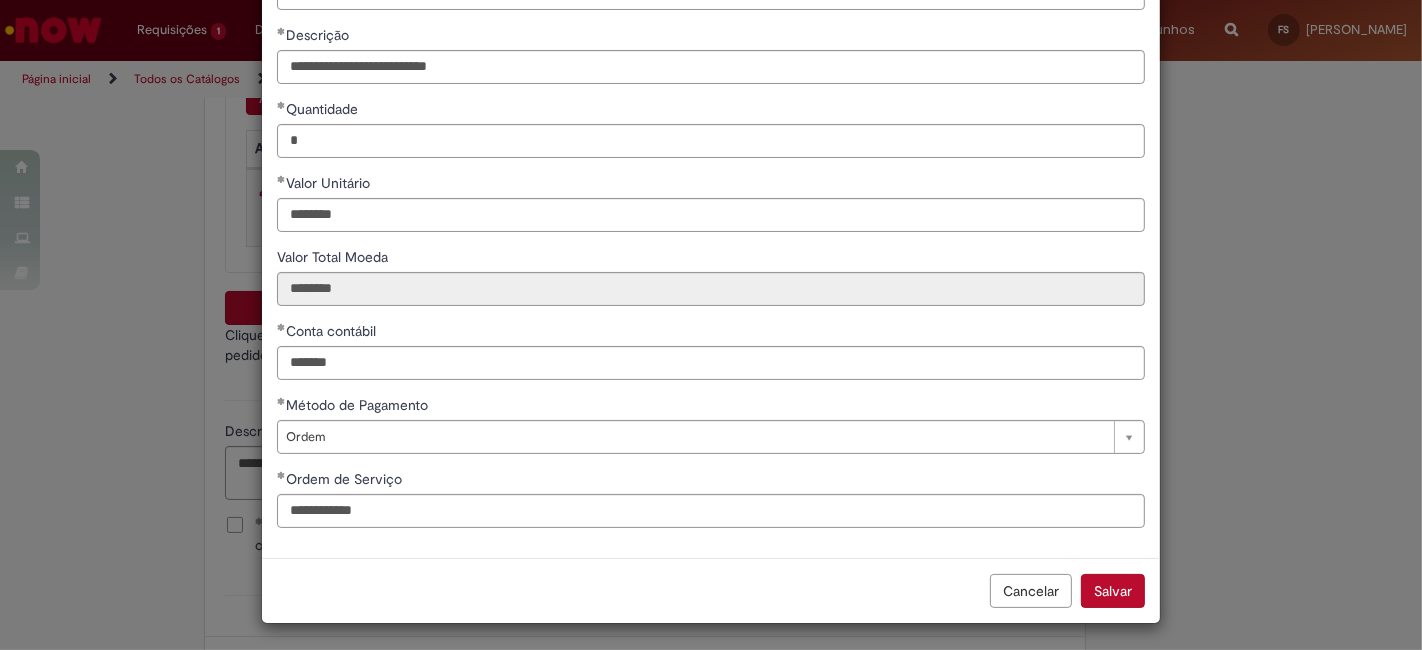 scroll, scrollTop: 151, scrollLeft: 0, axis: vertical 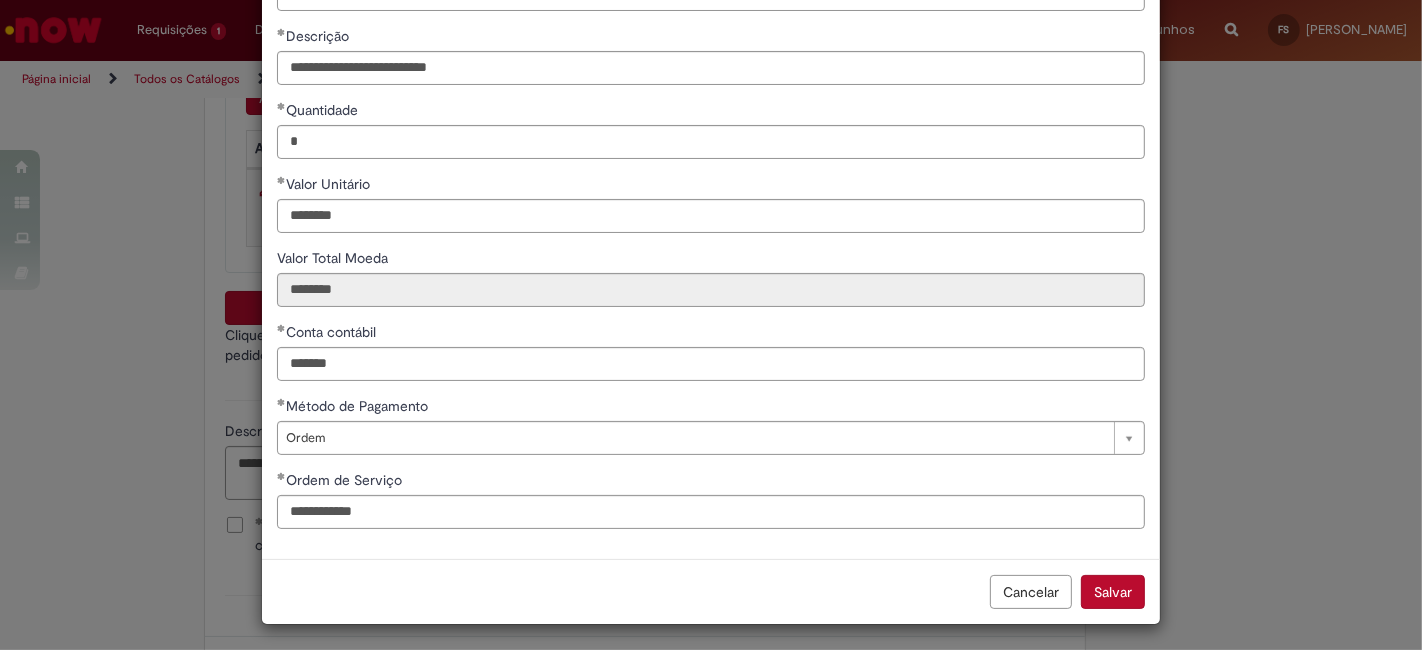 click on "Salvar" at bounding box center [1113, 592] 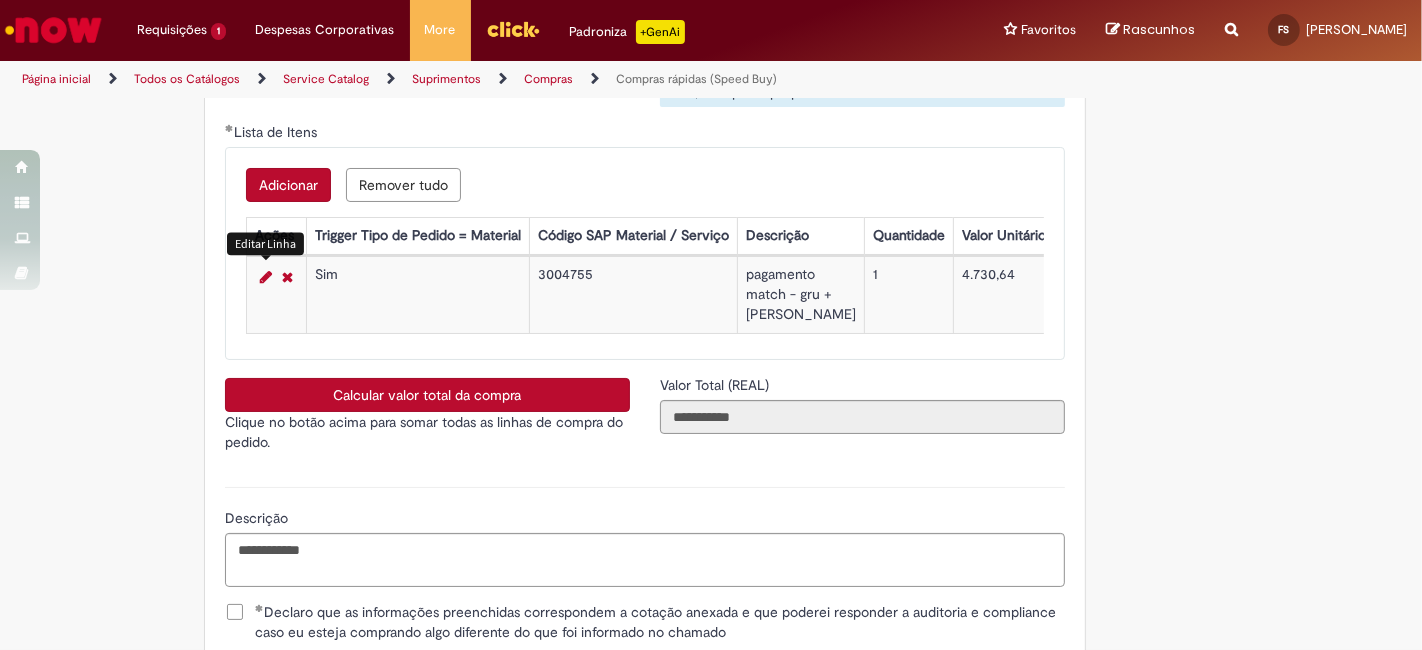 scroll, scrollTop: 3860, scrollLeft: 0, axis: vertical 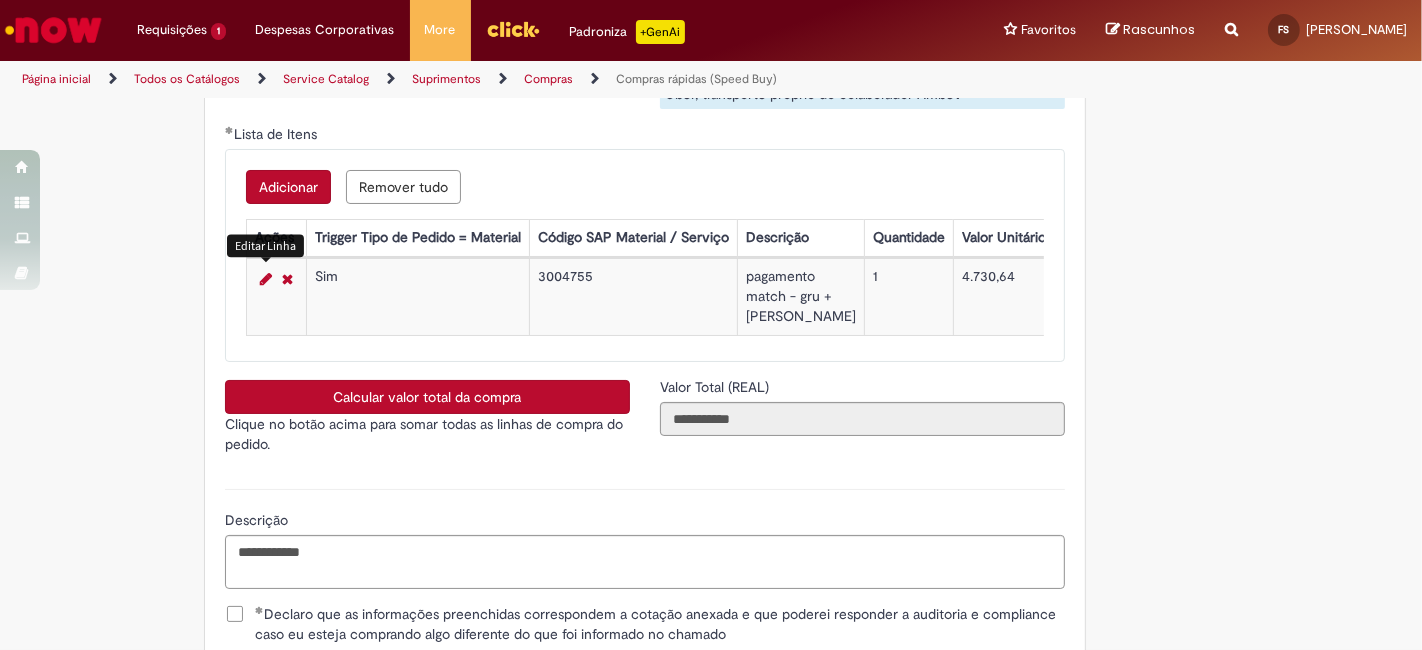 click on "Calcular valor total da compra" at bounding box center (427, 397) 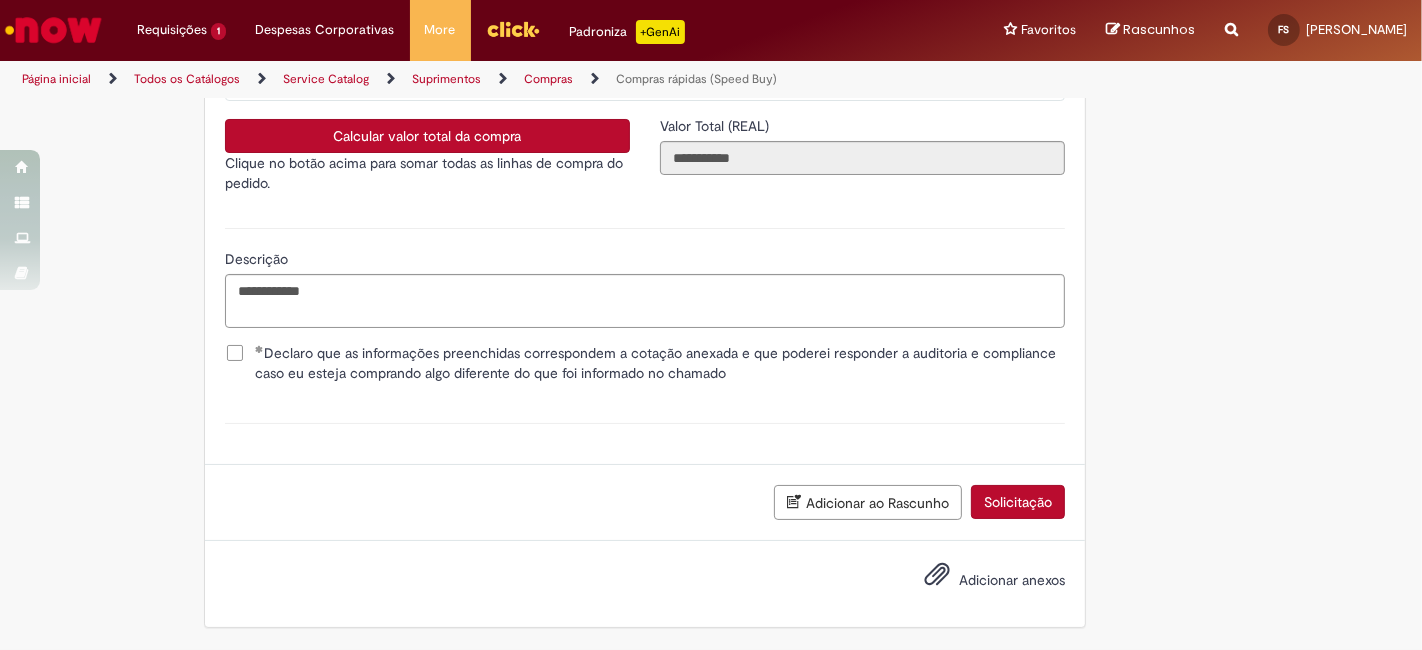 scroll, scrollTop: 4108, scrollLeft: 0, axis: vertical 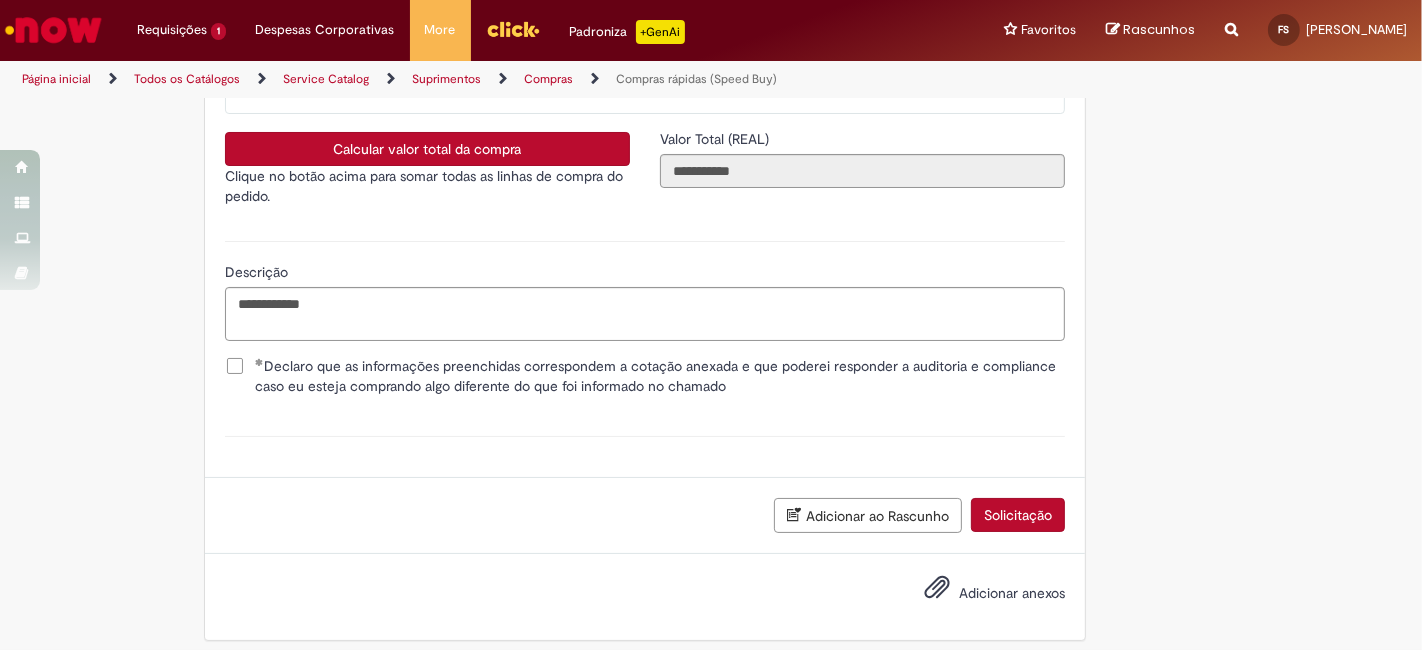 click at bounding box center [937, 588] 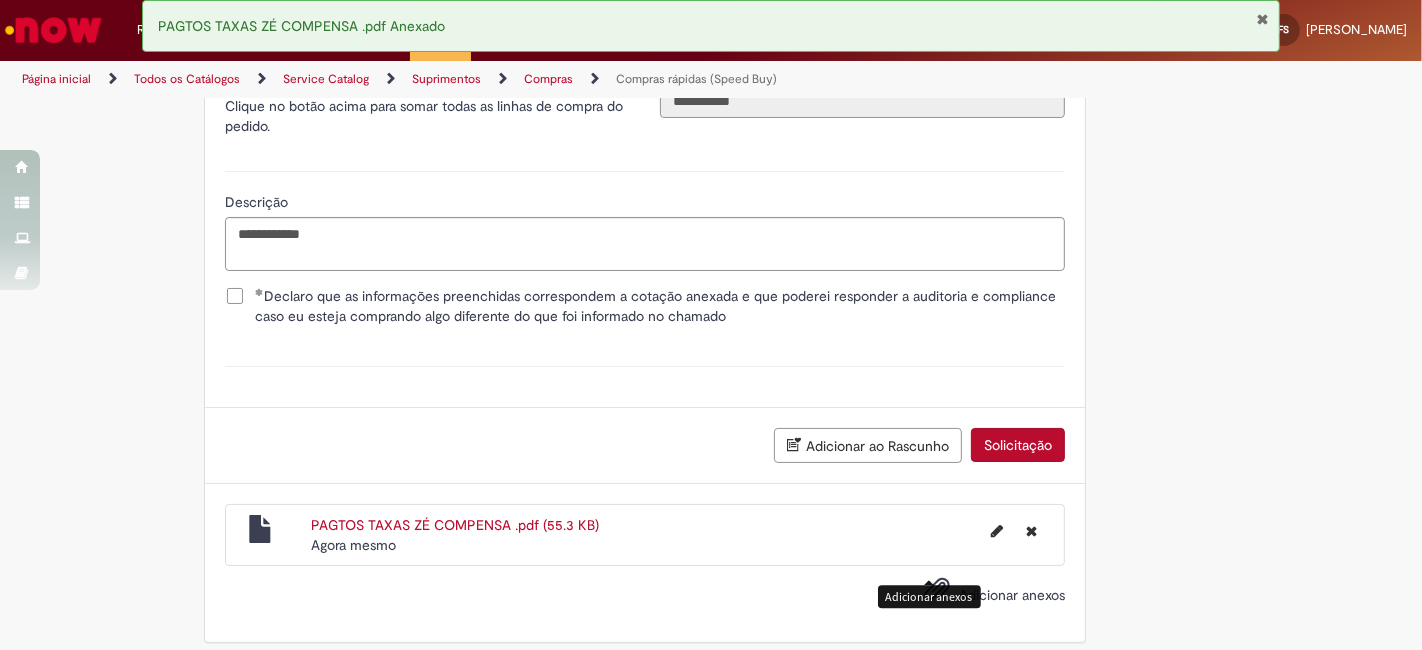 scroll, scrollTop: 4102, scrollLeft: 0, axis: vertical 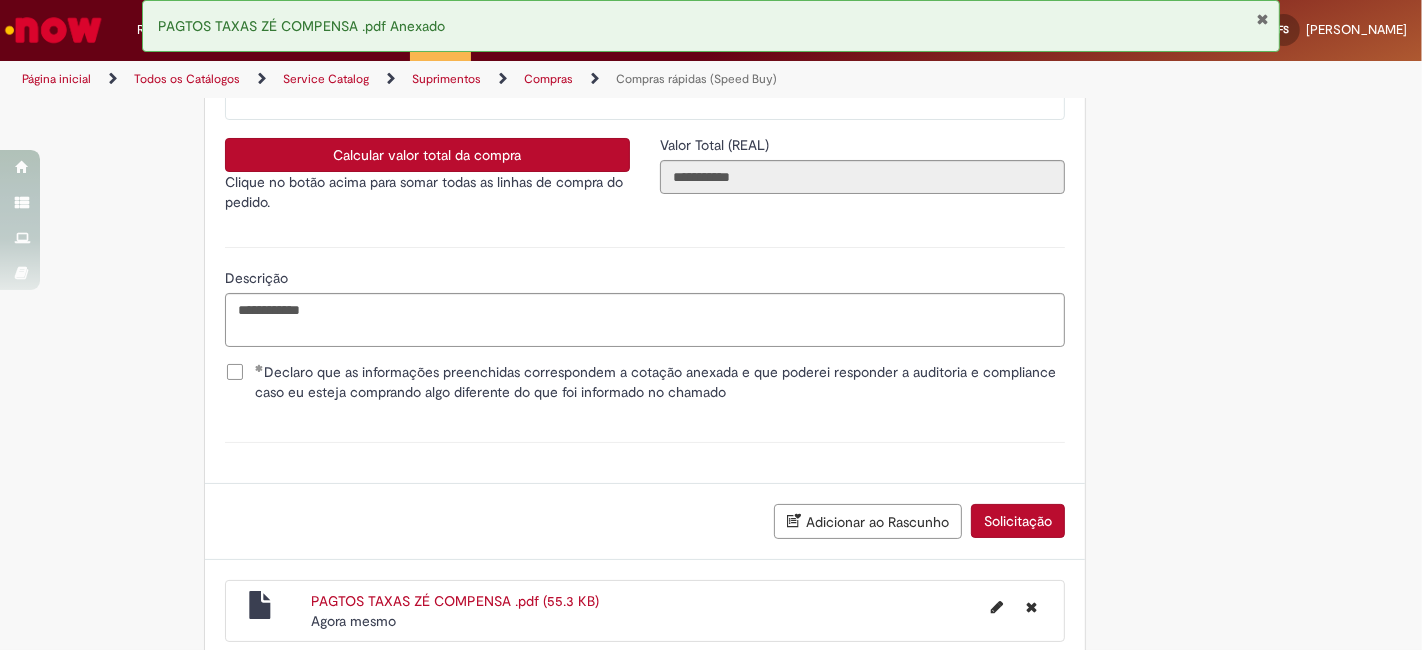 click at bounding box center [1262, 19] 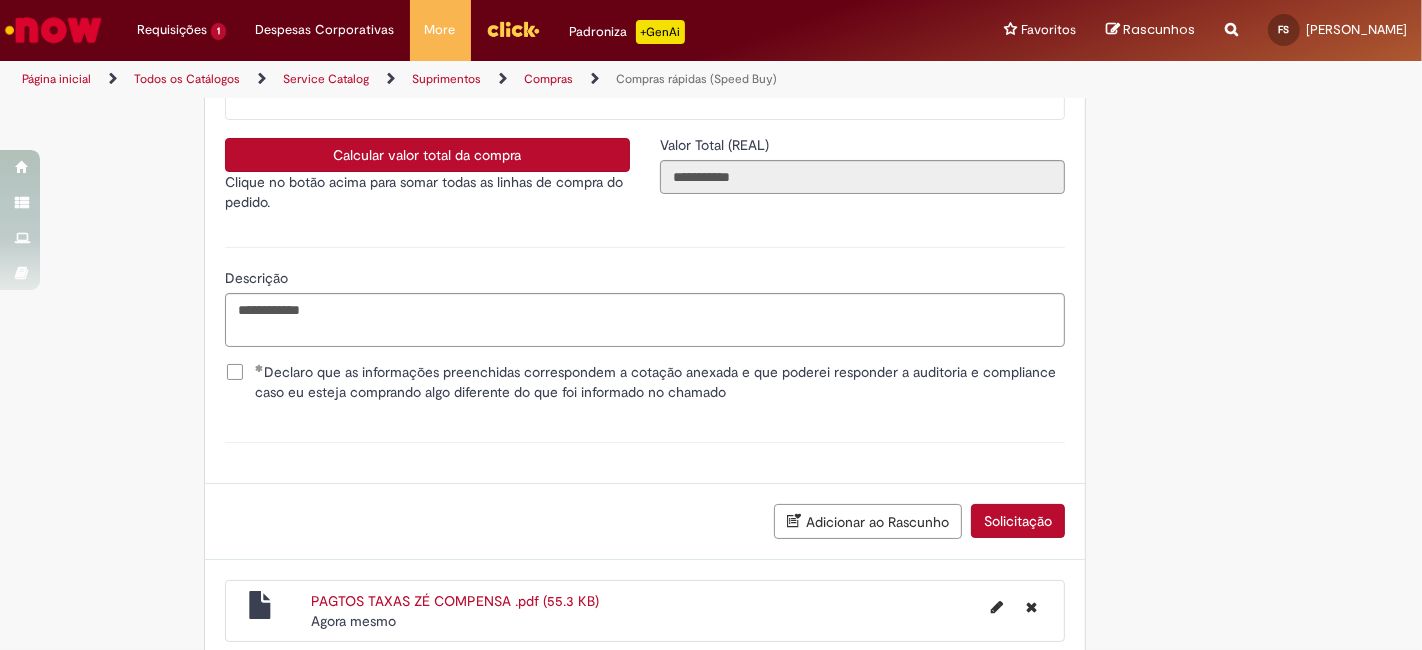 click on "Solicitação" at bounding box center (1018, 521) 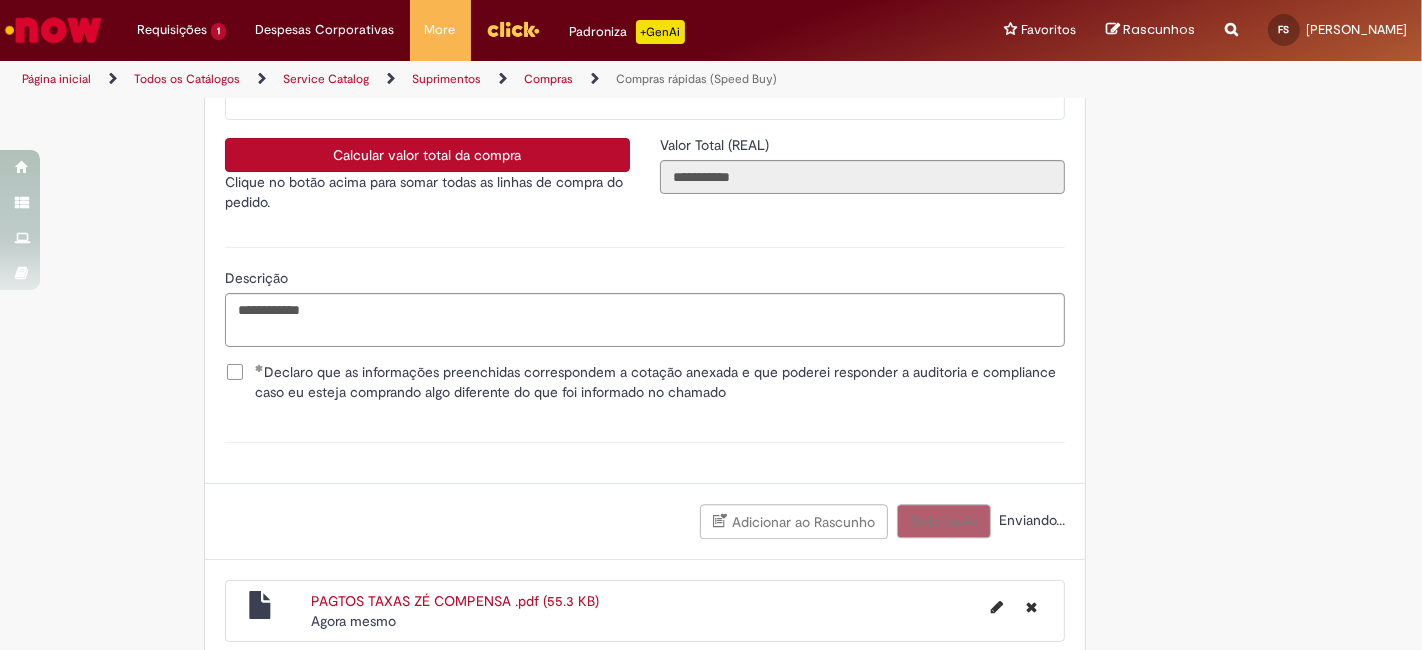 scroll, scrollTop: 2284, scrollLeft: 0, axis: vertical 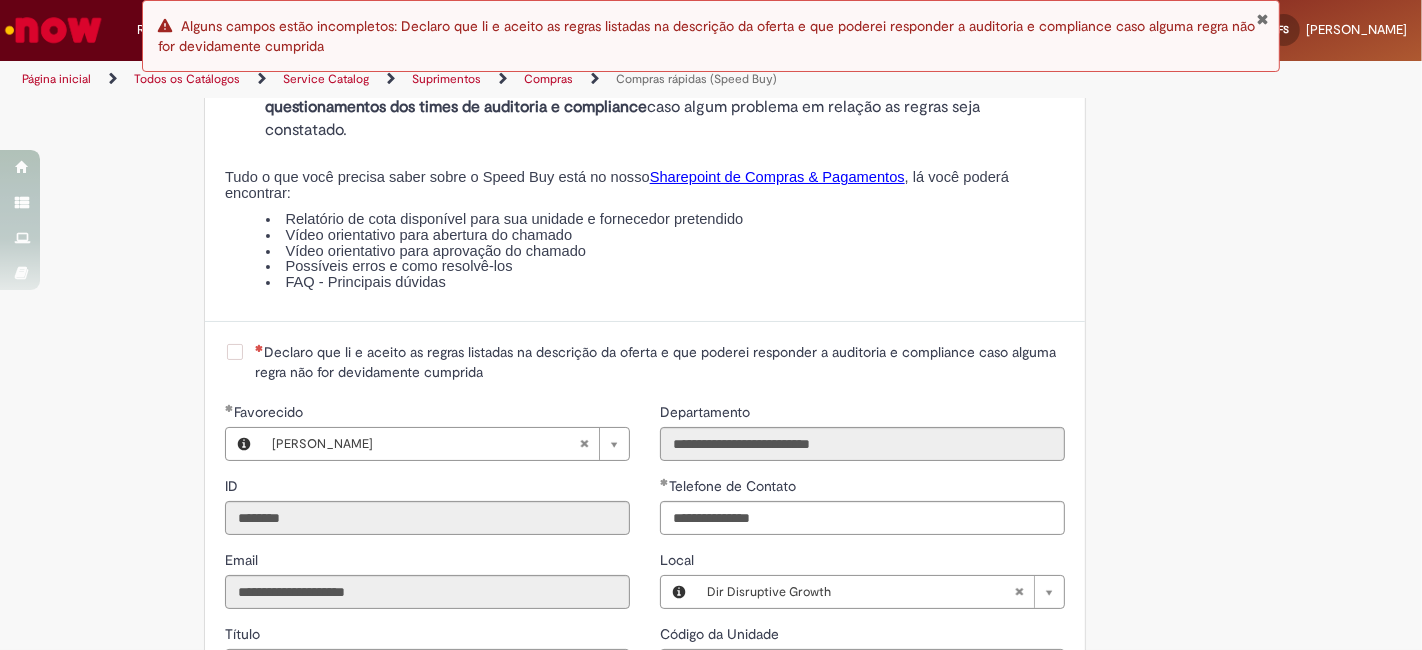 click on "Declaro que li e aceito as regras listadas na descrição da oferta e que poderei responder a auditoria e compliance caso alguma regra não for devidamente cumprida" at bounding box center (660, 362) 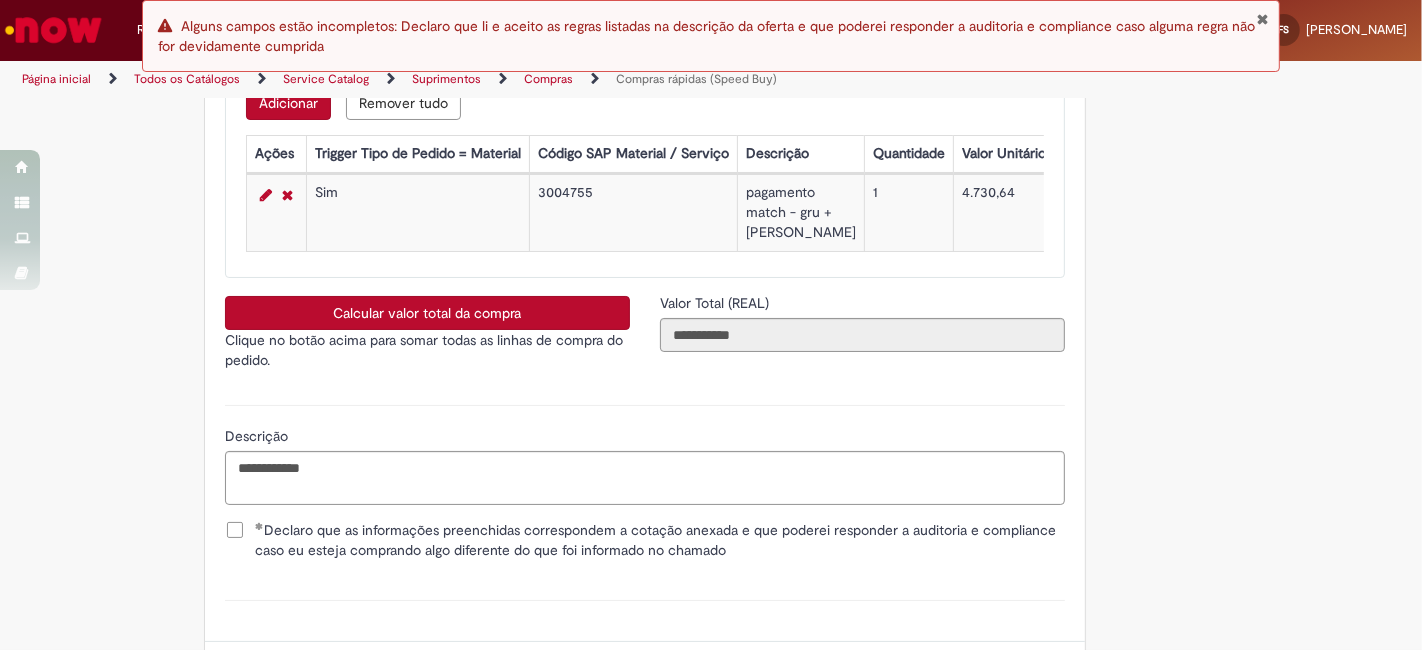 scroll, scrollTop: 4223, scrollLeft: 0, axis: vertical 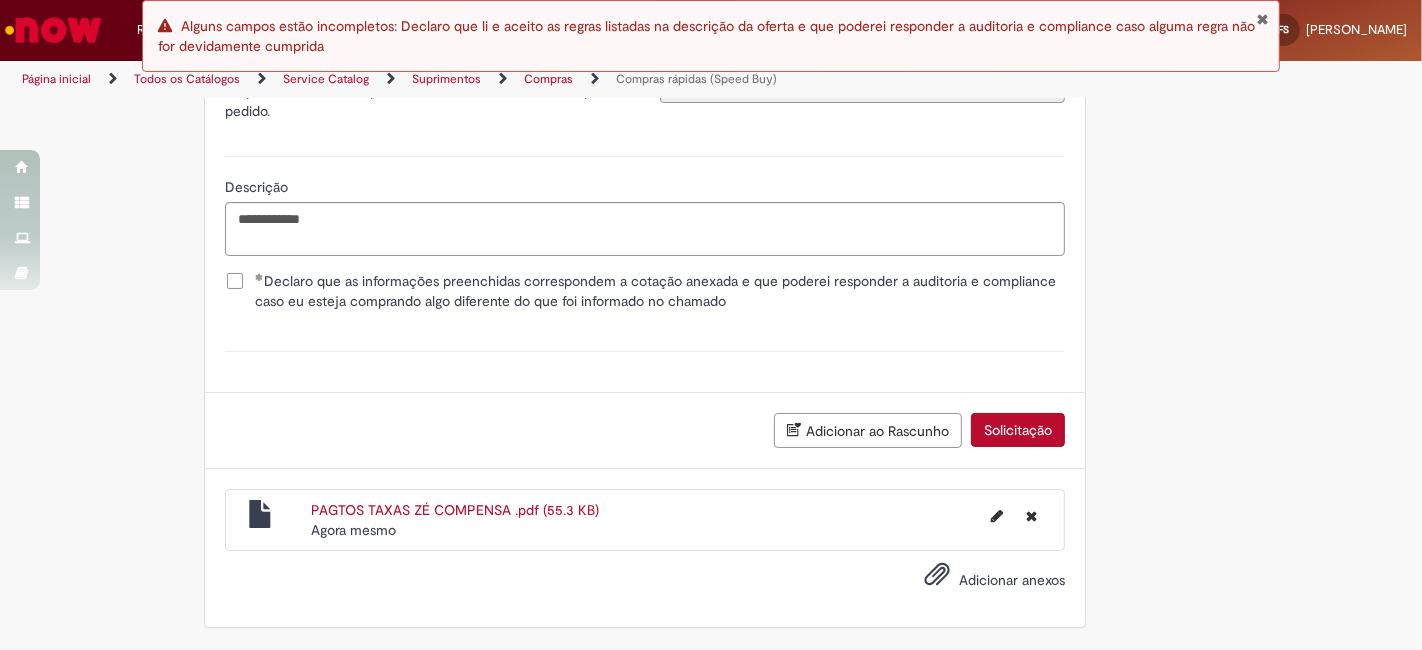 click on "Solicitação" at bounding box center (1018, 430) 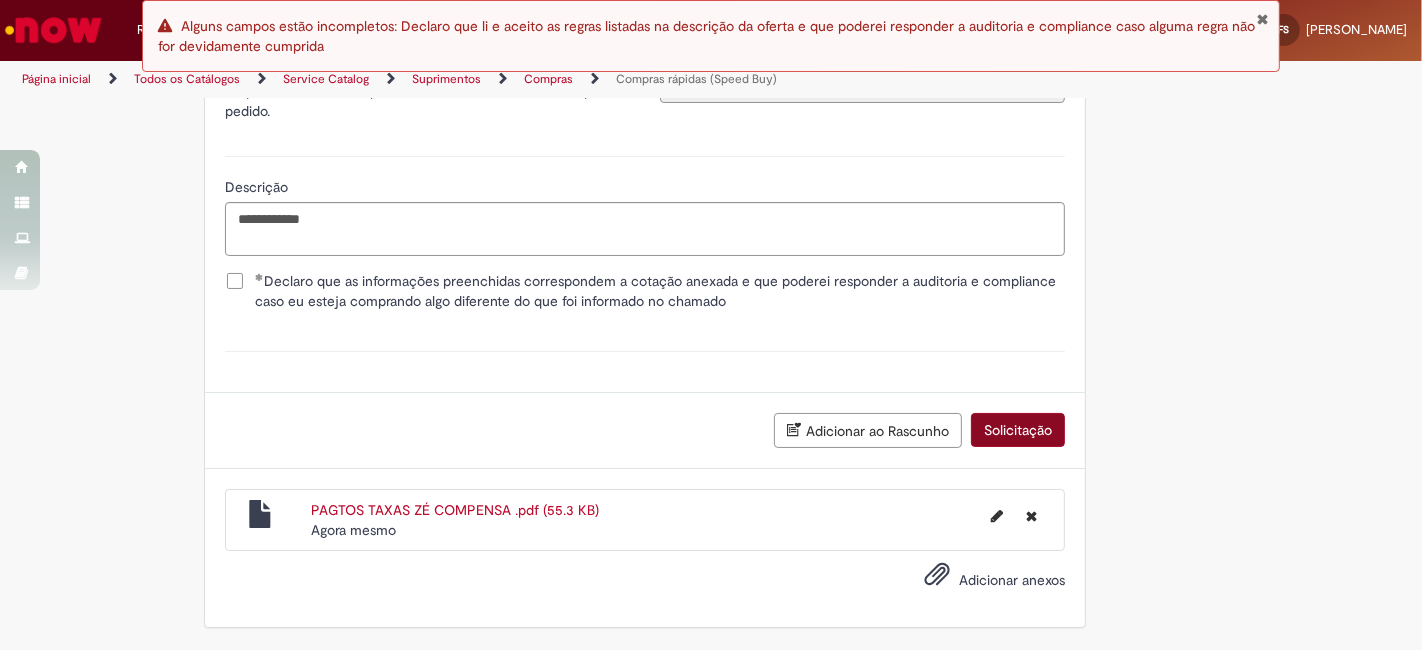 scroll, scrollTop: 4178, scrollLeft: 0, axis: vertical 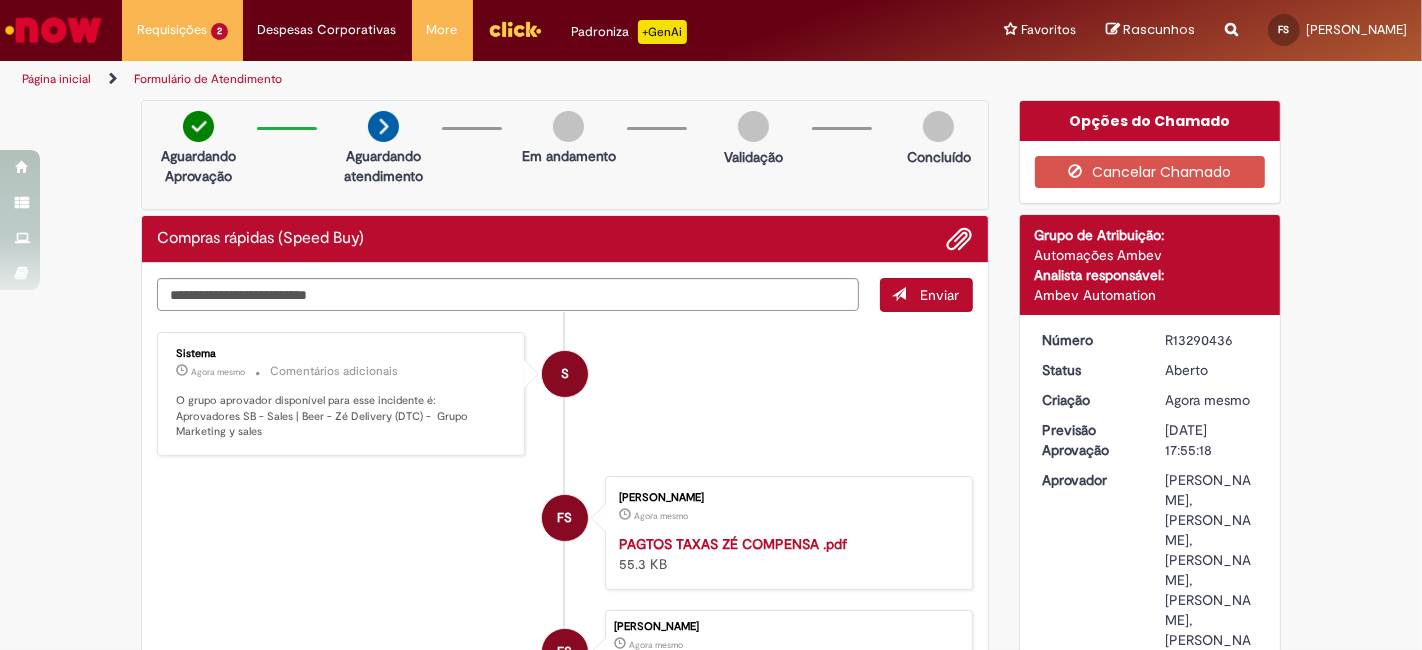 drag, startPoint x: 1162, startPoint y: 338, endPoint x: 1223, endPoint y: 336, distance: 61.03278 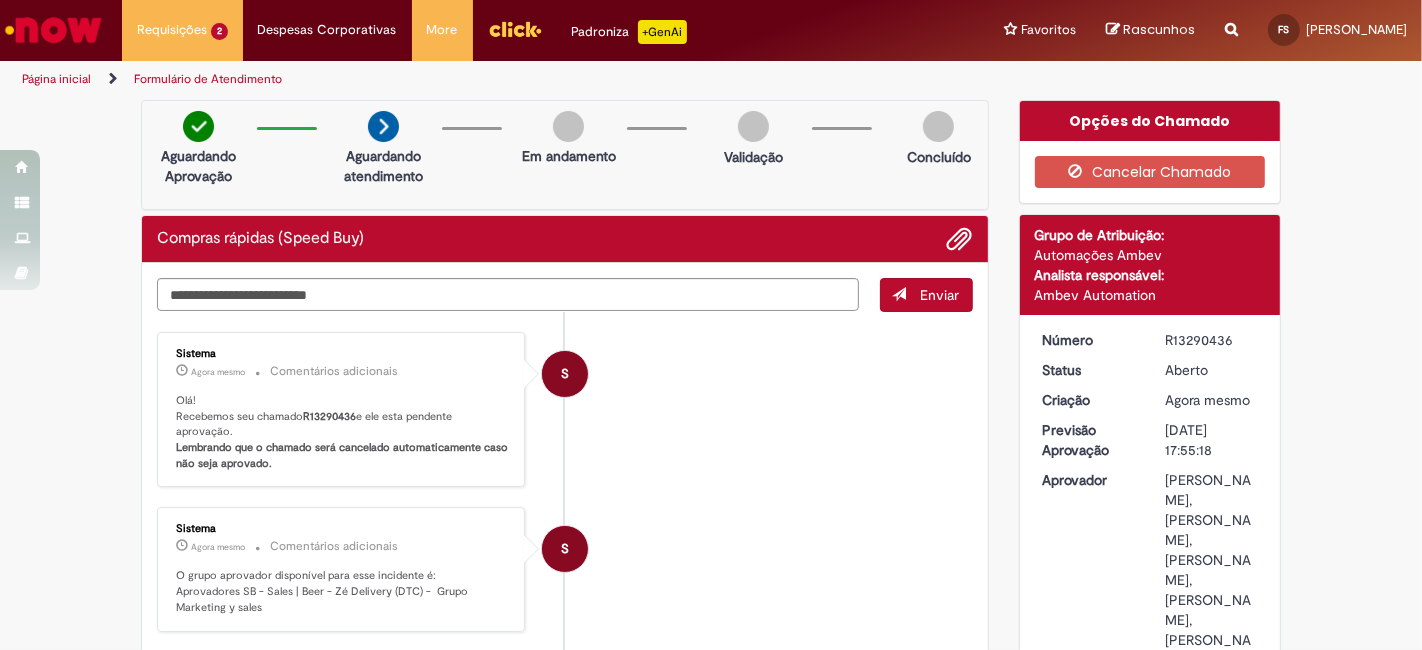 drag, startPoint x: 1157, startPoint y: 334, endPoint x: 1232, endPoint y: 339, distance: 75.16648 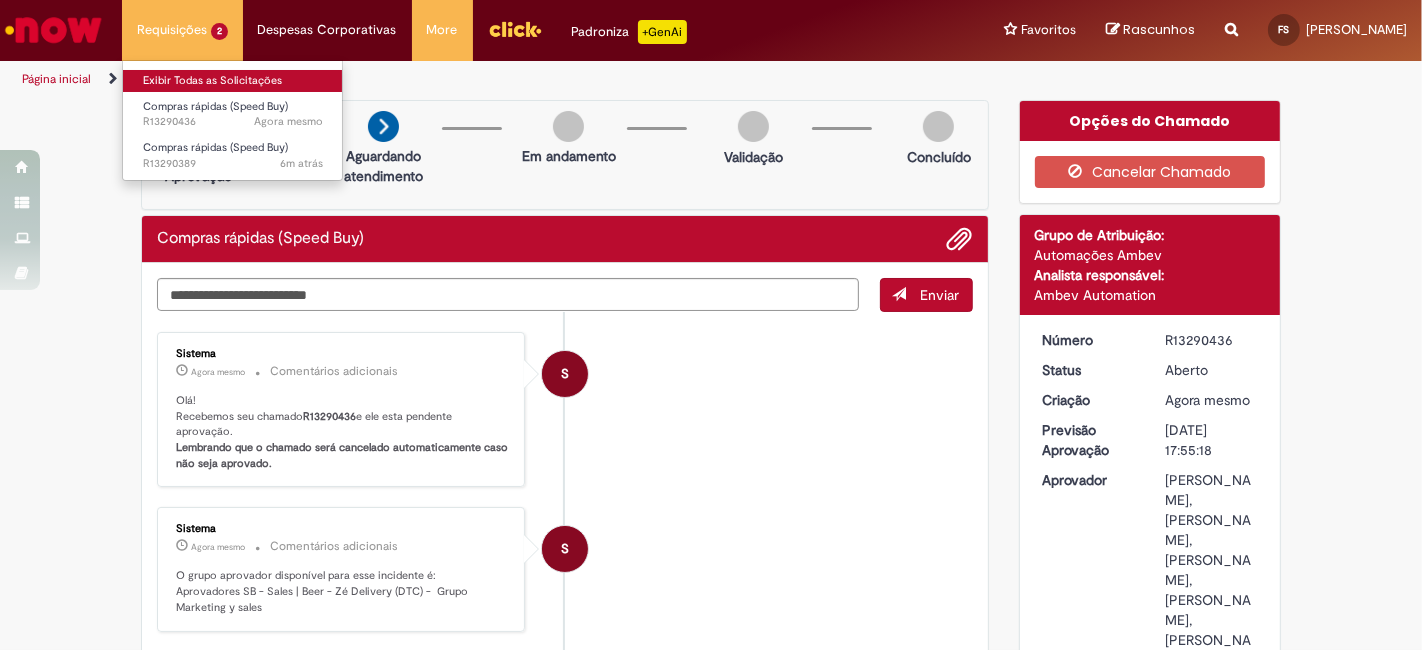 click on "Exibir Todas as Solicitações" at bounding box center (233, 81) 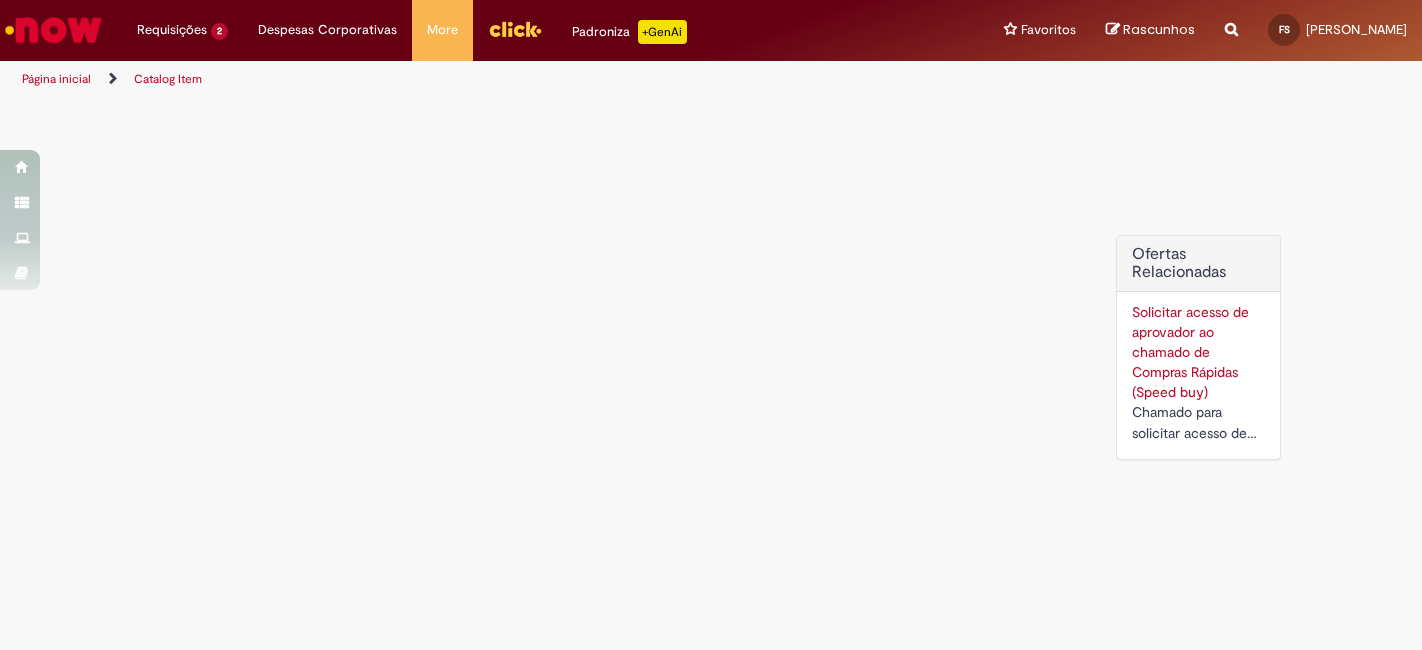 scroll, scrollTop: 0, scrollLeft: 0, axis: both 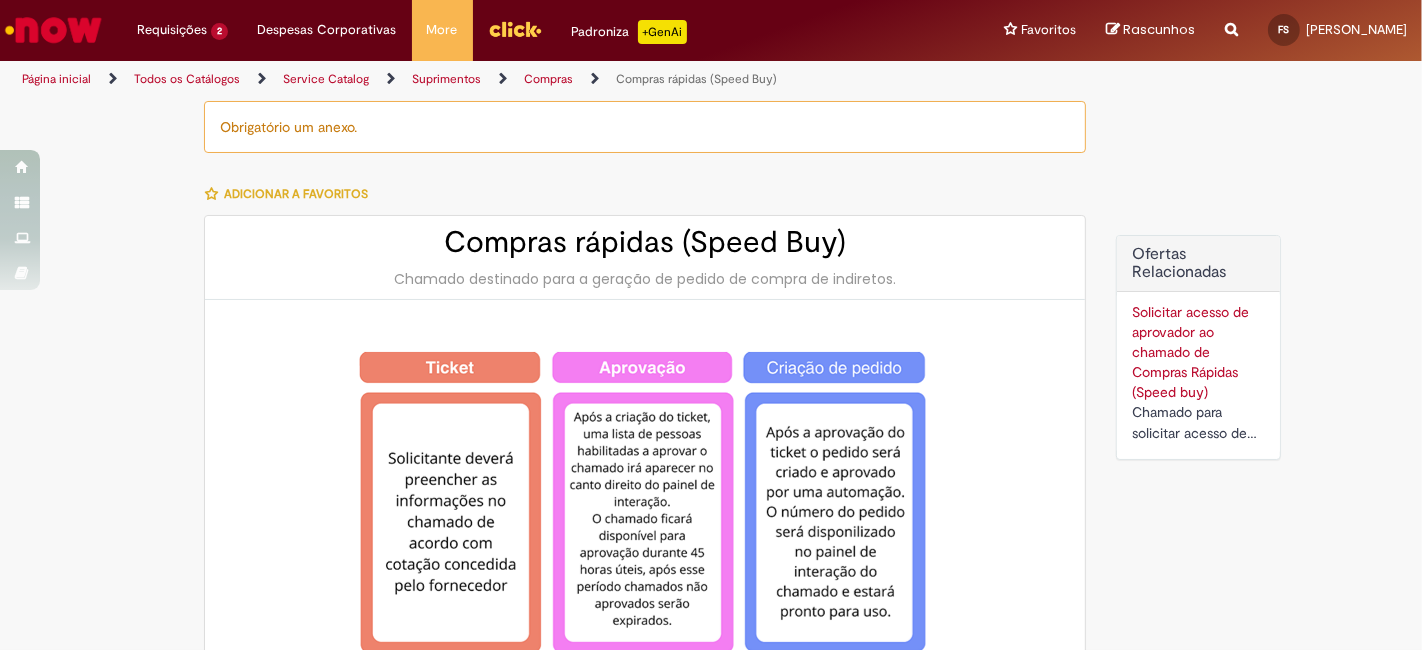 type on "********" 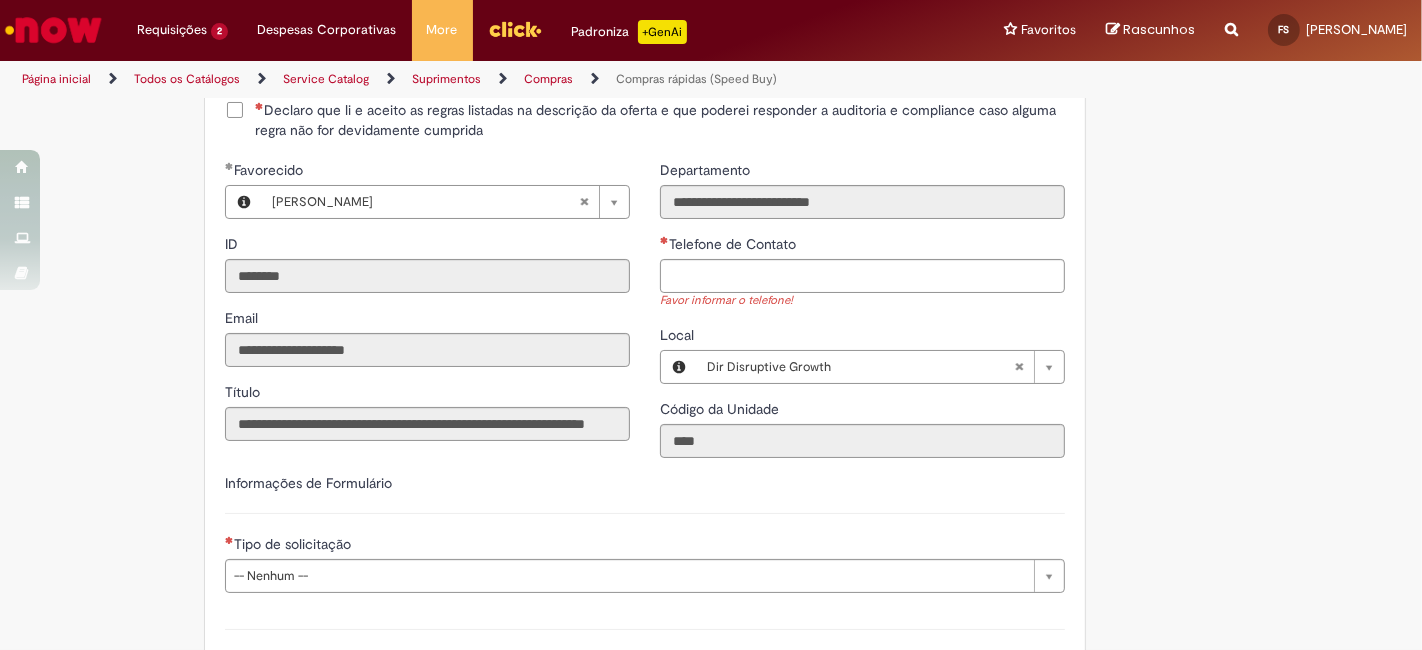 scroll, scrollTop: 2528, scrollLeft: 0, axis: vertical 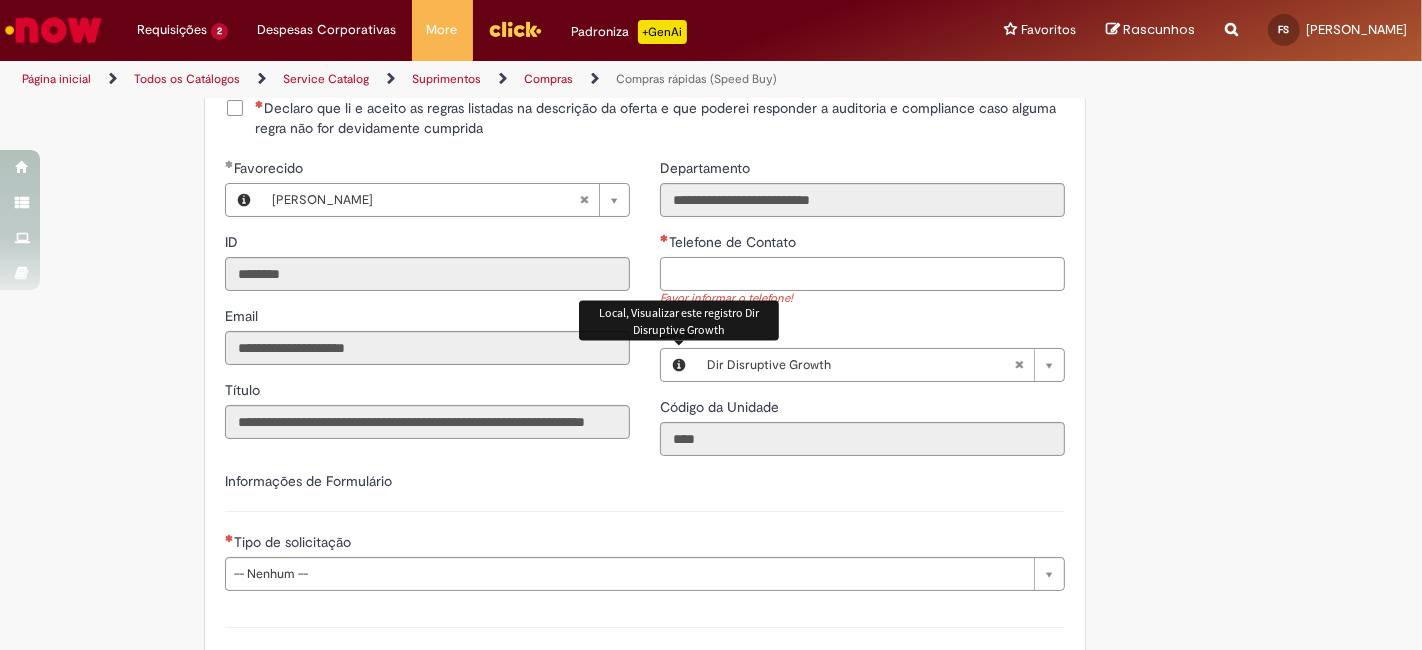 click on "Telefone de Contato" at bounding box center (862, 274) 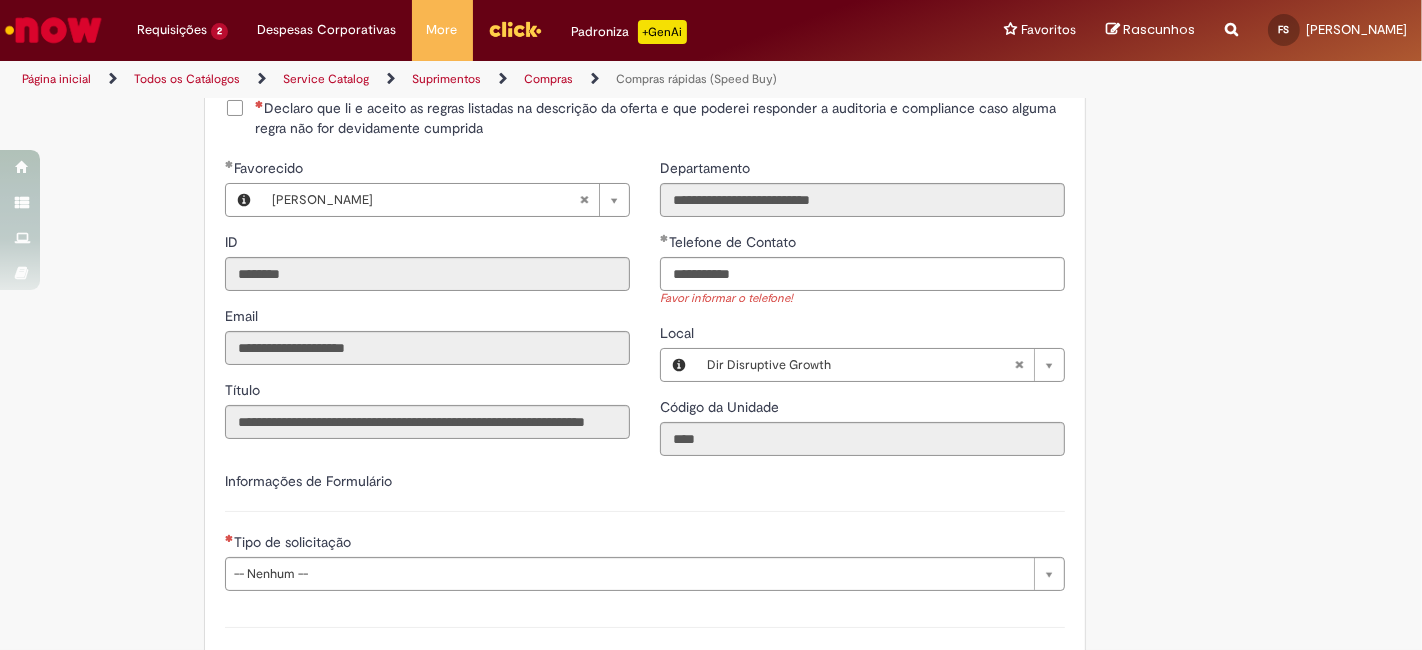 type on "**********" 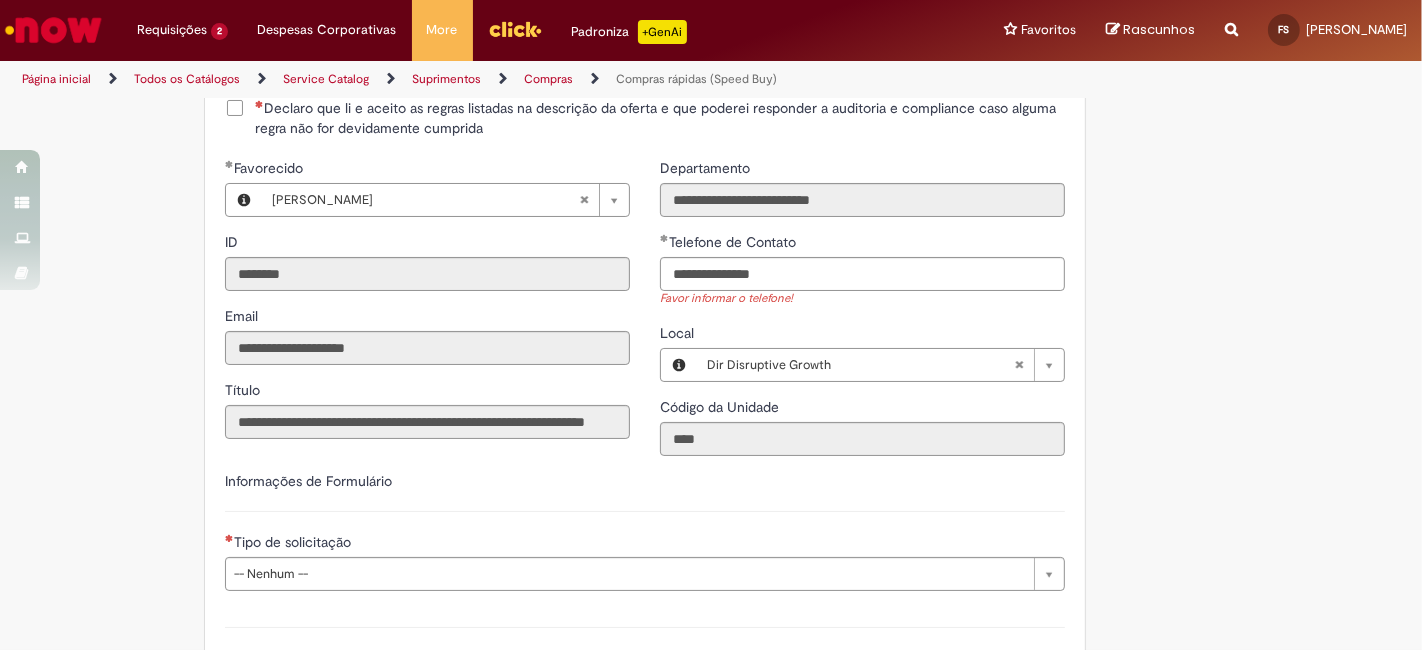 click on "Obrigatório um anexo.
Adicionar a Favoritos
Compras rápidas (Speed Buy)
Chamado destinado para a geração de pedido de compra de indiretos.
O Speed buy é a ferramenta oficial para a geração de pedidos de compra que atenda aos seguintes requisitos:
Compras de material e serviço indiretos
Compras inferiores a R$13.000 *
Compras com fornecedores nacionais
Compras de material sem contrato ativo no SAP para o centro solicitado
* Essa cota é referente ao tipo de solicitação padrão de Speed buy. Os chamados com cotas especiais podem possuir valores divergentes.
Regras de Utilização
No campo “Tipo de Solicitação” selecionar a opção correspondente a sua unidade de negócio.
Solicitação Padrão de Speed buy:
Fábricas, centros de Excelência e de Distribuição:  habilitado para todos usuários ambev
Ativos   de TI:" at bounding box center (711, -690) 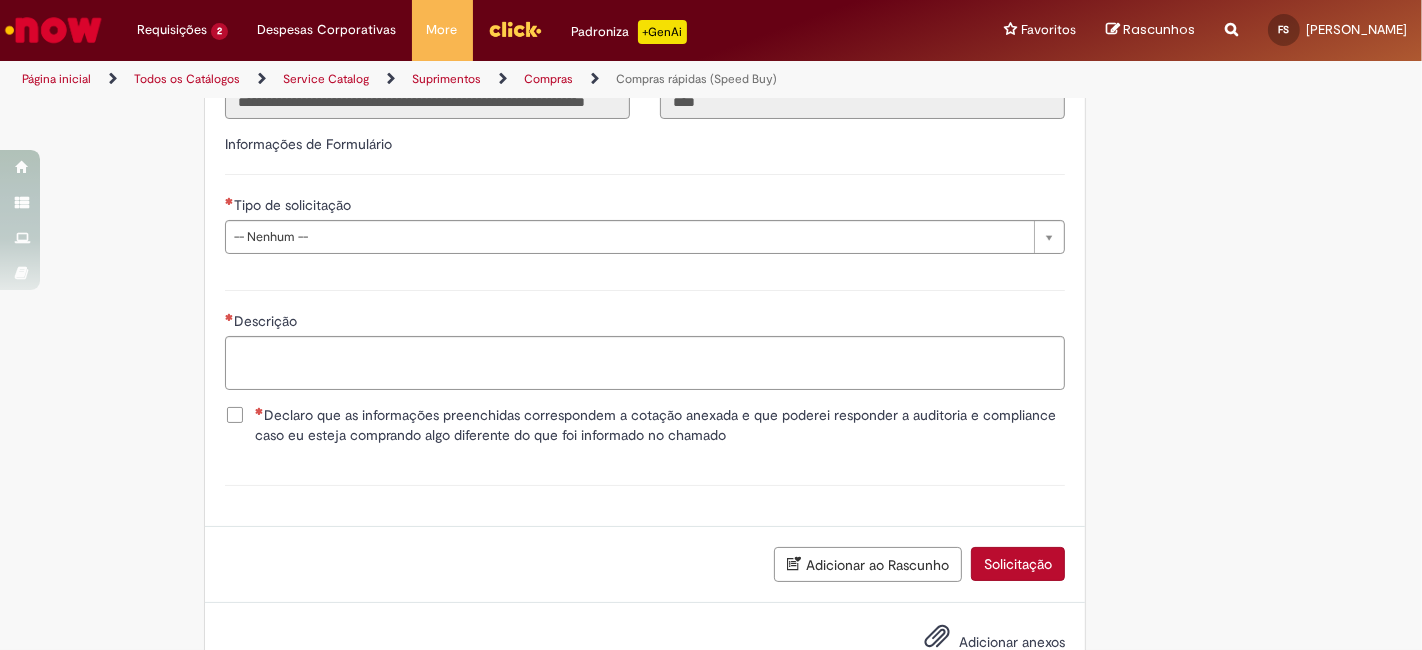 scroll, scrollTop: 2850, scrollLeft: 0, axis: vertical 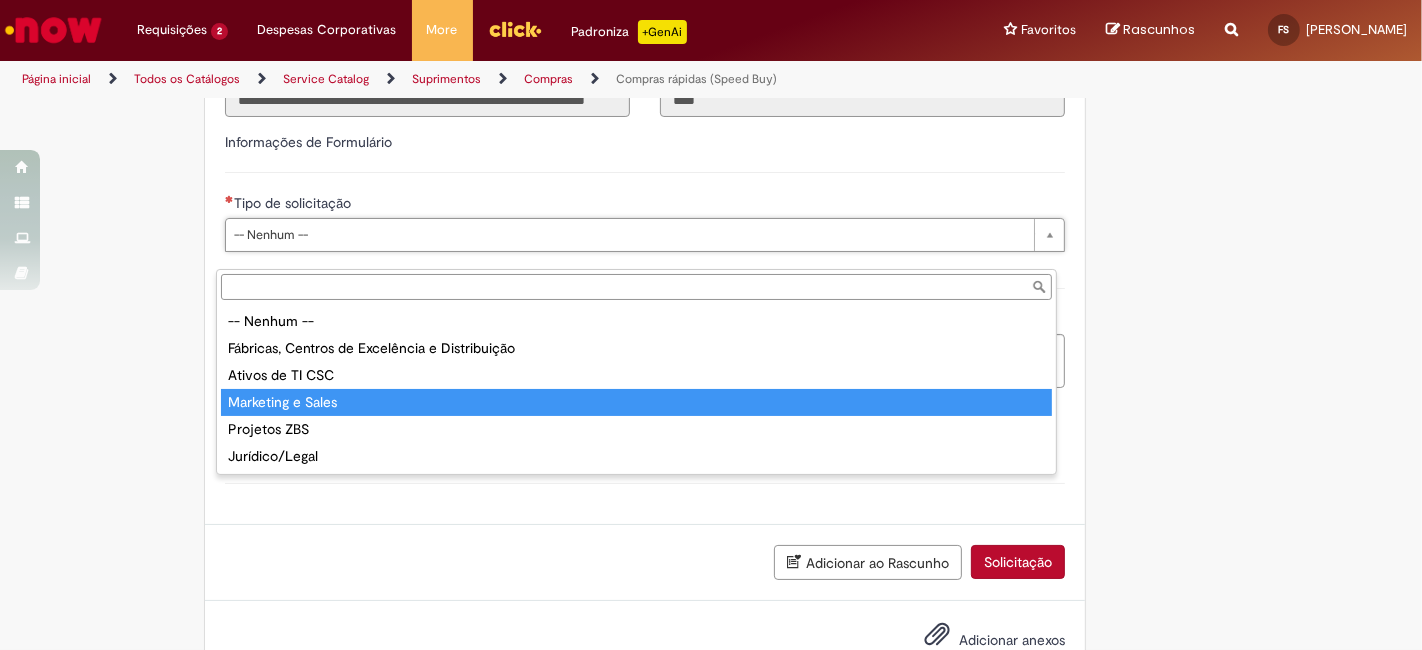 type on "**********" 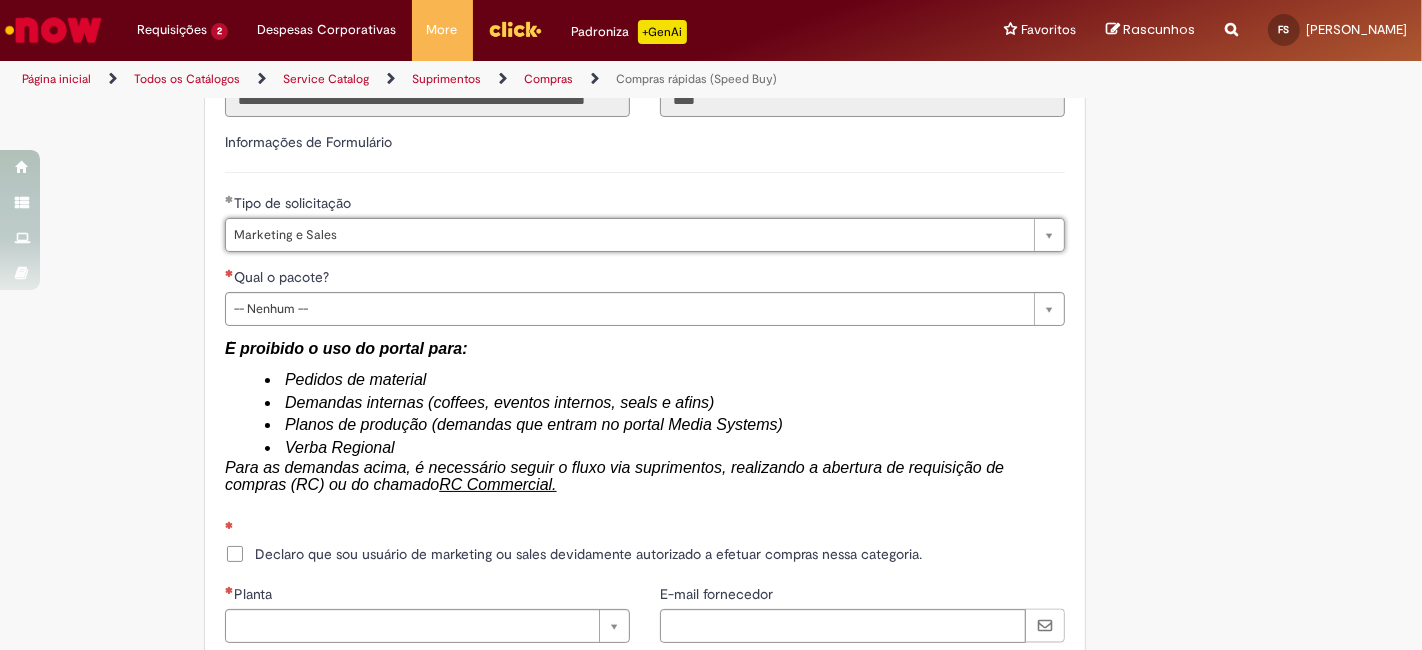 type on "*******" 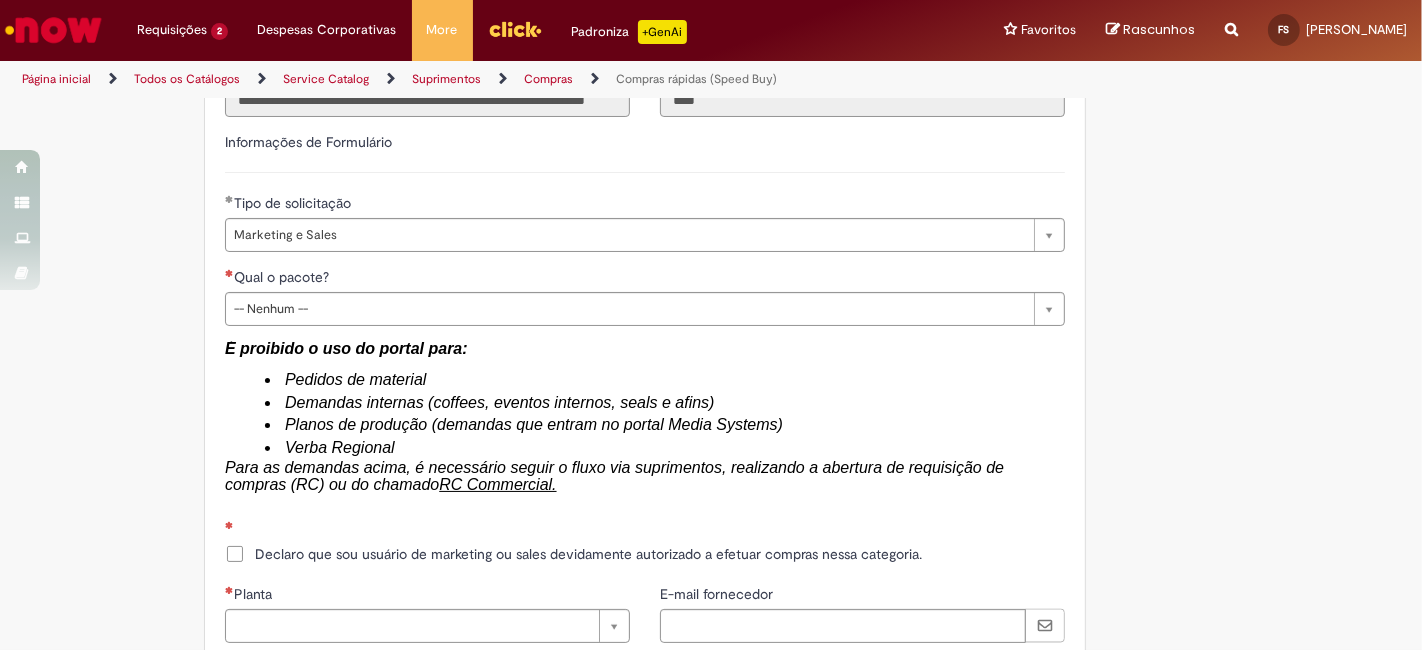 click on "Obrigatório um anexo.
Adicionar a Favoritos
Compras rápidas (Speed Buy)
Chamado destinado para a geração de pedido de compra de indiretos.
O Speed buy é a ferramenta oficial para a geração de pedidos de compra que atenda aos seguintes requisitos:
Compras de material e serviço indiretos
Compras inferiores a R$13.000 *
Compras com fornecedores nacionais
Compras de material sem contrato ativo no SAP para o centro solicitado
* Essa cota é referente ao tipo de solicitação padrão de Speed buy. Os chamados com cotas especiais podem possuir valores divergentes.
Regras de Utilização
No campo “Tipo de Solicitação” selecionar a opção correspondente a sua unidade de negócio.
Solicitação Padrão de Speed buy:
Fábricas, centros de Excelência e de Distribuição:  habilitado para todos usuários ambev
Cotas especiais de Speed buy:" at bounding box center (613, -509) 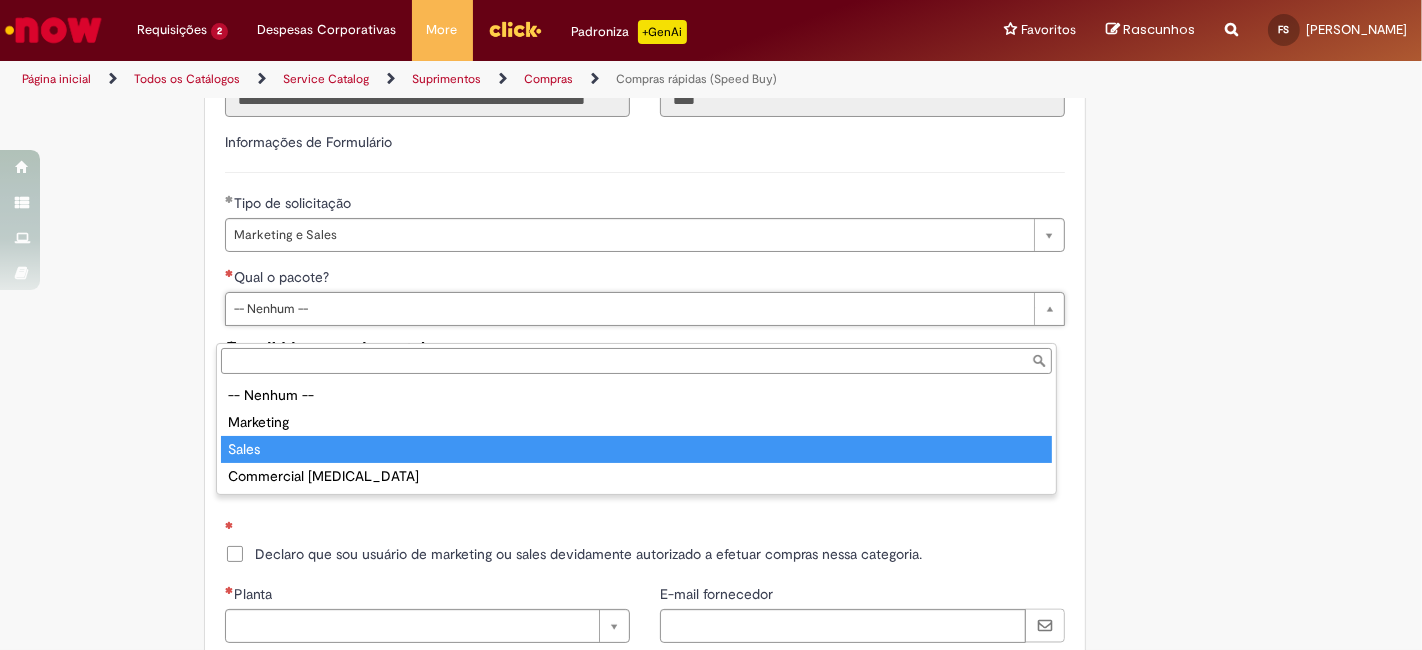 type on "*****" 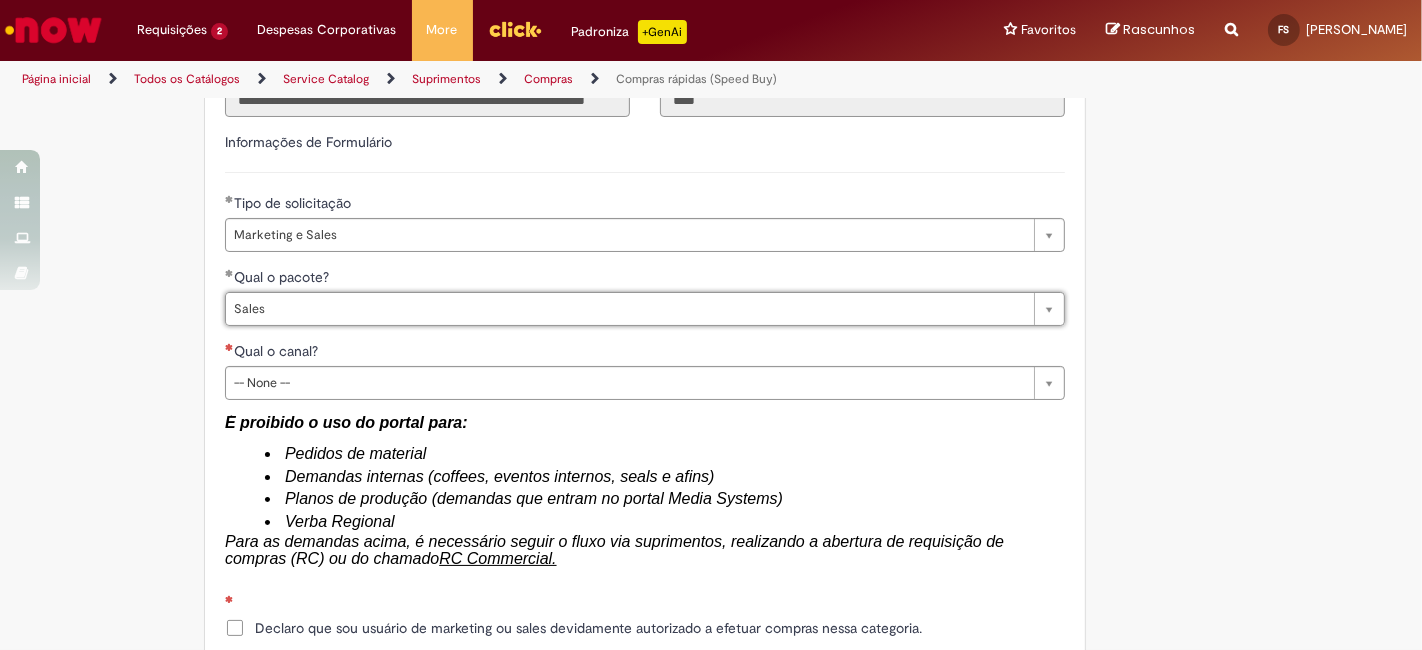 click on "Tire dúvidas com LupiAssist    +GenAI
Oi! Eu sou LupiAssist, uma Inteligência Artificial Generativa em constante aprendizado   Meu conteúdo é monitorado para trazer uma melhor experiência
Dúvidas comuns:
Só mais um instante, estou consultando nossas bases de conhecimento  e escrevendo a melhor resposta pra você!
Title
Lorem ipsum dolor sit amet    Fazer uma nova pergunta
Gerei esta resposta utilizando IA Generativa em conjunto com os nossos padrões. Em caso de divergência, os documentos oficiais prevalecerão.
Saiba mais em:
Ou ligue para:
E aí, te ajudei?
Sim, obrigado!" at bounding box center [711, -472] 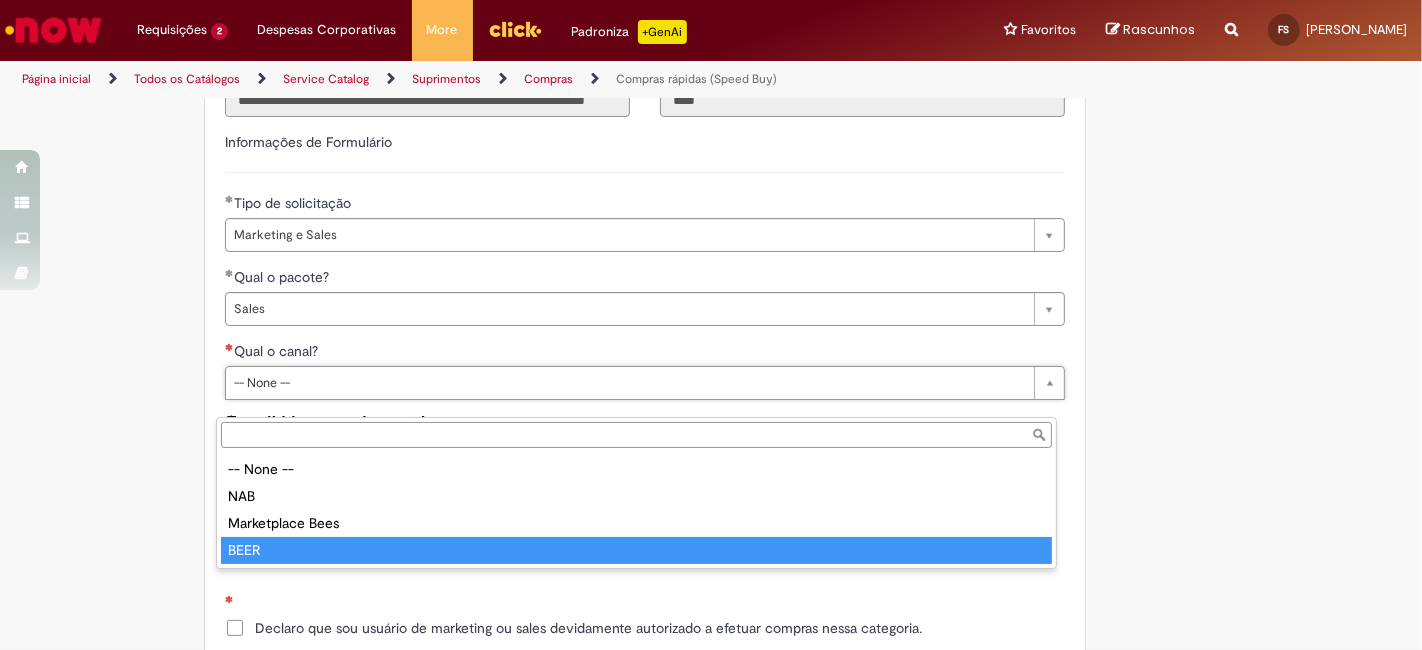 type on "****" 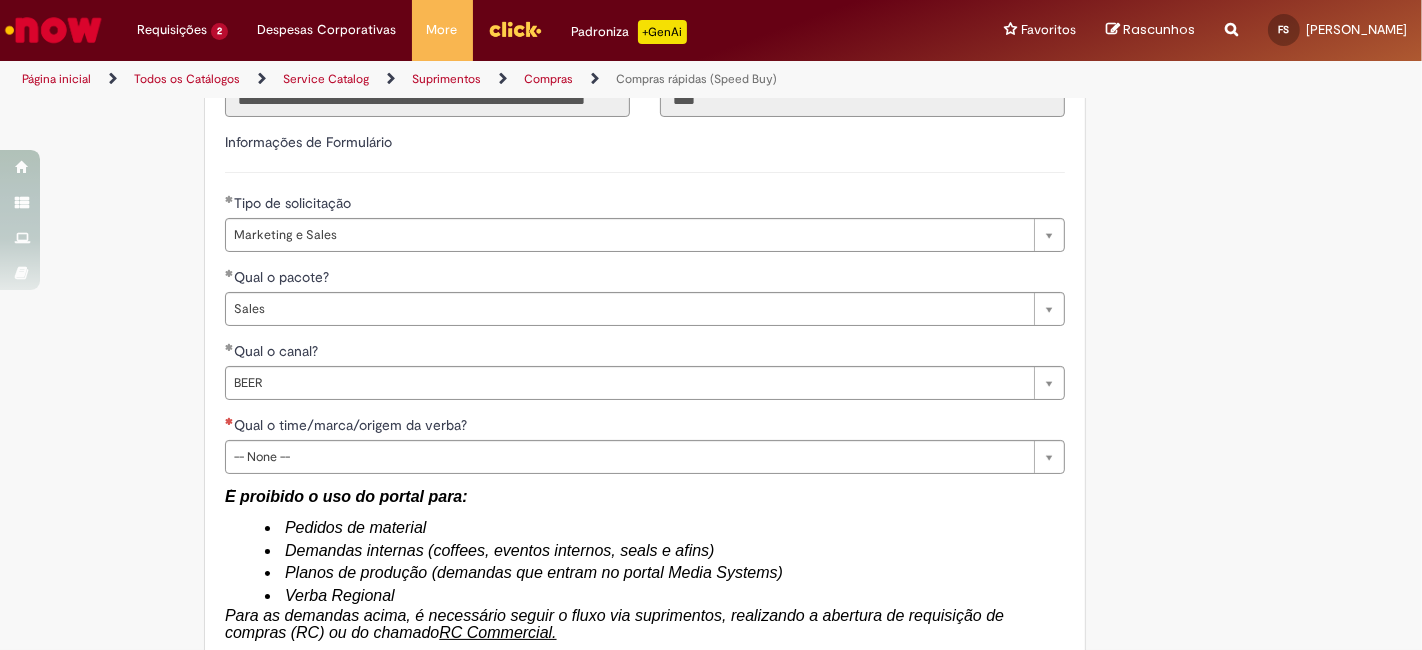 click on "Tire dúvidas com LupiAssist    +GenAI
Oi! Eu sou LupiAssist, uma Inteligência Artificial Generativa em constante aprendizado   Meu conteúdo é monitorado para trazer uma melhor experiência
Dúvidas comuns:
Só mais um instante, estou consultando nossas bases de conhecimento  e escrevendo a melhor resposta pra você!
Title
Lorem ipsum dolor sit amet    Fazer uma nova pergunta
Gerei esta resposta utilizando IA Generativa em conjunto com os nossos padrões. Em caso de divergência, os documentos oficiais prevalecerão.
Saiba mais em:
Ou ligue para:
E aí, te ajudei?
Sim, obrigado!" at bounding box center [711, -435] 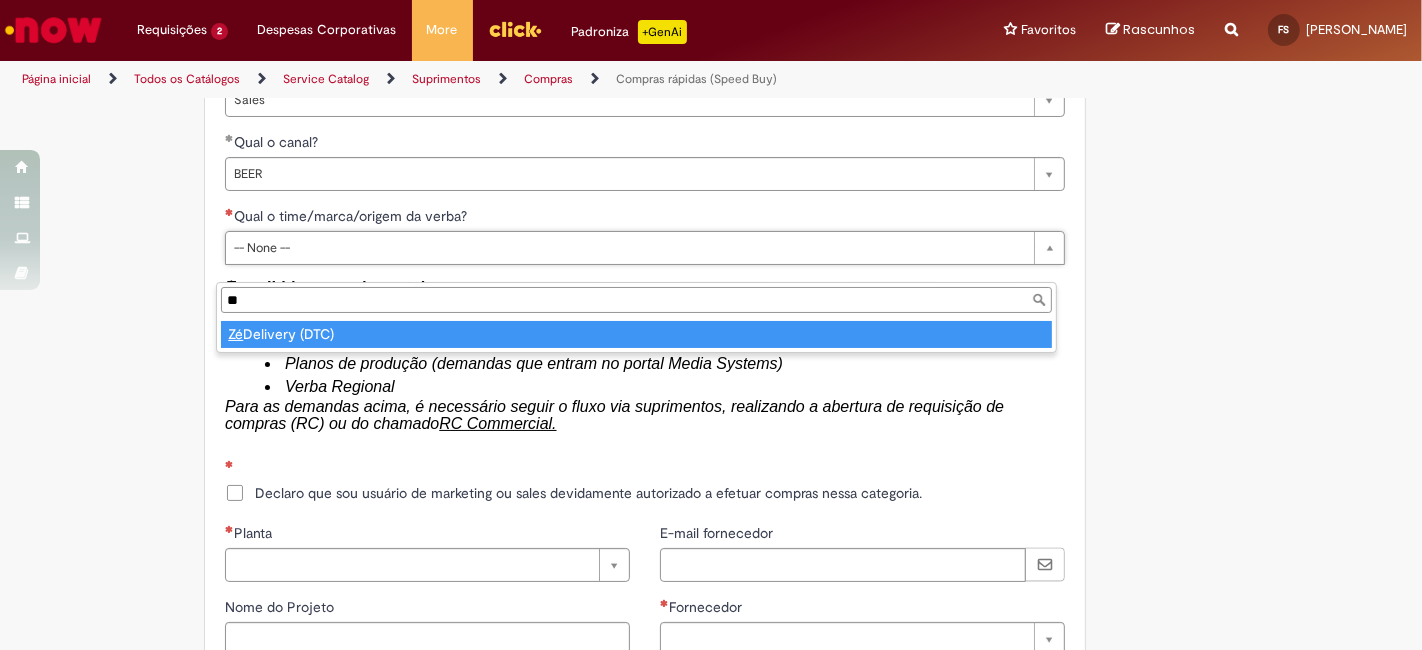 type on "**" 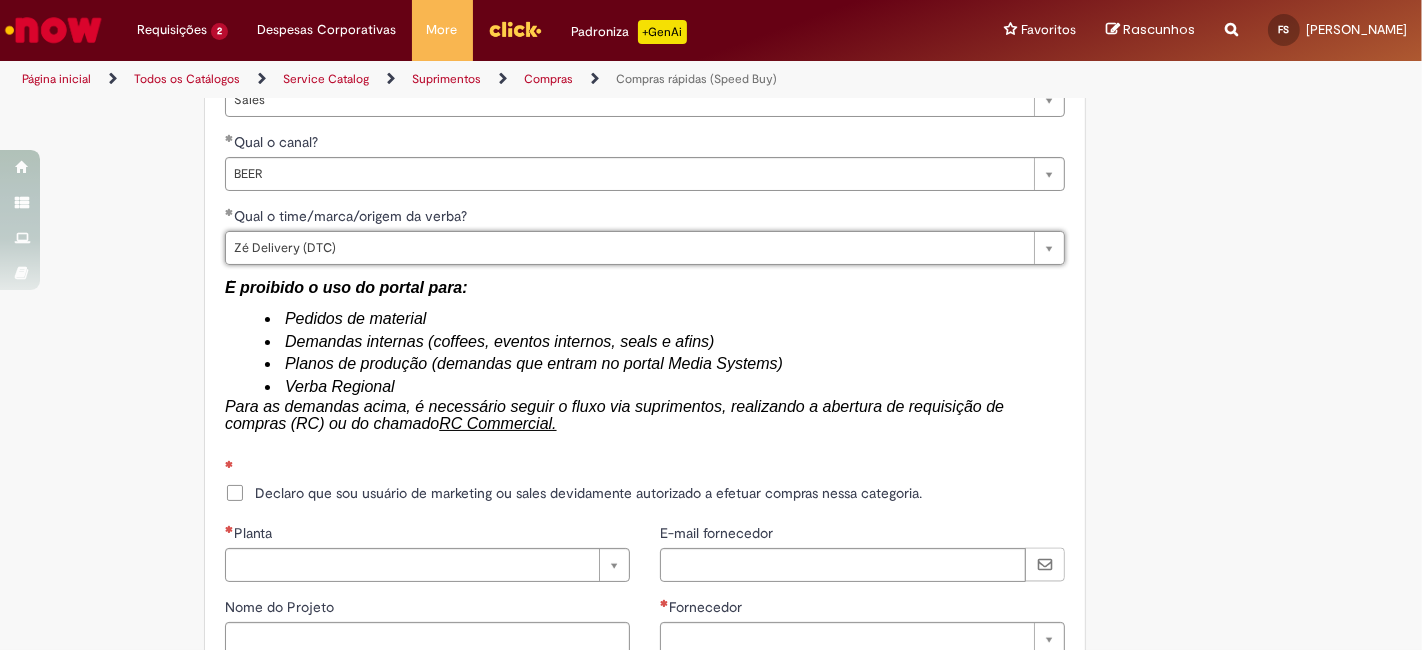 click on "Tire dúvidas com LupiAssist    +GenAI
Oi! Eu sou LupiAssist, uma Inteligência Artificial Generativa em constante aprendizado   Meu conteúdo é monitorado para trazer uma melhor experiência
Dúvidas comuns:
Só mais um instante, estou consultando nossas bases de conhecimento  e escrevendo a melhor resposta pra você!
Title
Lorem ipsum dolor sit amet    Fazer uma nova pergunta
Gerei esta resposta utilizando IA Generativa em conjunto com os nossos padrões. Em caso de divergência, os documentos oficiais prevalecerão.
Saiba mais em:
Ou ligue para:
E aí, te ajudei?
Sim, obrigado!" at bounding box center (711, -644) 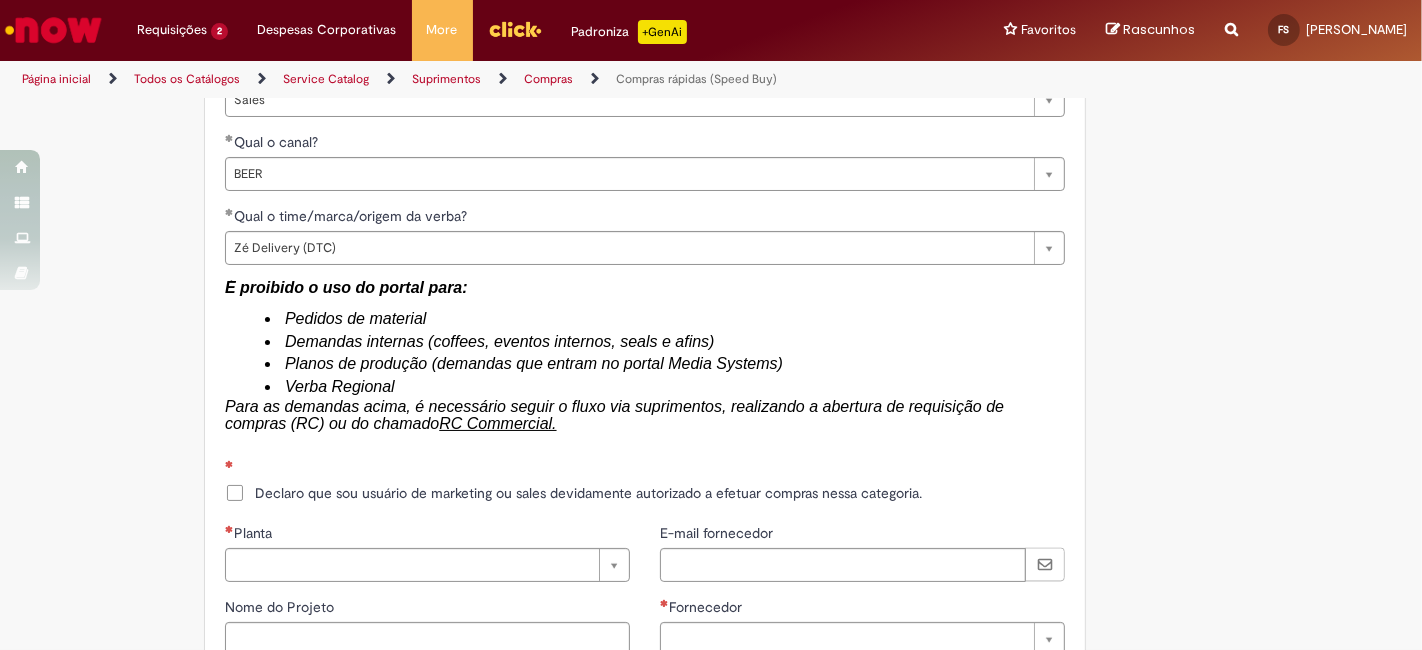 scroll, scrollTop: 3337, scrollLeft: 0, axis: vertical 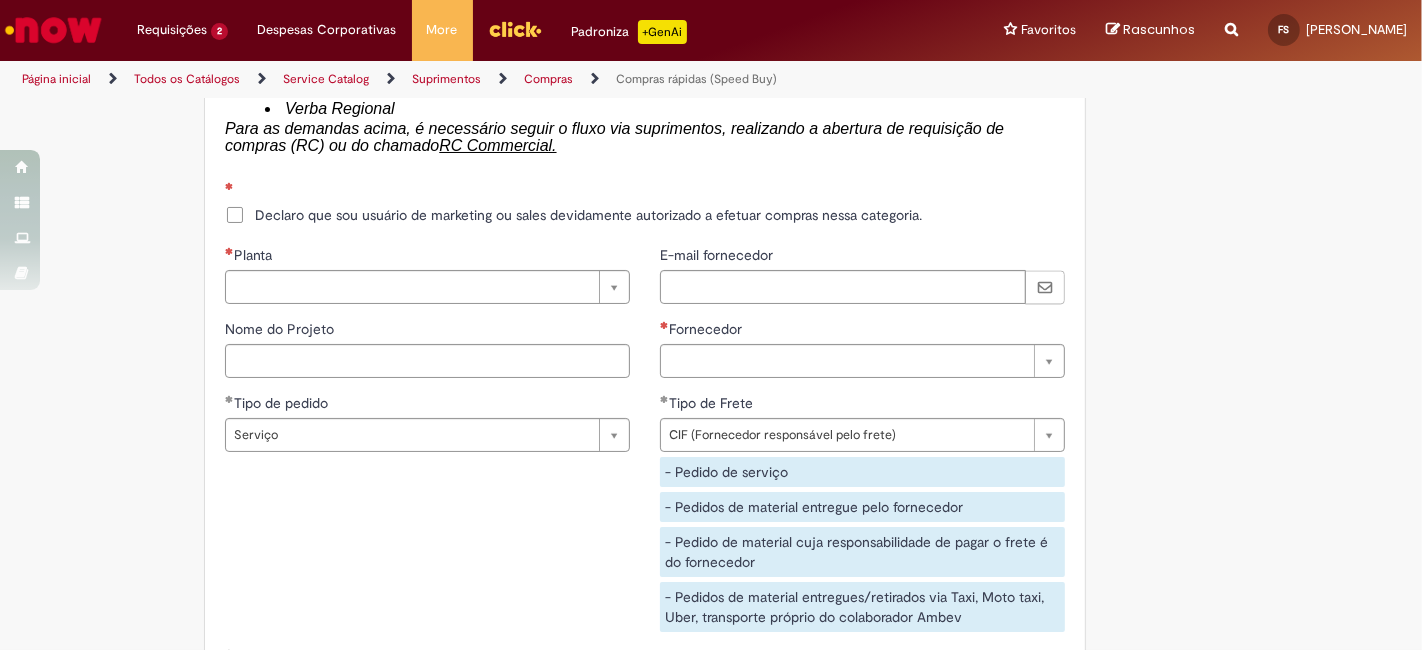 click on "Declaro que sou usuário de marketing ou sales devidamente autorizado a efetuar compras nessa categoria." at bounding box center (588, 215) 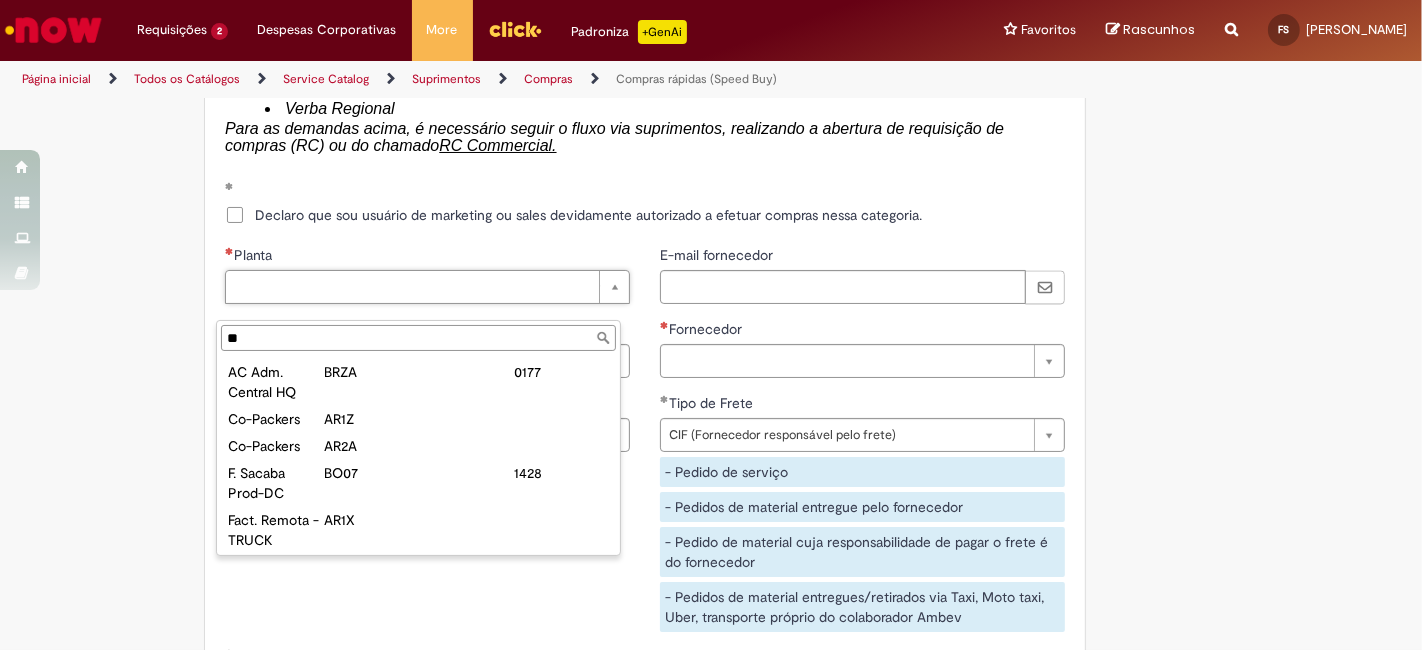 type on "**" 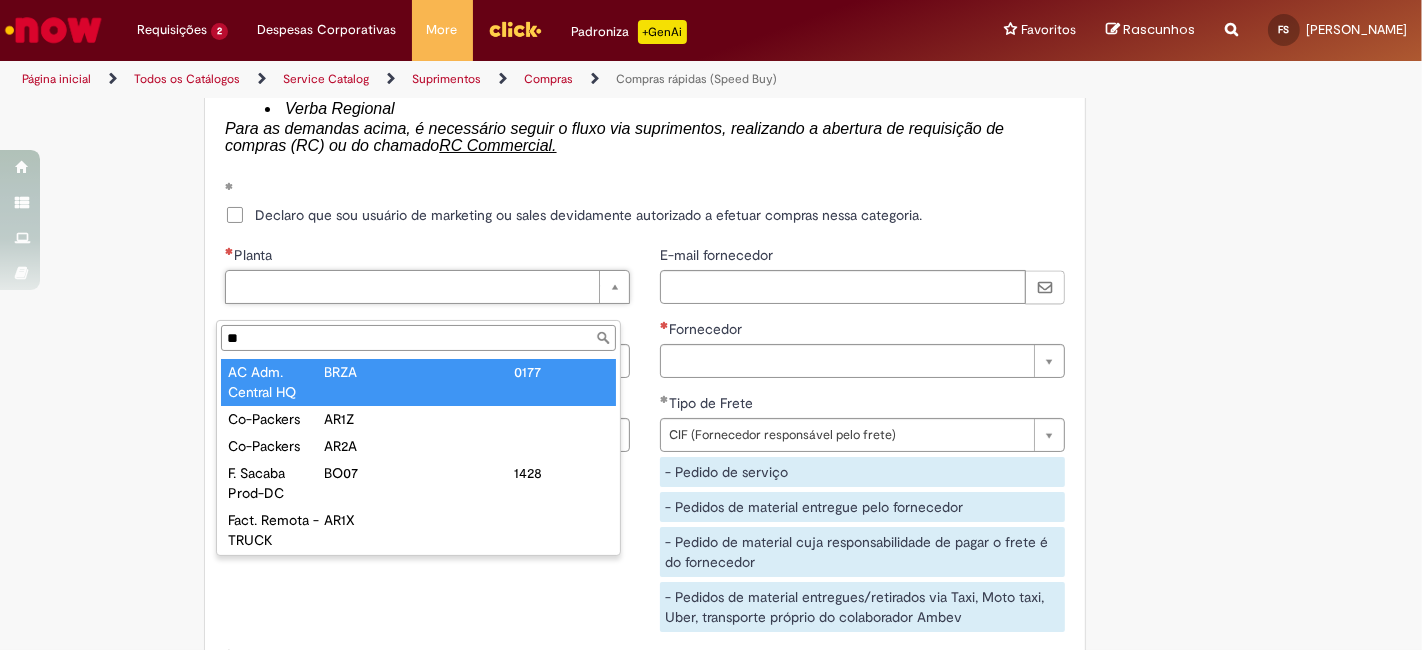 type on "**********" 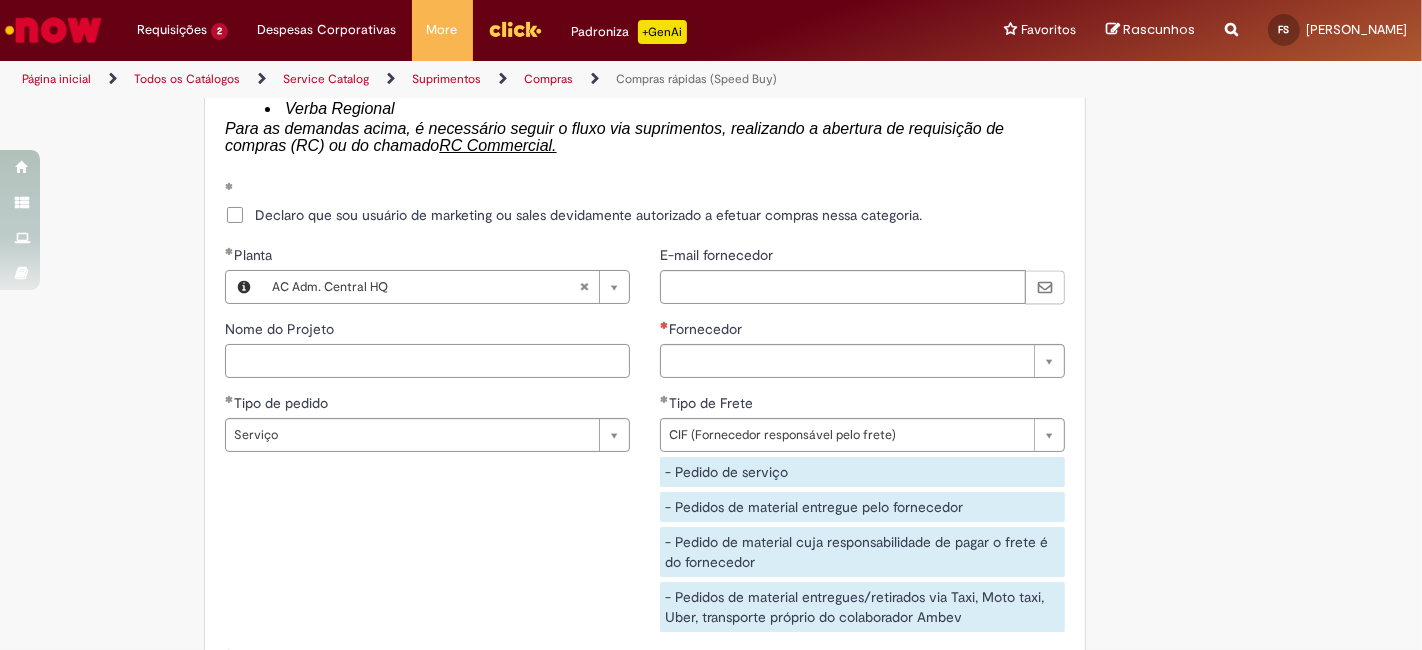 click on "Nome do Projeto" at bounding box center (427, 361) 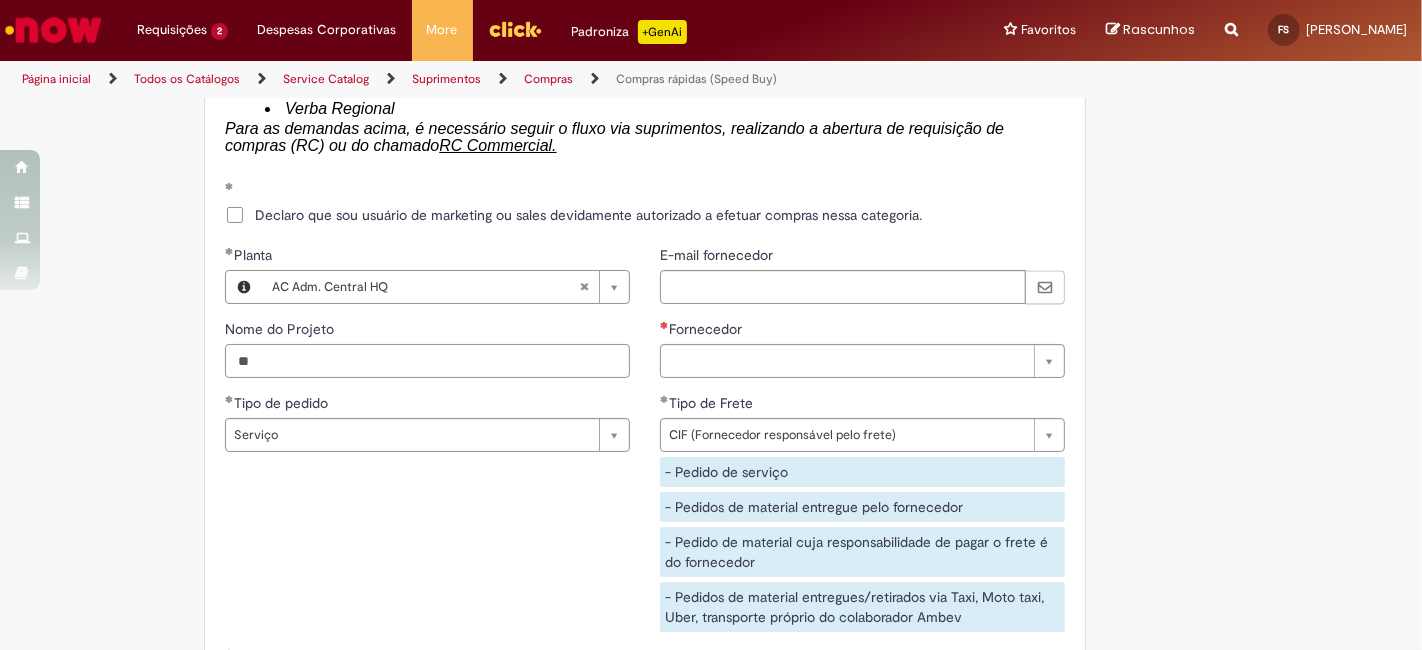 type on "*" 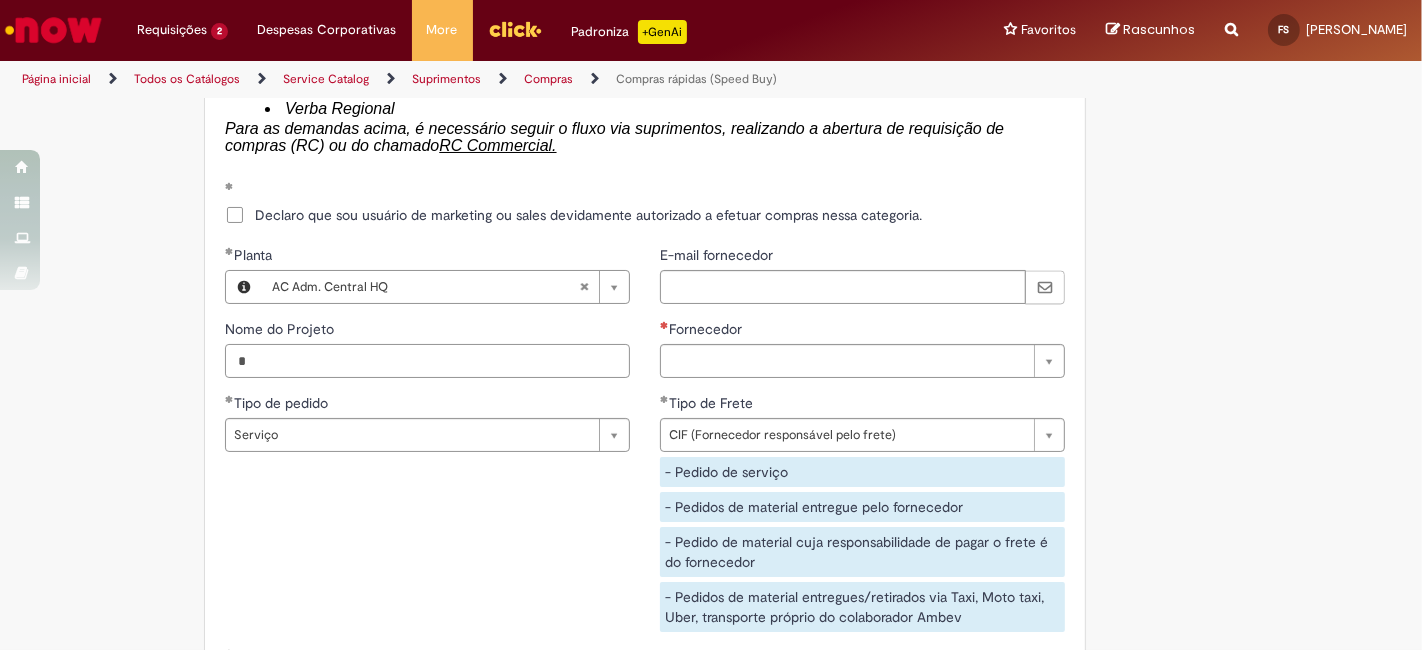 type 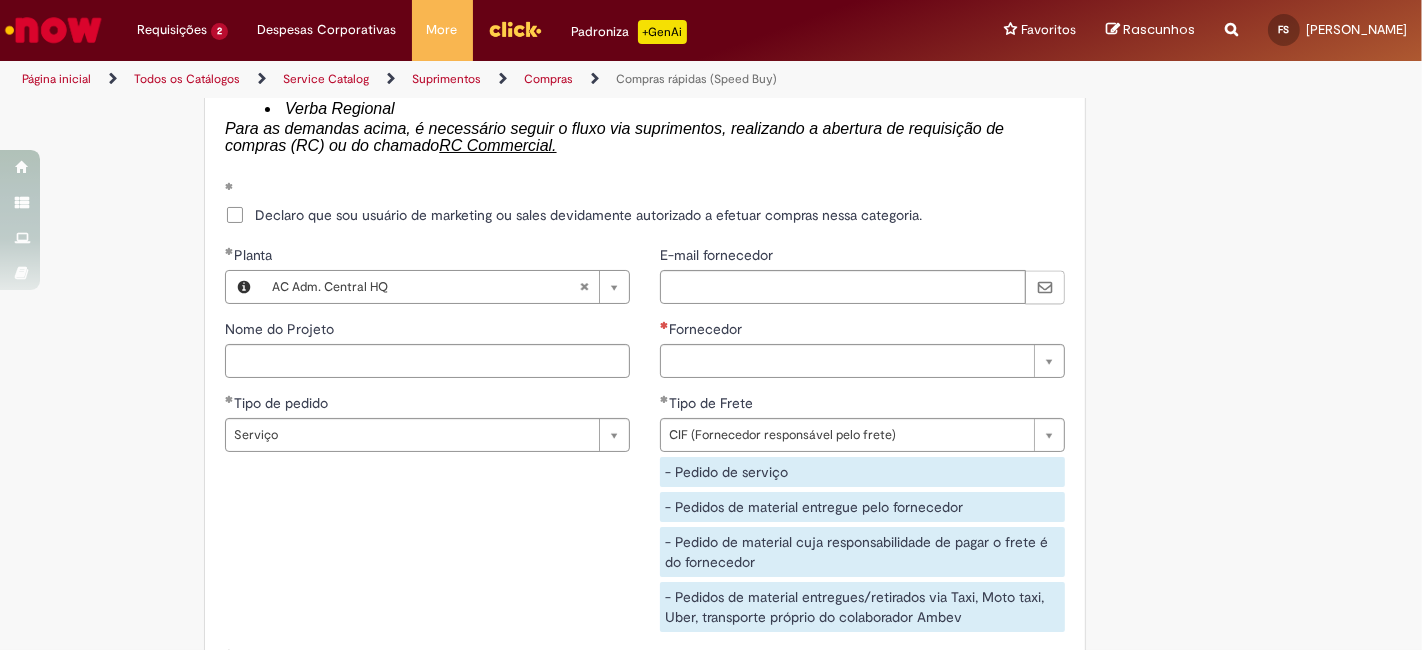 click on "Fornecedor" at bounding box center [862, 331] 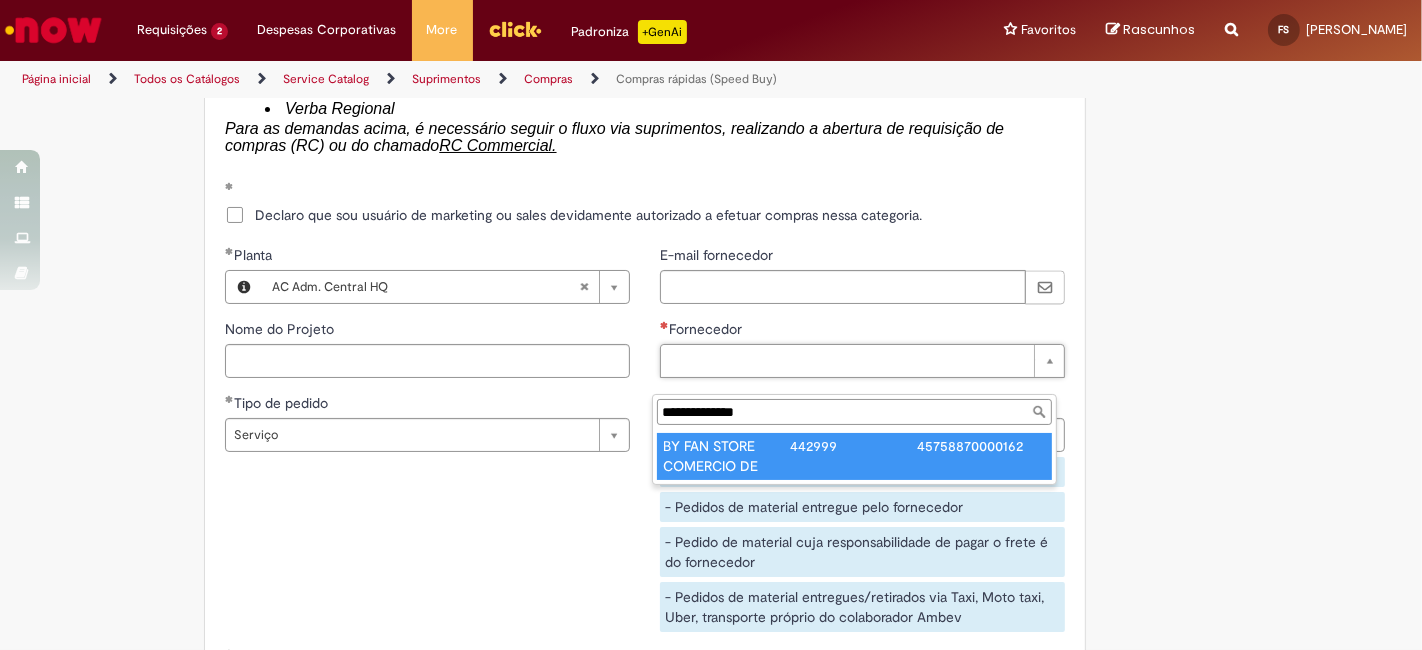 type on "**********" 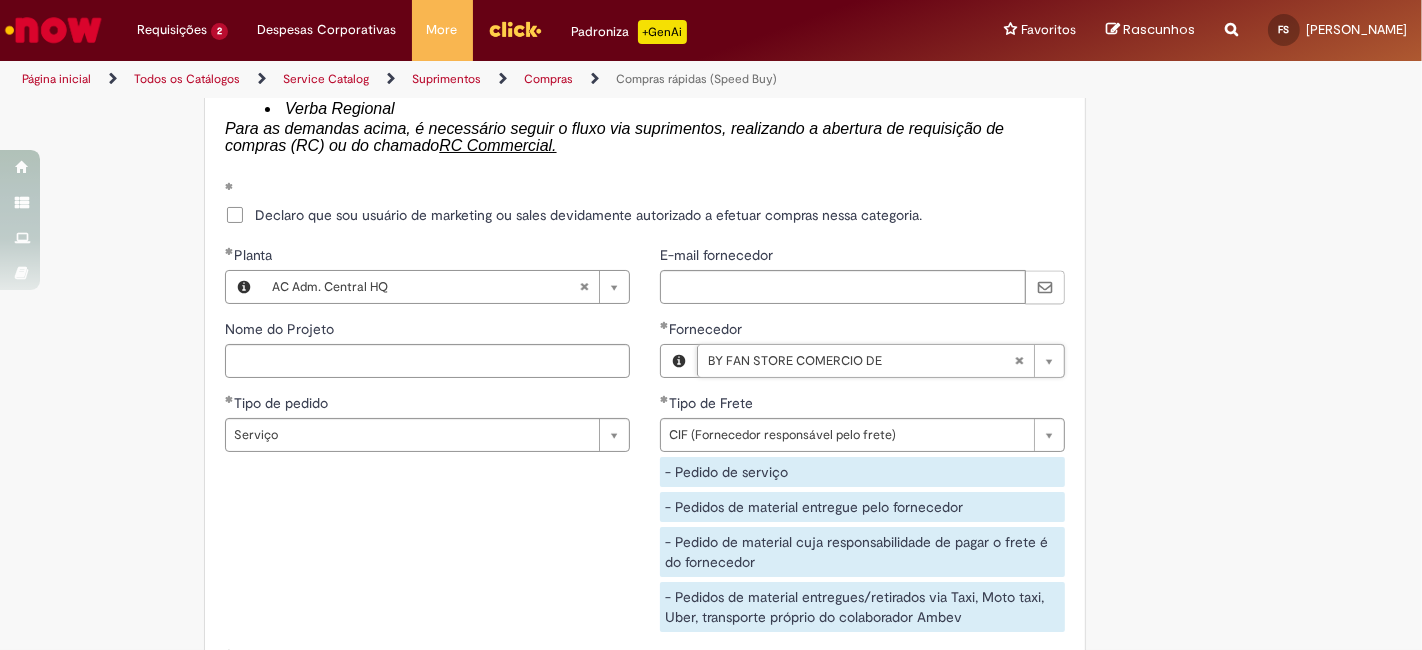 click on "**********" at bounding box center (645, 446) 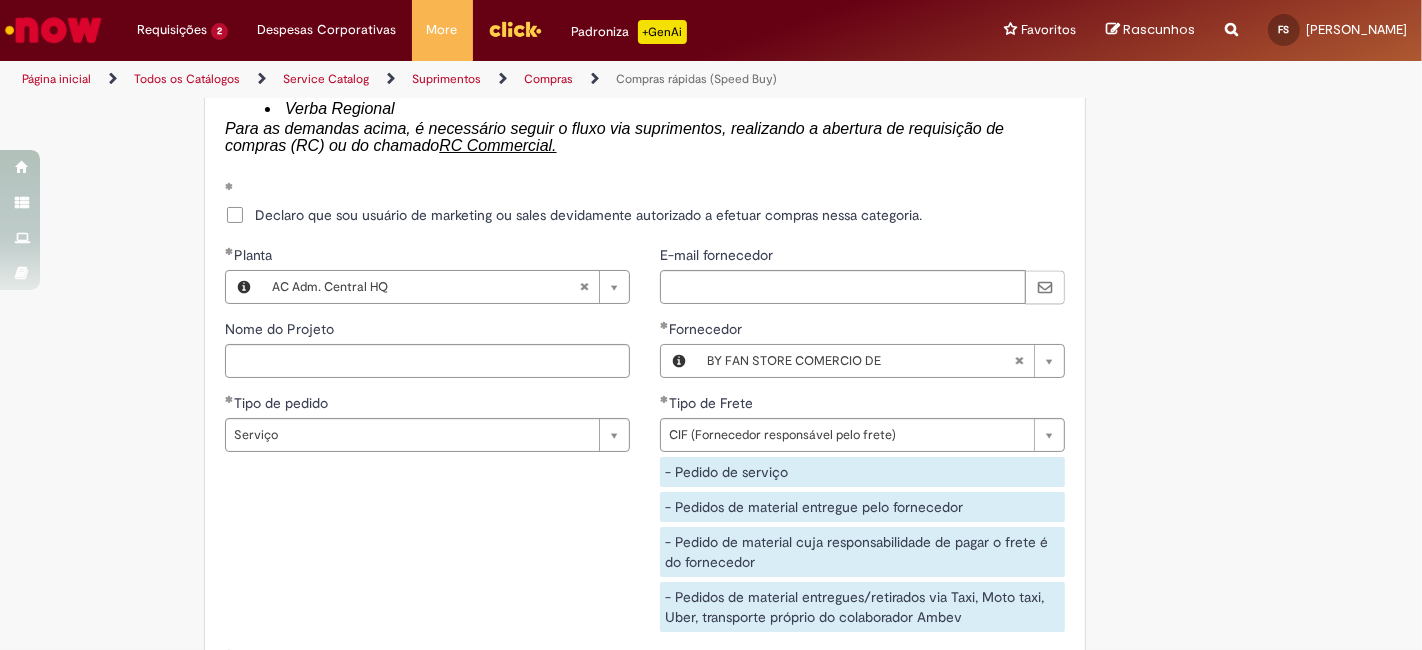 scroll, scrollTop: 3388, scrollLeft: 0, axis: vertical 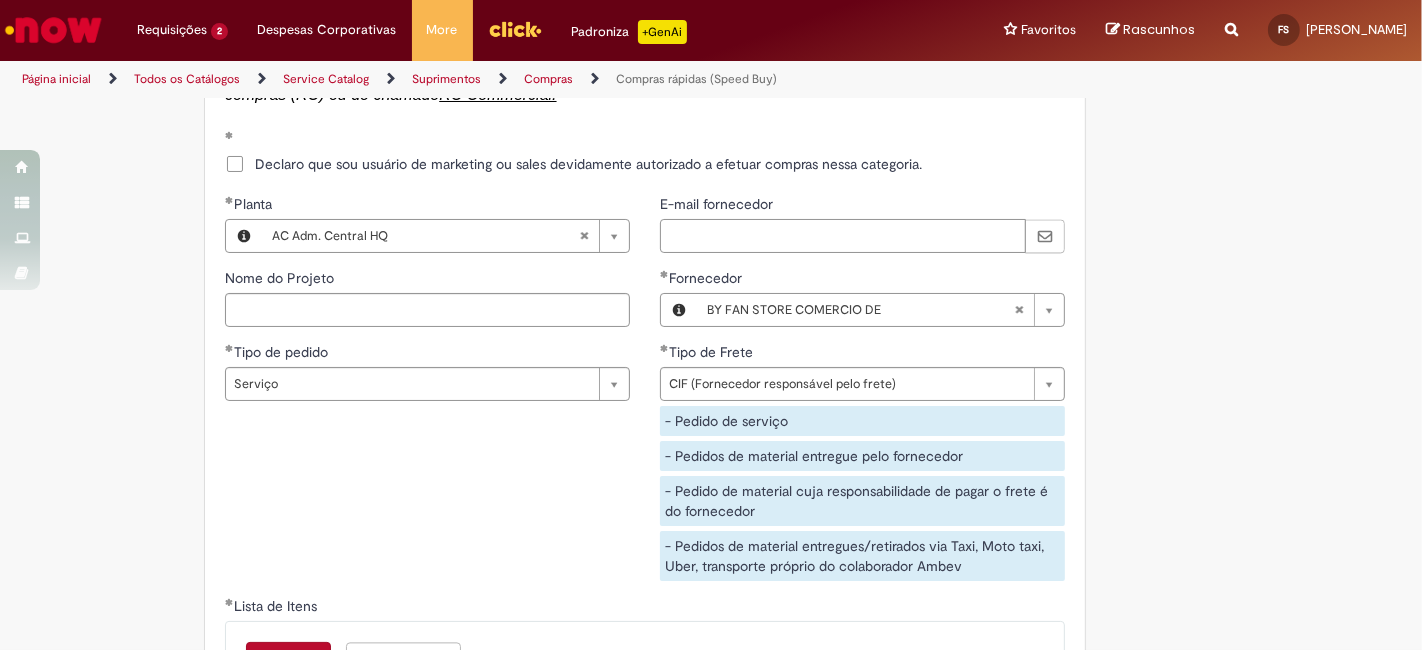 click on "E-mail fornecedor" at bounding box center (843, 236) 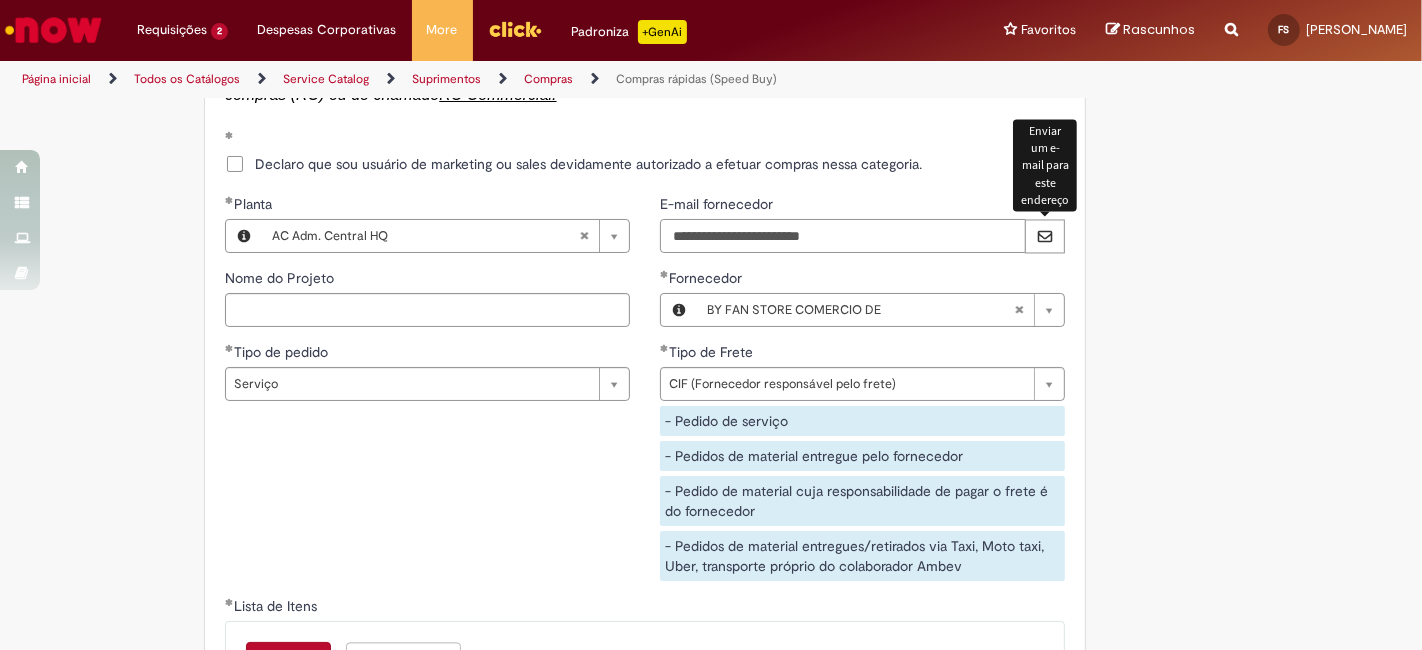 type on "**********" 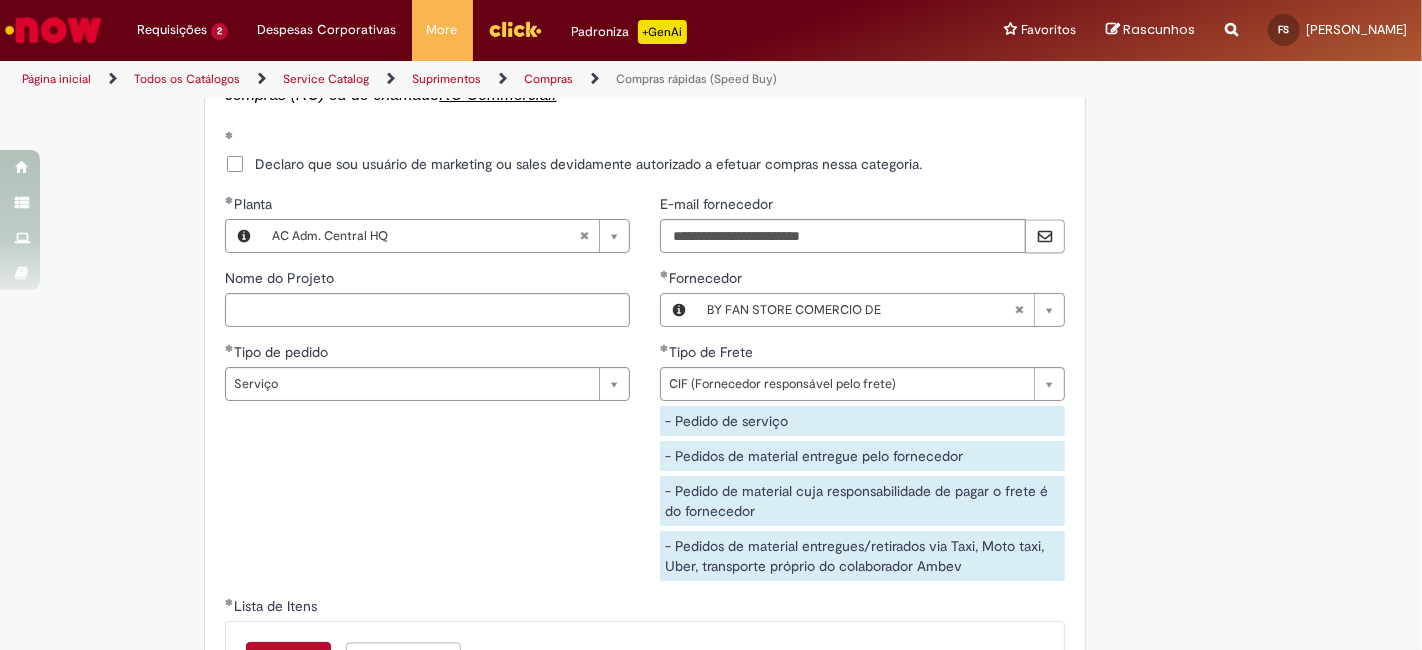 click on "Obrigatório um anexo.
Adicionar a Favoritos
Compras rápidas (Speed Buy)
Chamado destinado para a geração de pedido de compra de indiretos.
O Speed buy é a ferramenta oficial para a geração de pedidos de compra que atenda aos seguintes requisitos:
Compras de material e serviço indiretos
Compras inferiores a R$13.000 *
Compras com fornecedores nacionais
Compras de material sem contrato ativo no SAP para o centro solicitado
* Essa cota é referente ao tipo de solicitação padrão de Speed buy. Os chamados com cotas especiais podem possuir valores divergentes.
Regras de Utilização
No campo “Tipo de Solicitação” selecionar a opção correspondente a sua unidade de negócio.
Solicitação Padrão de Speed buy:
Fábricas, centros de Excelência e de Distribuição:  habilitado para todos usuários ambev
Ativos   de TI:" at bounding box center (711, -973) 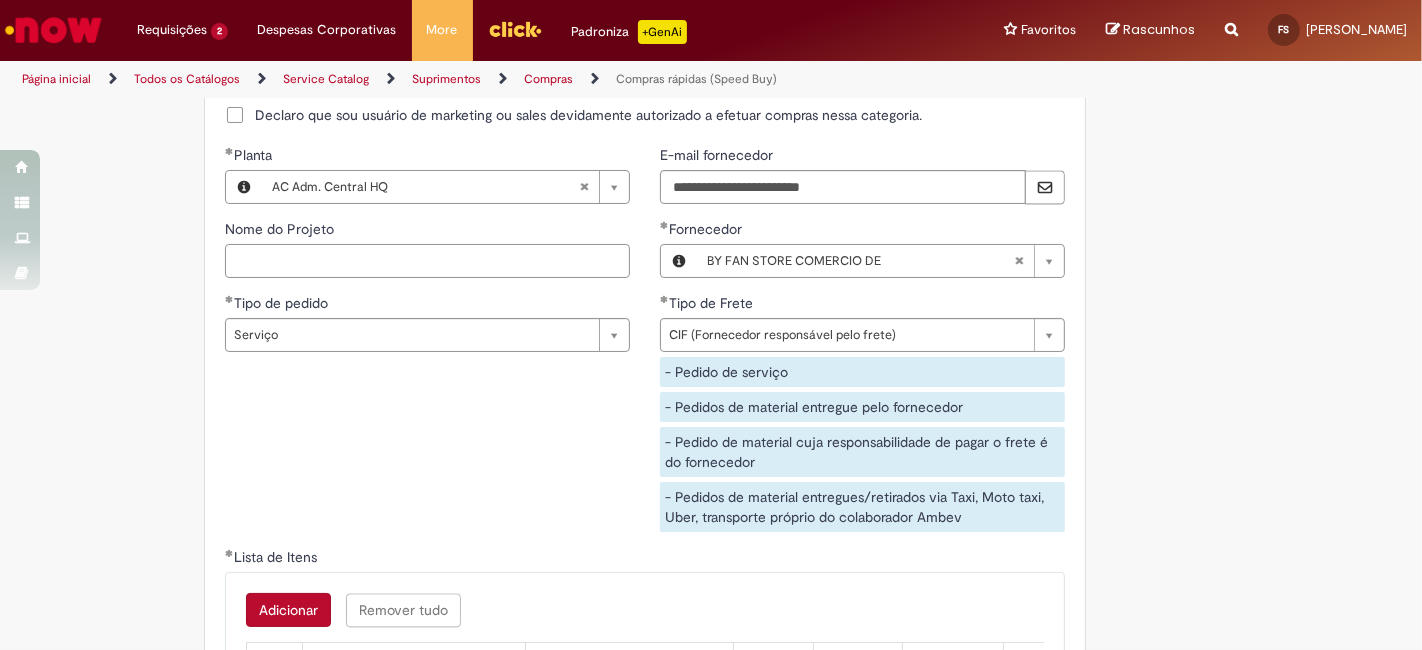 click on "Nome do Projeto" at bounding box center (427, 261) 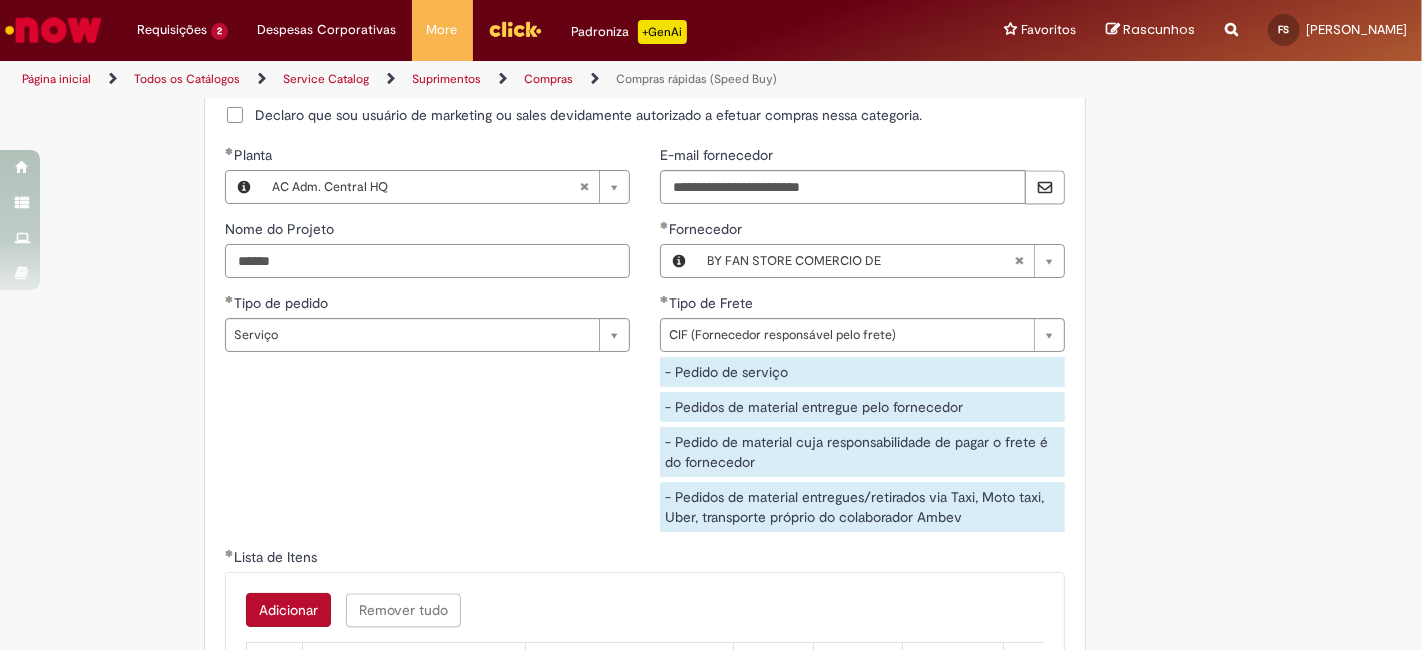 type on "******" 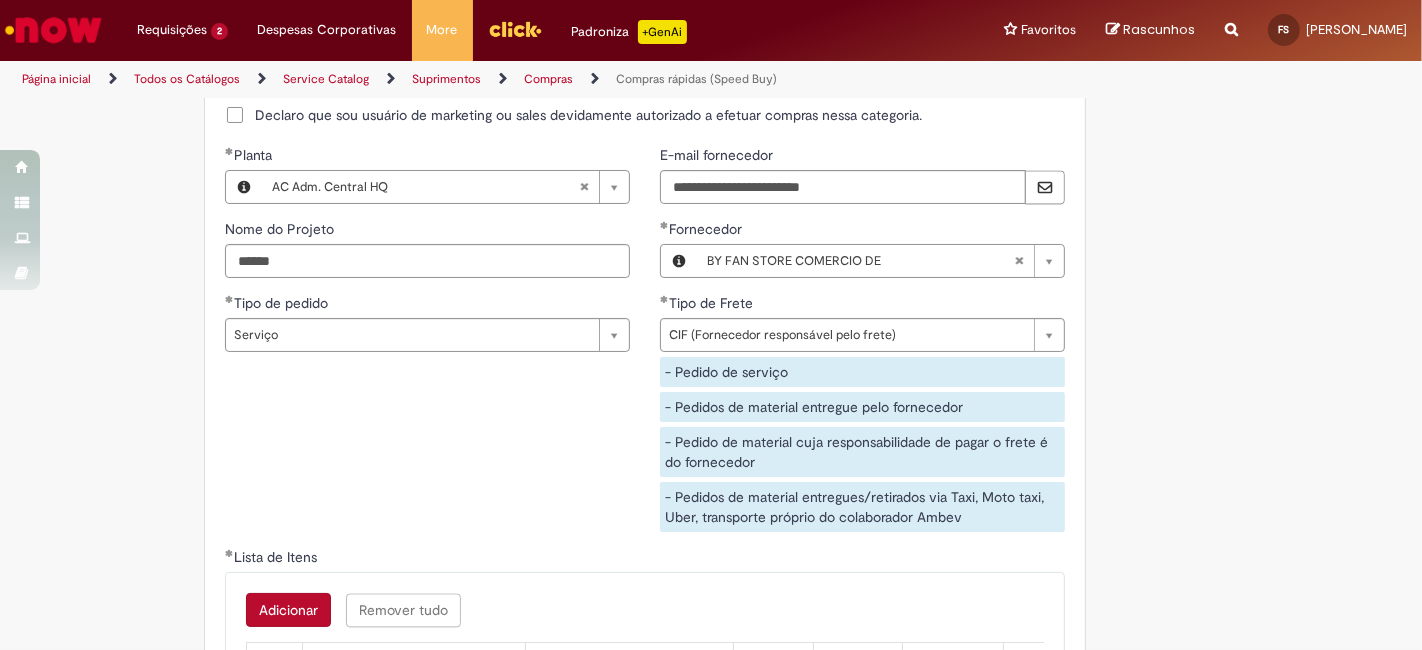 click on "**********" at bounding box center (645, 346) 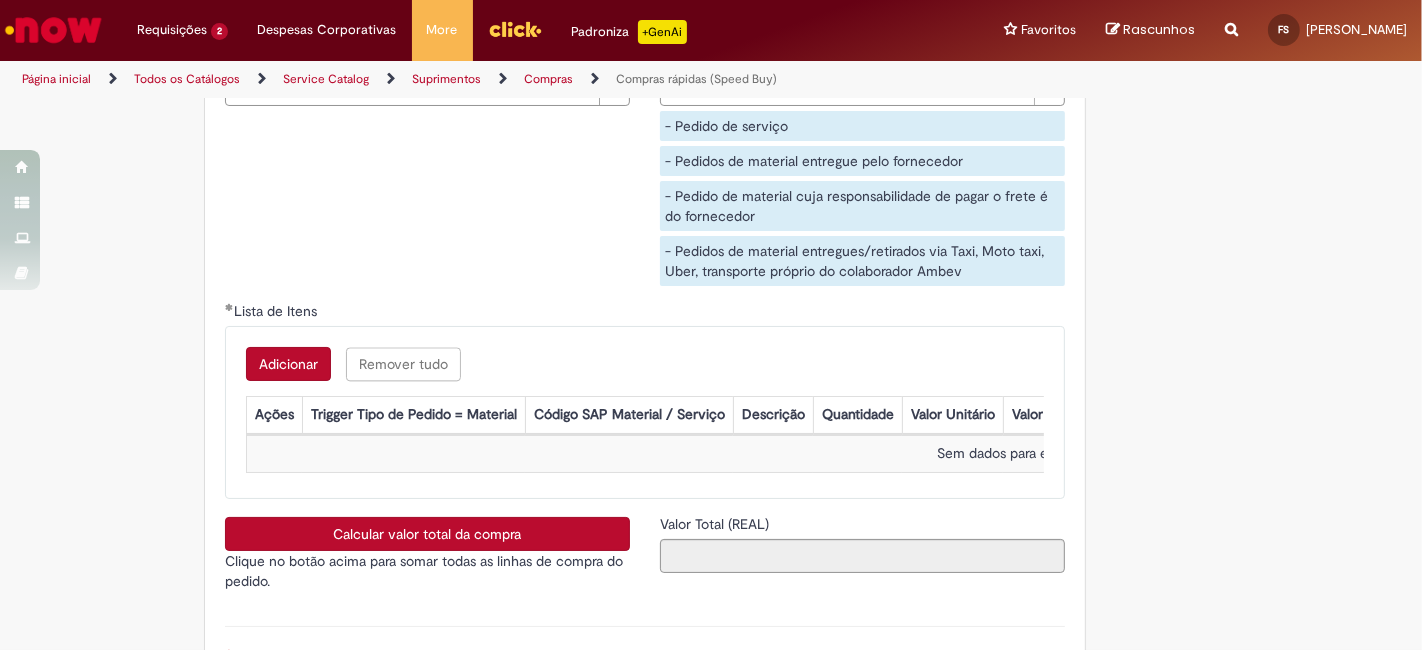 scroll, scrollTop: 3684, scrollLeft: 0, axis: vertical 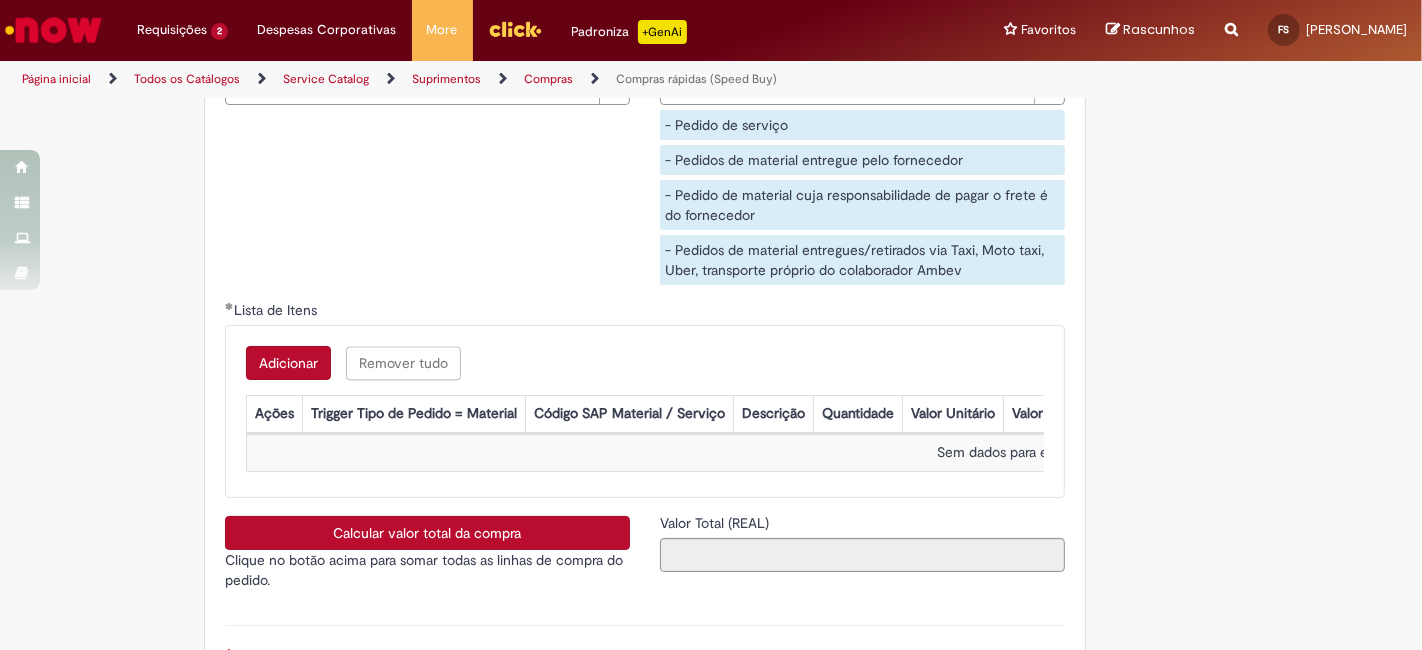 click on "Adicionar" at bounding box center [288, 363] 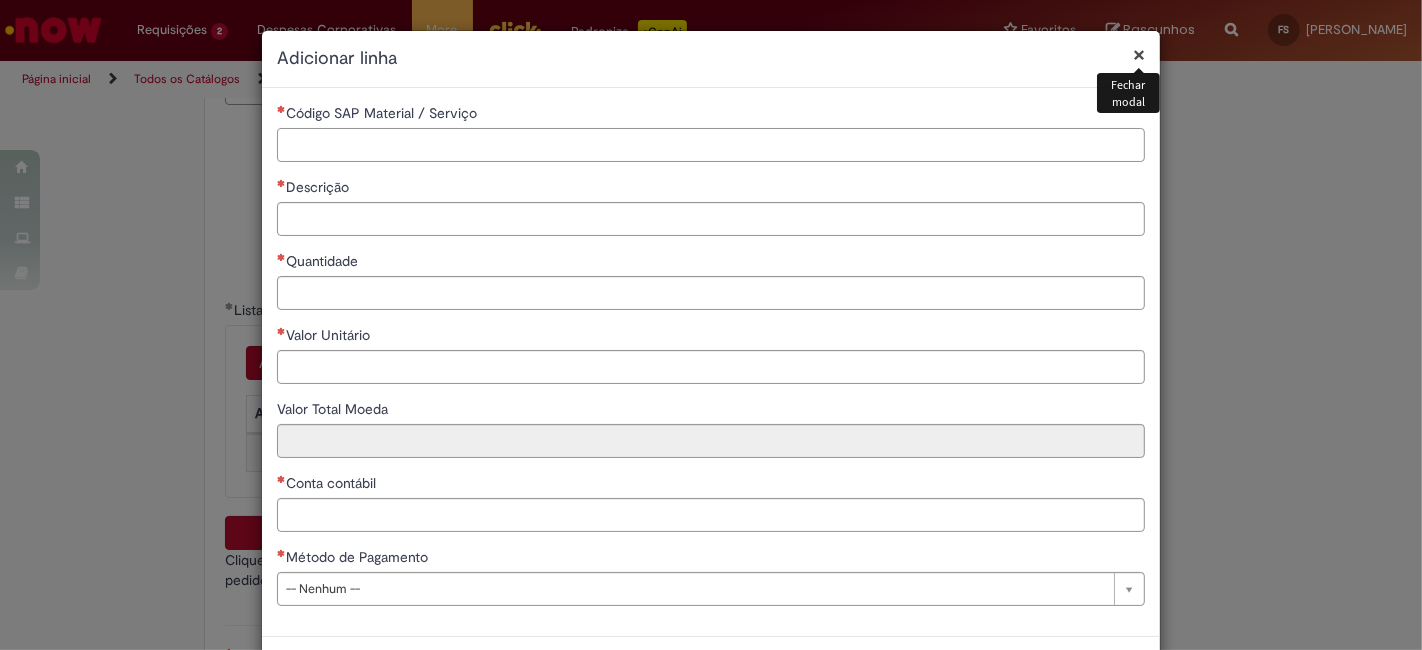 click on "Código SAP Material / Serviço" at bounding box center (711, 145) 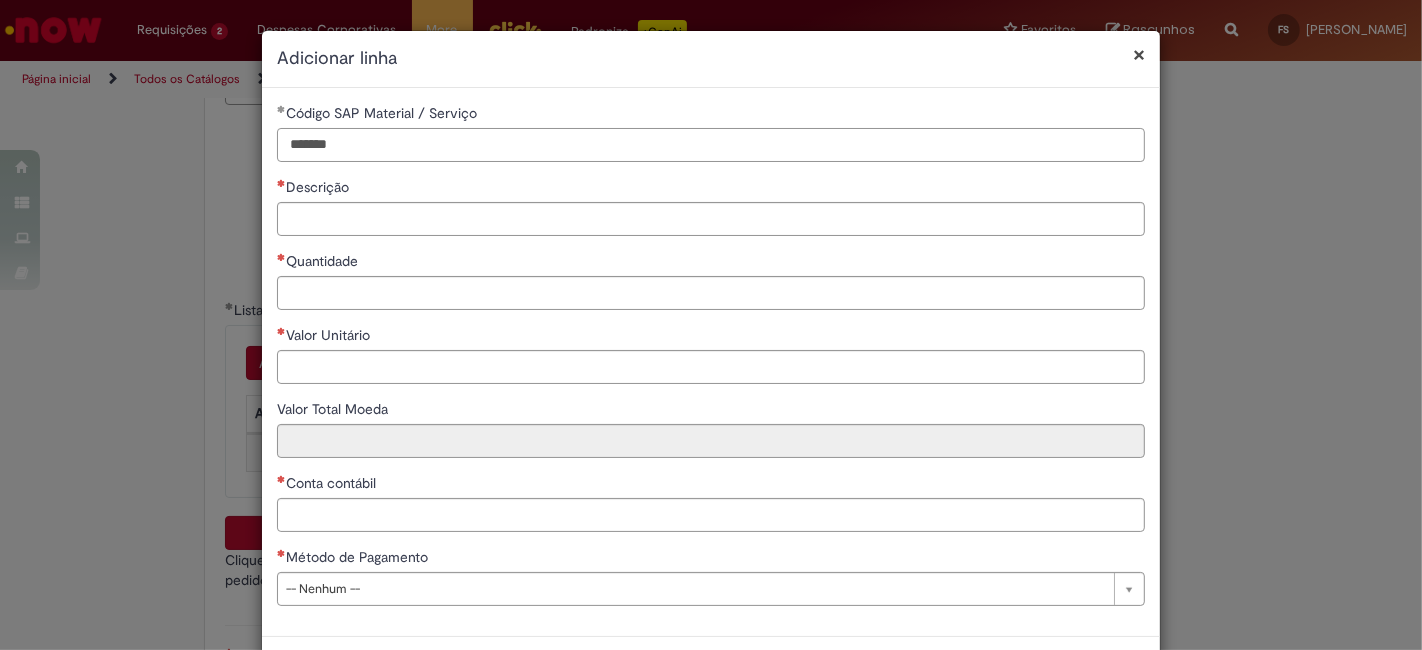 type on "*******" 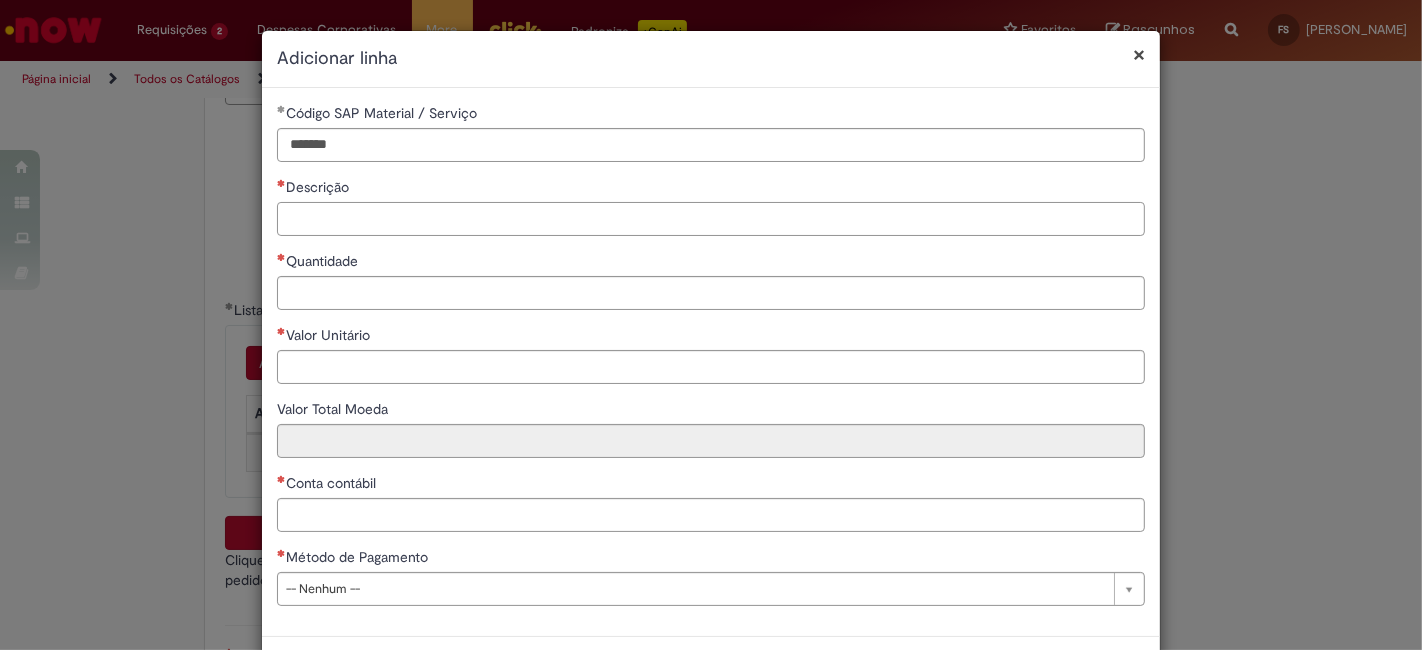 click on "Descrição" at bounding box center (711, 219) 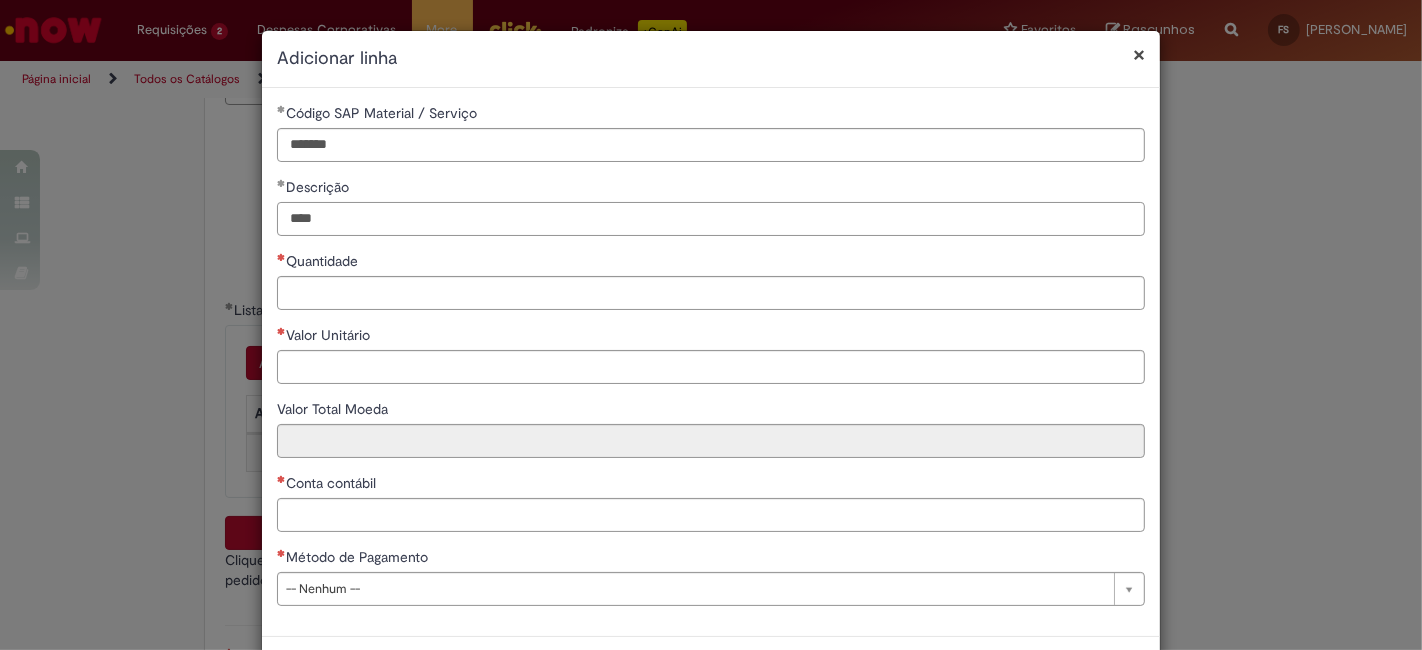 type on "****" 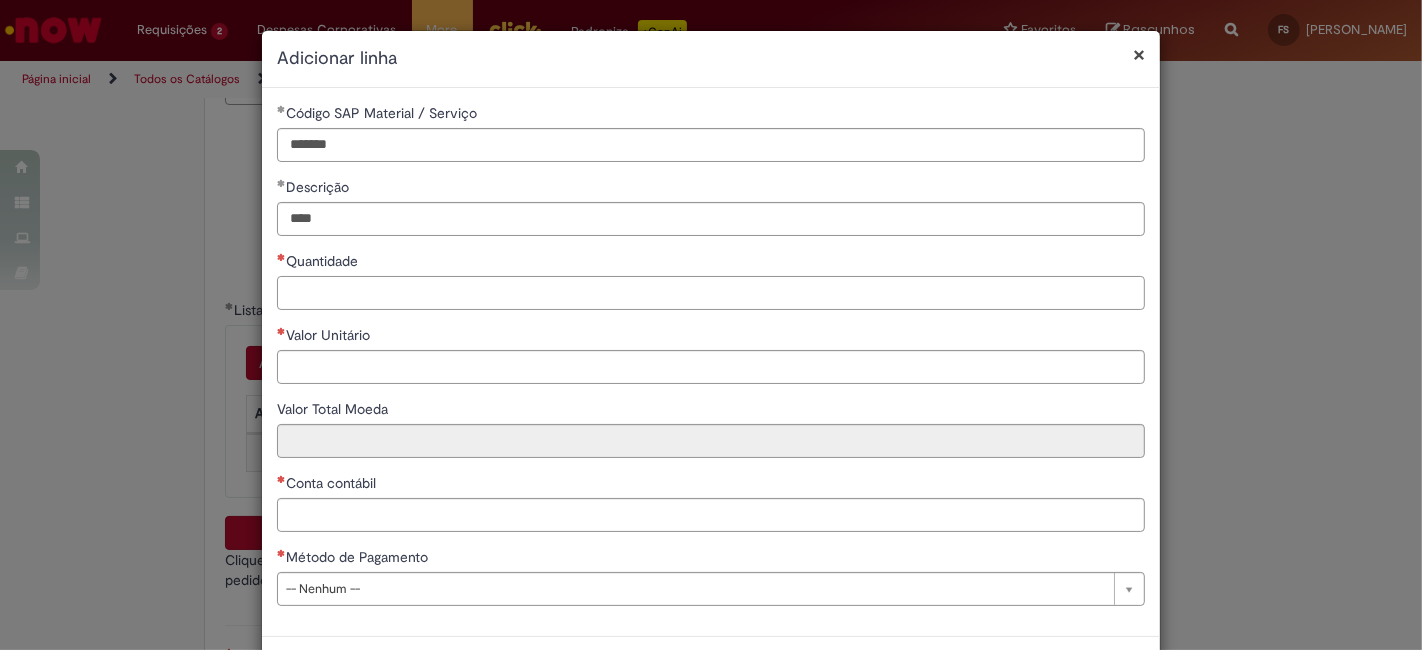 click on "Quantidade" at bounding box center [711, 293] 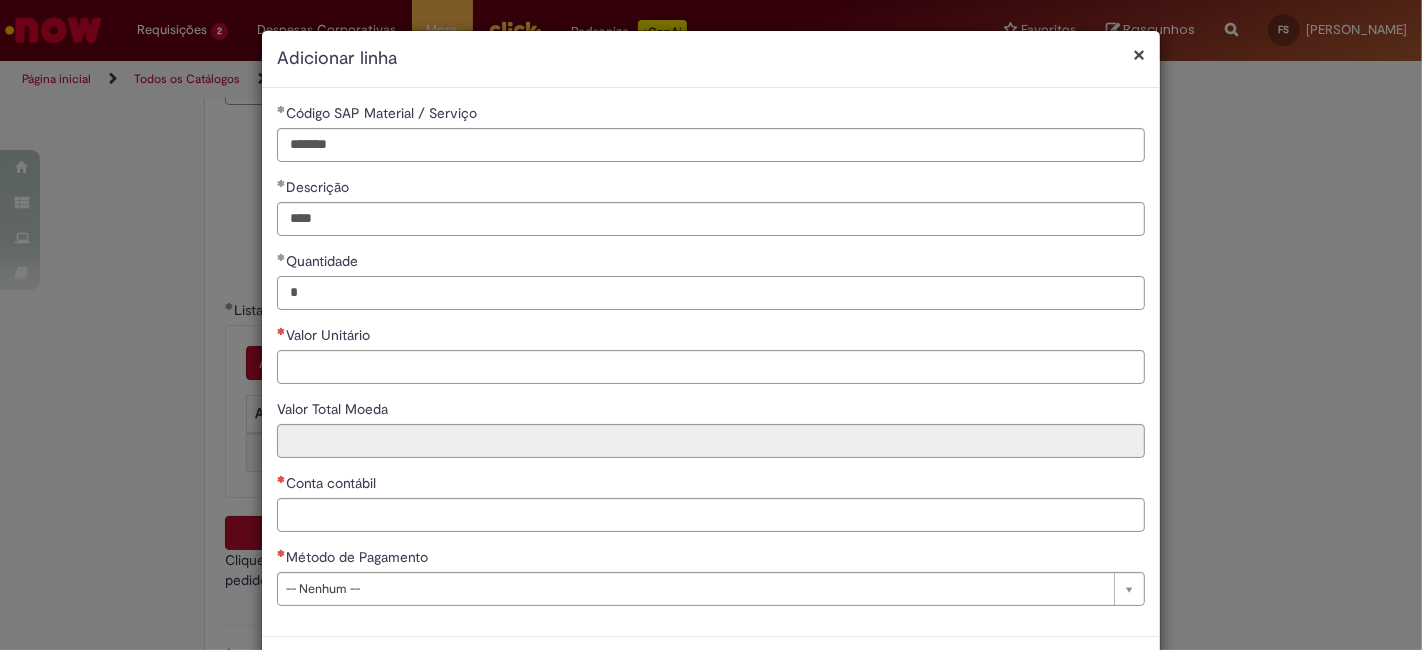 type on "*" 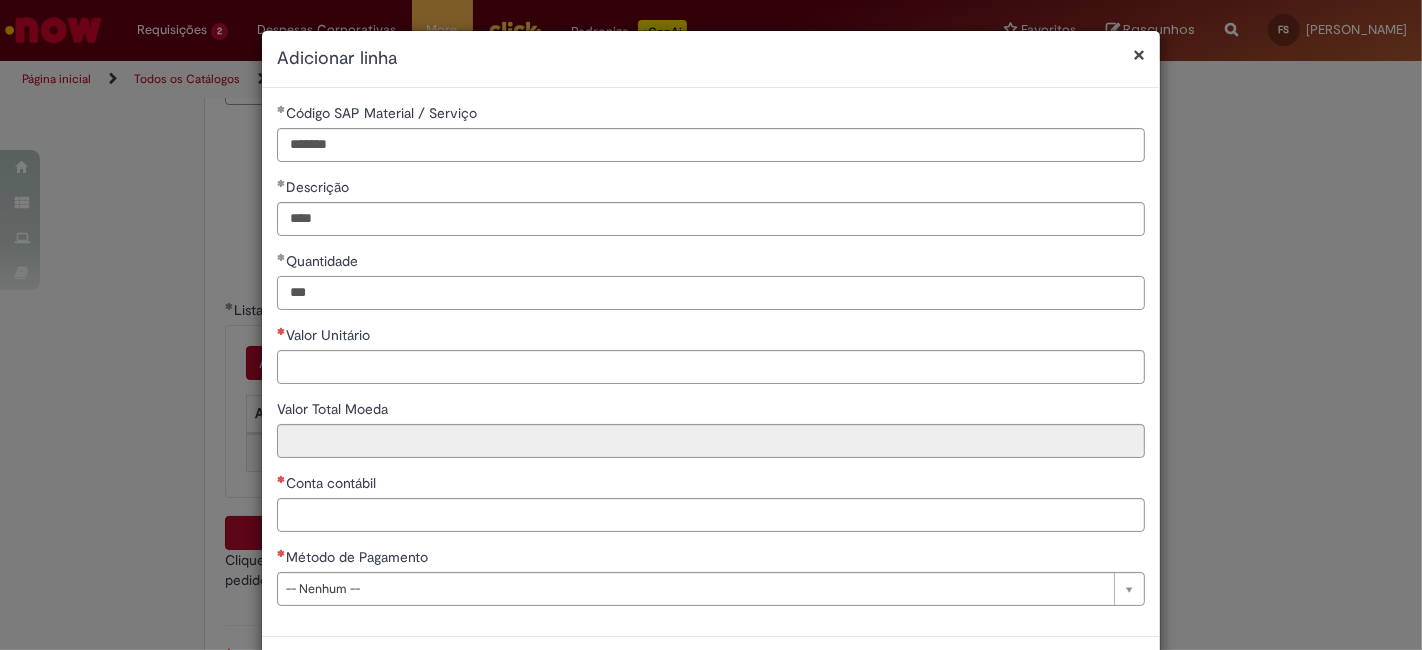 type on "***" 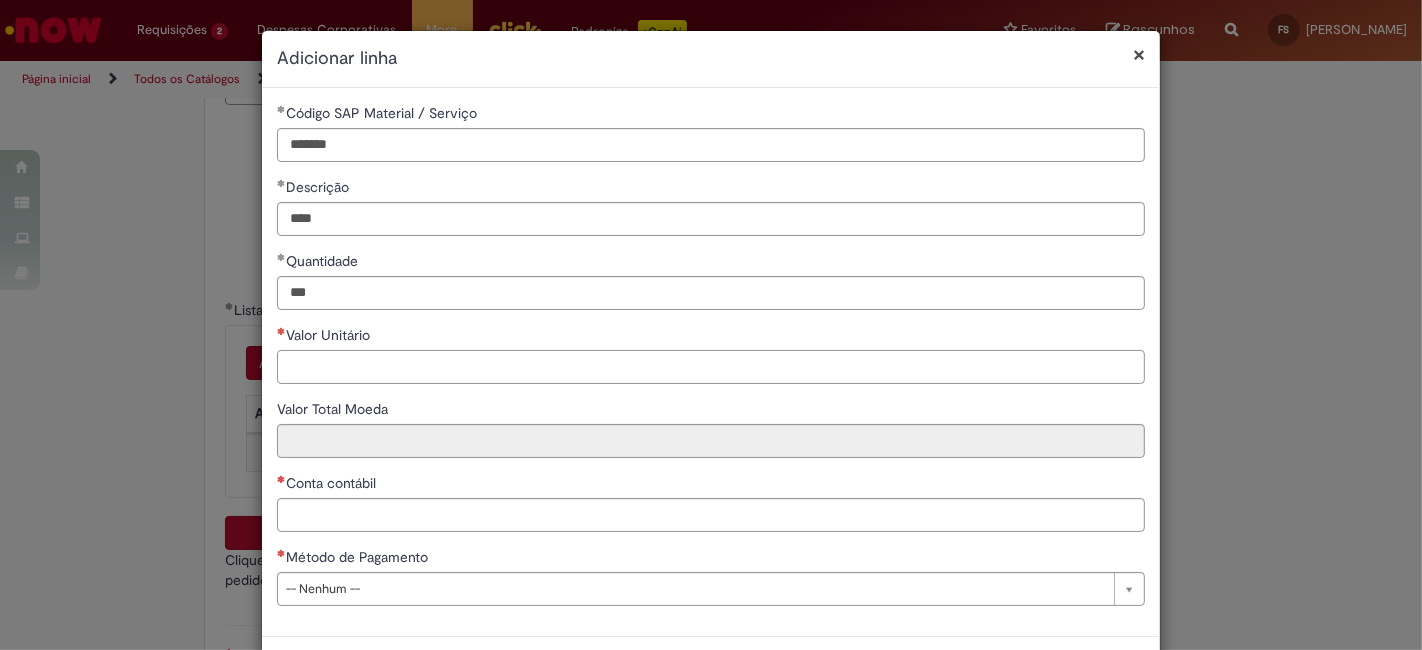 click on "Valor Unitário" at bounding box center (711, 367) 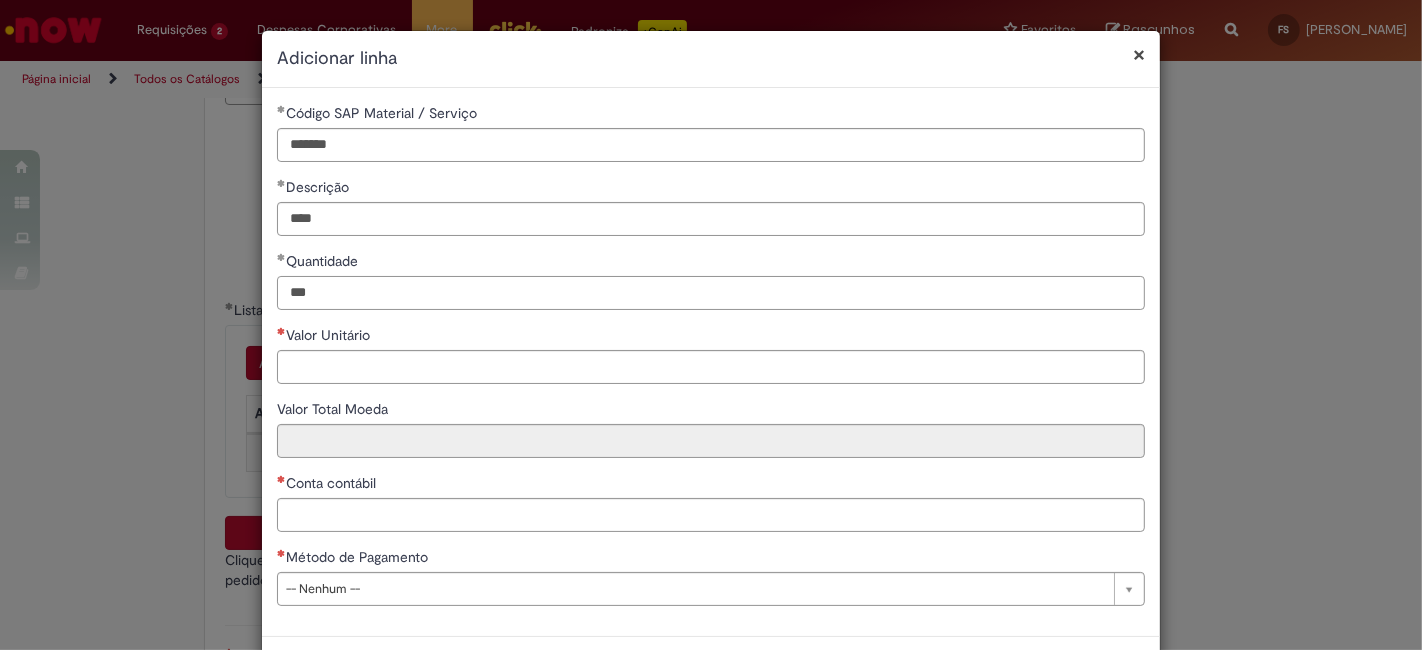 drag, startPoint x: 345, startPoint y: 294, endPoint x: 185, endPoint y: 291, distance: 160.02812 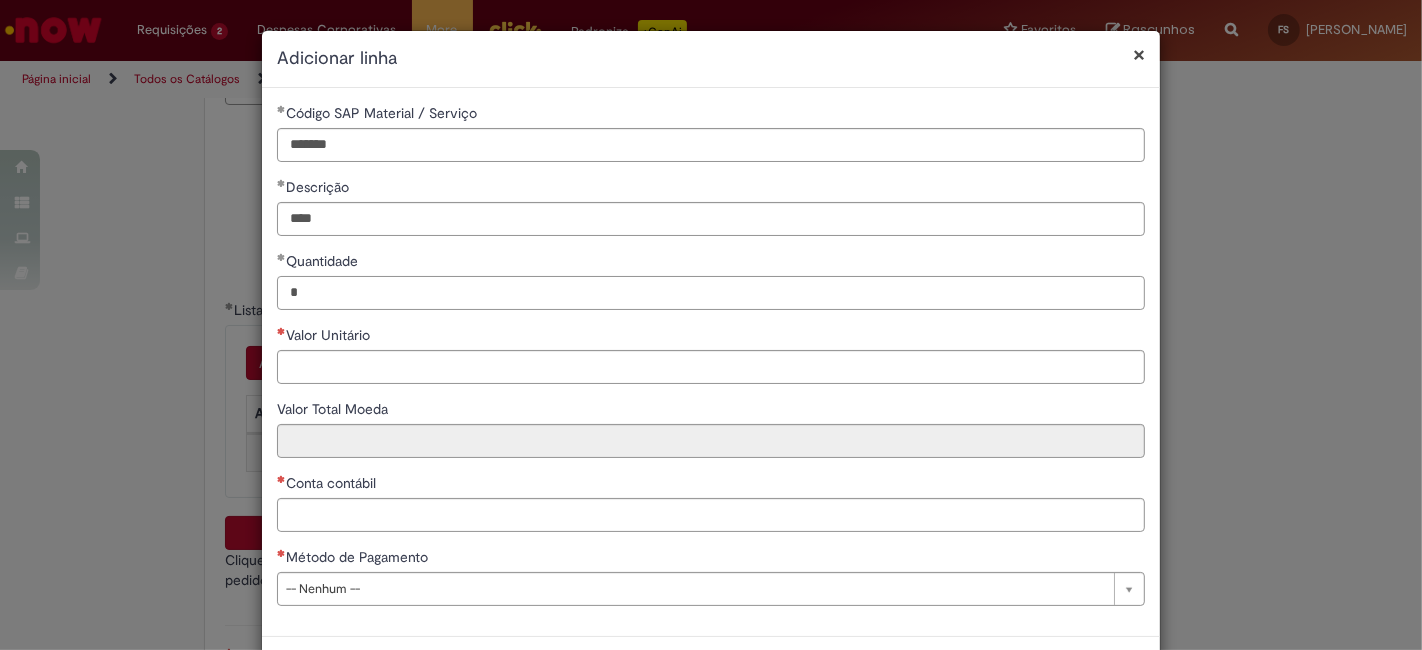 type on "*" 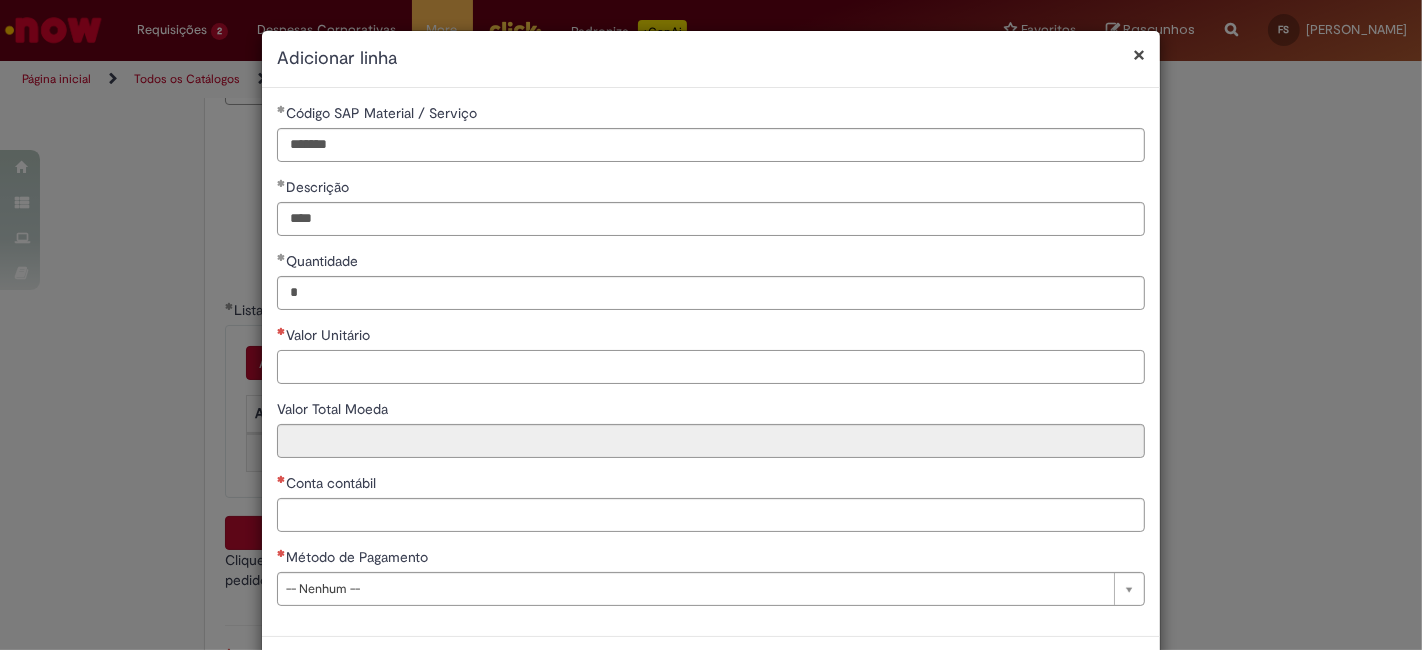 click on "Valor Unitário" at bounding box center (711, 367) 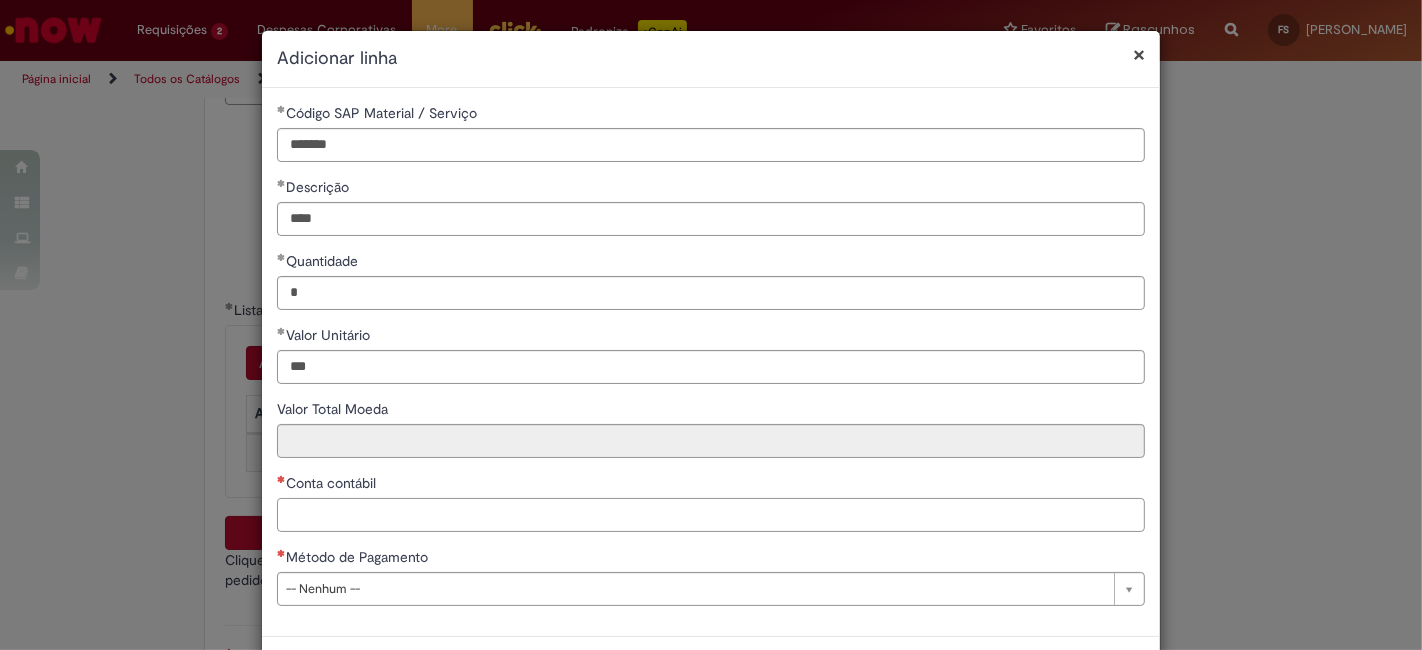 type on "******" 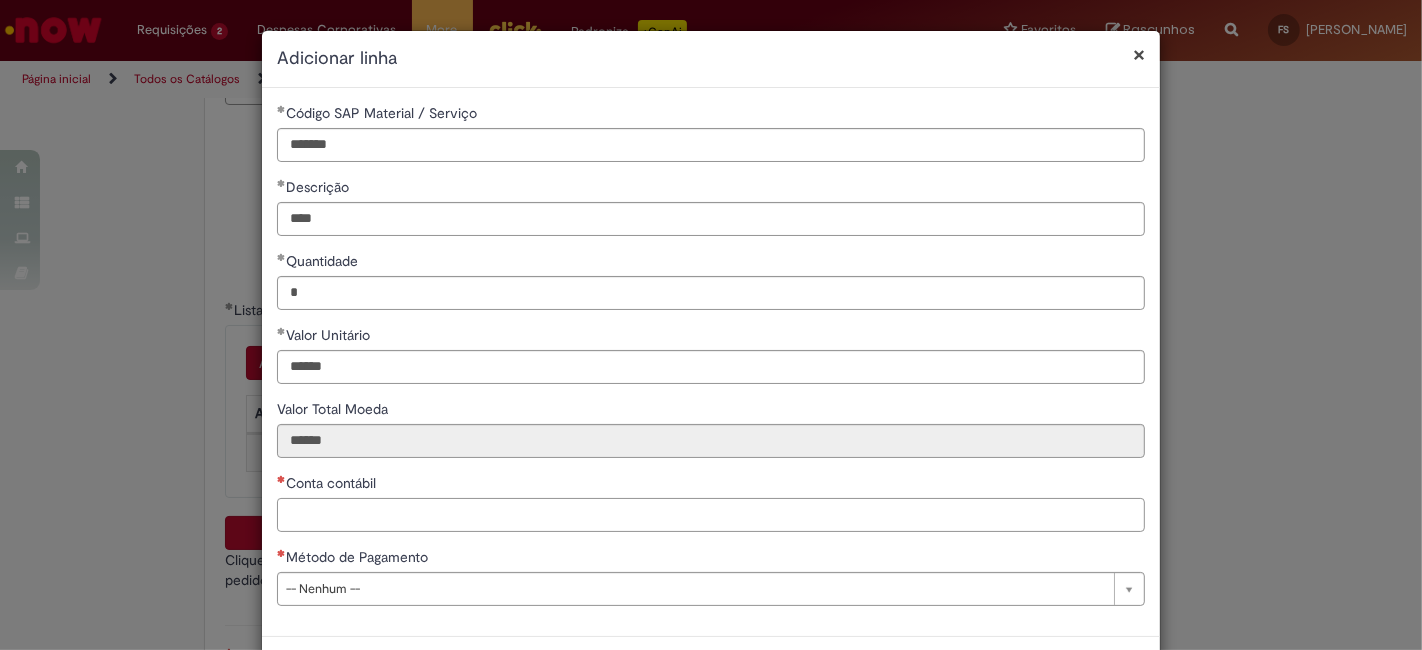 click on "Conta contábil" at bounding box center [711, 515] 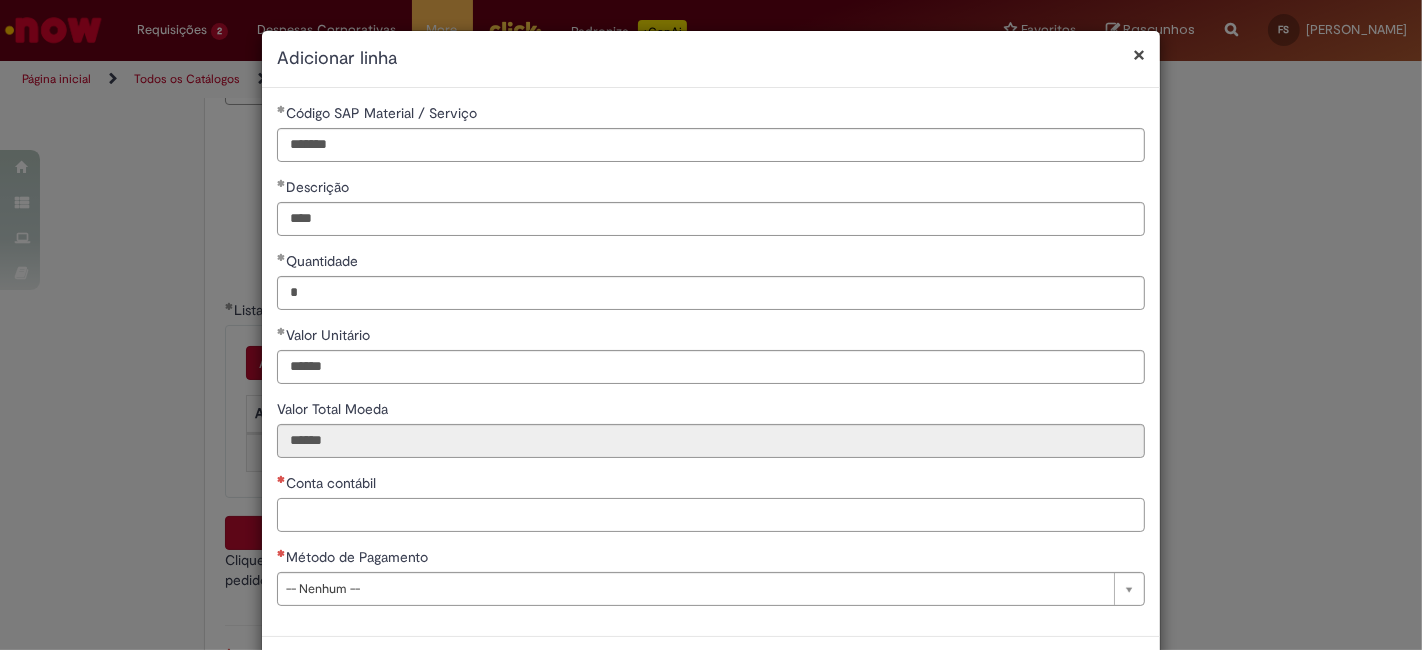 paste on "*******" 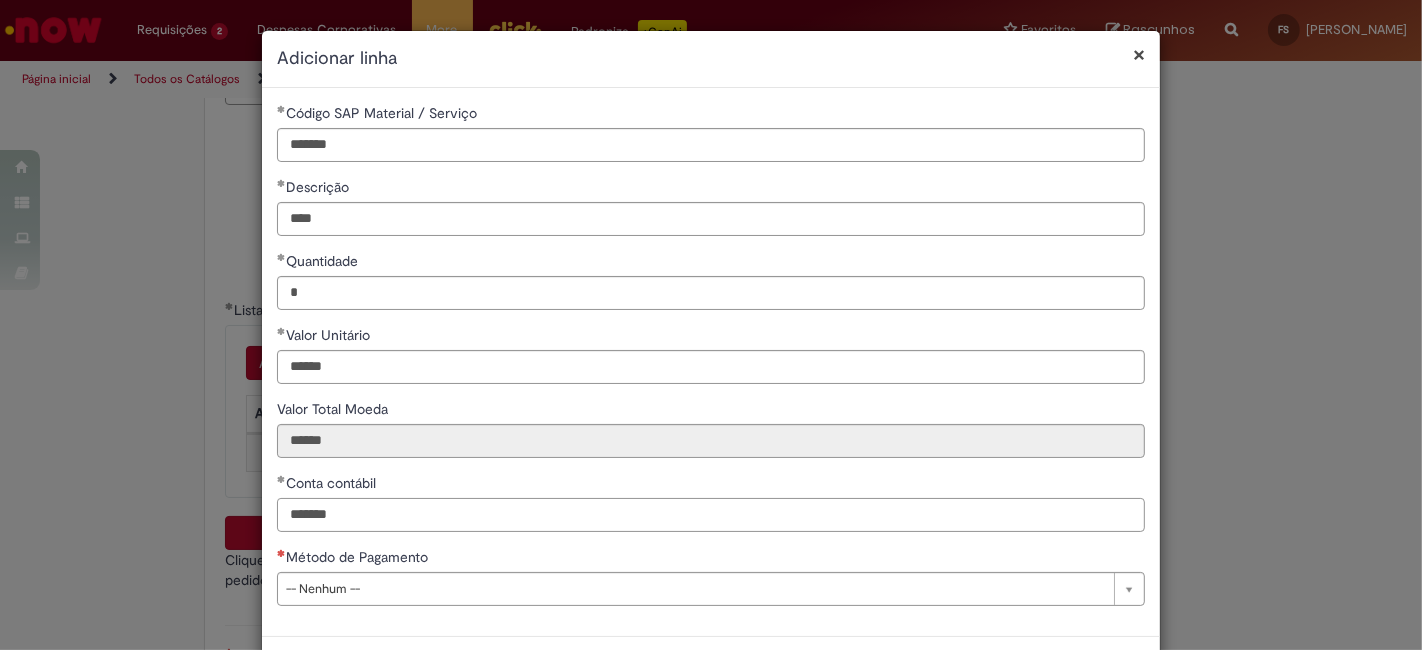 type on "*******" 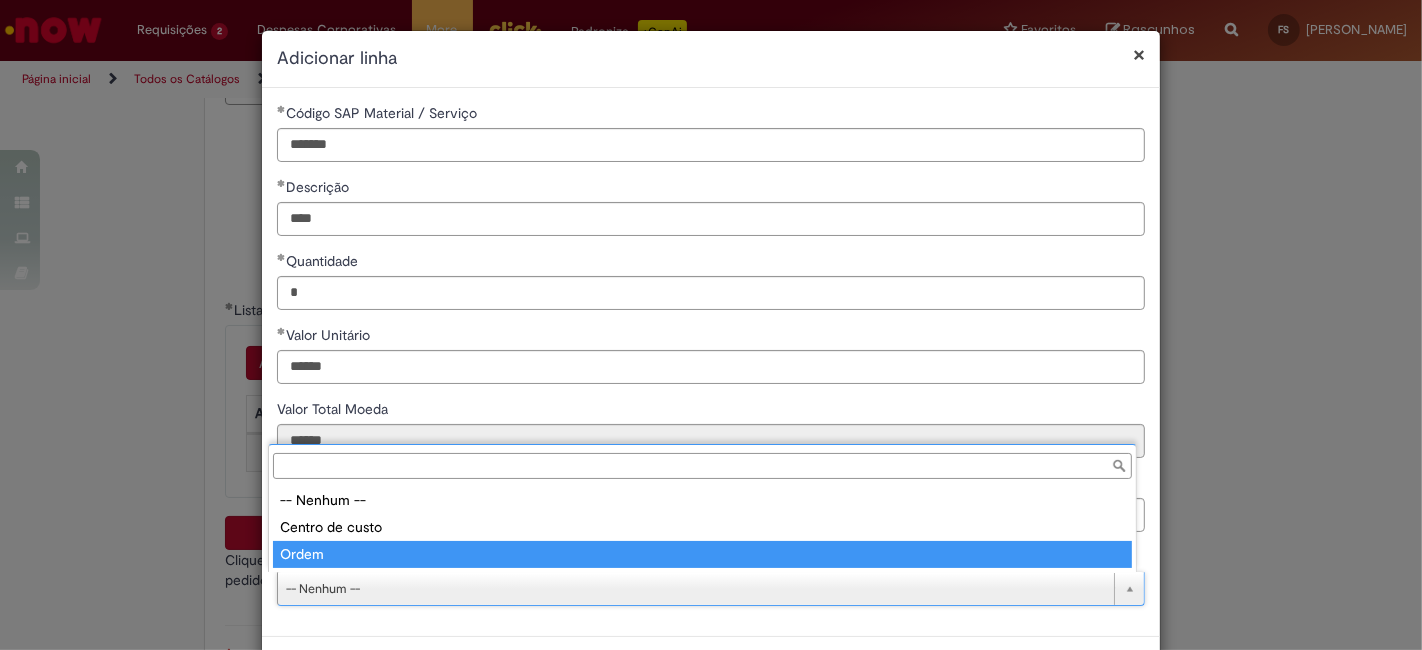 type on "*****" 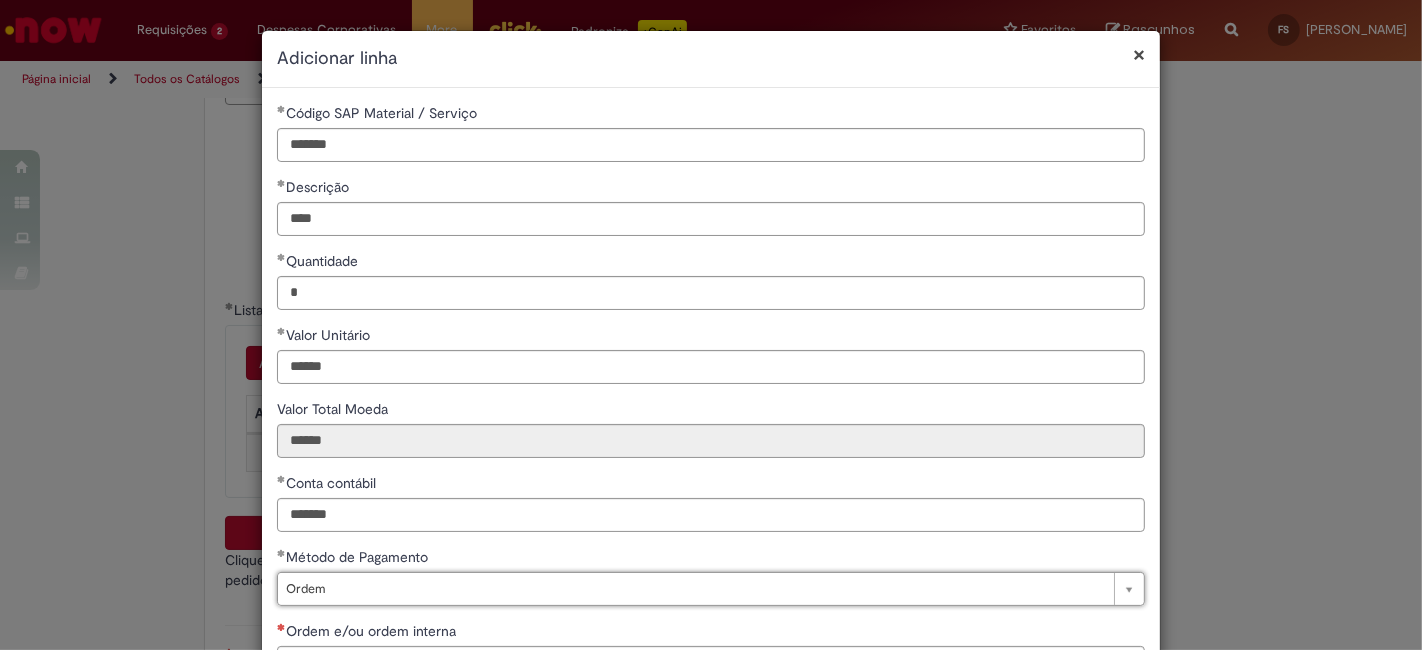 scroll, scrollTop: 188, scrollLeft: 0, axis: vertical 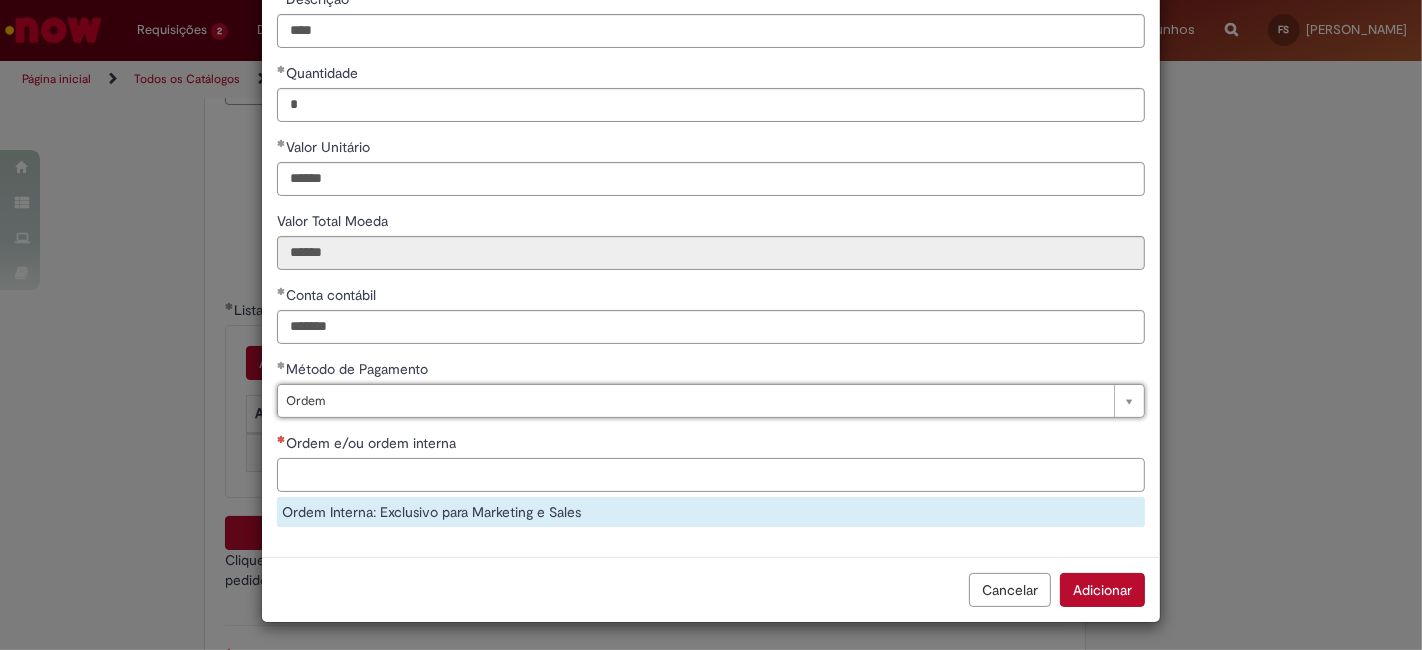 click on "Ordem e/ou ordem interna" at bounding box center [711, 475] 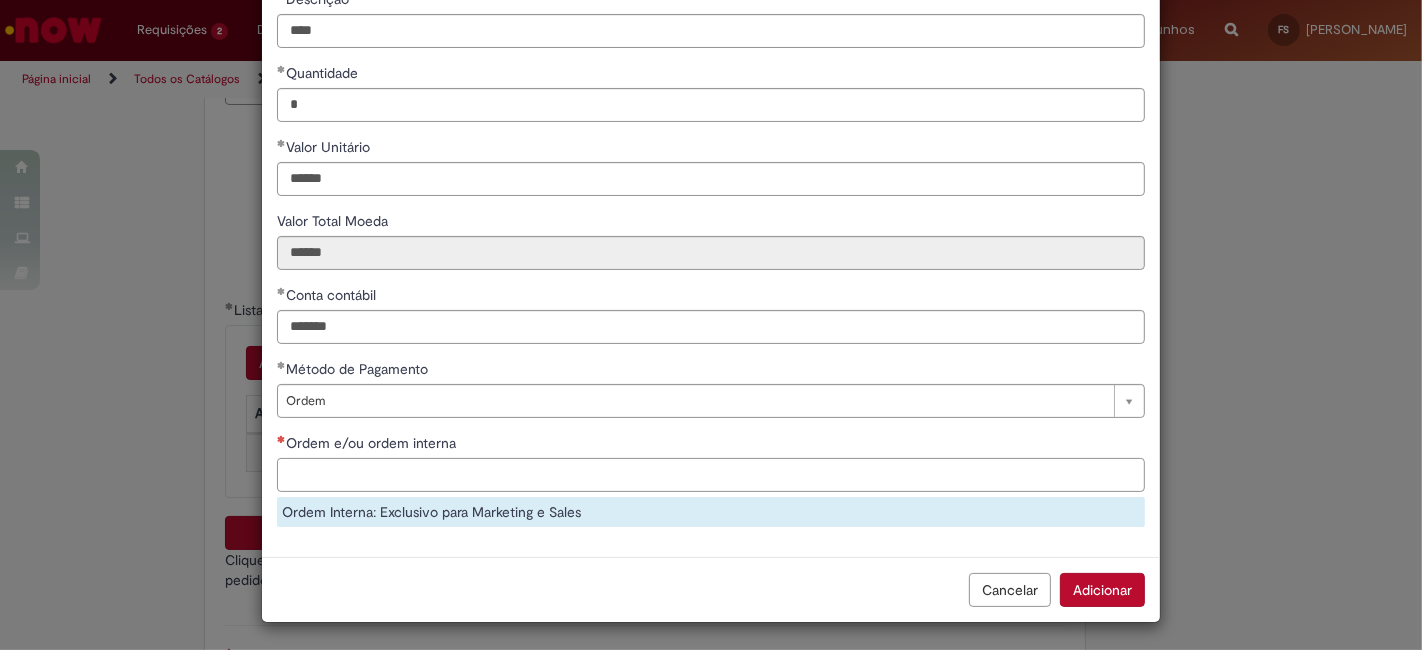 paste on "**********" 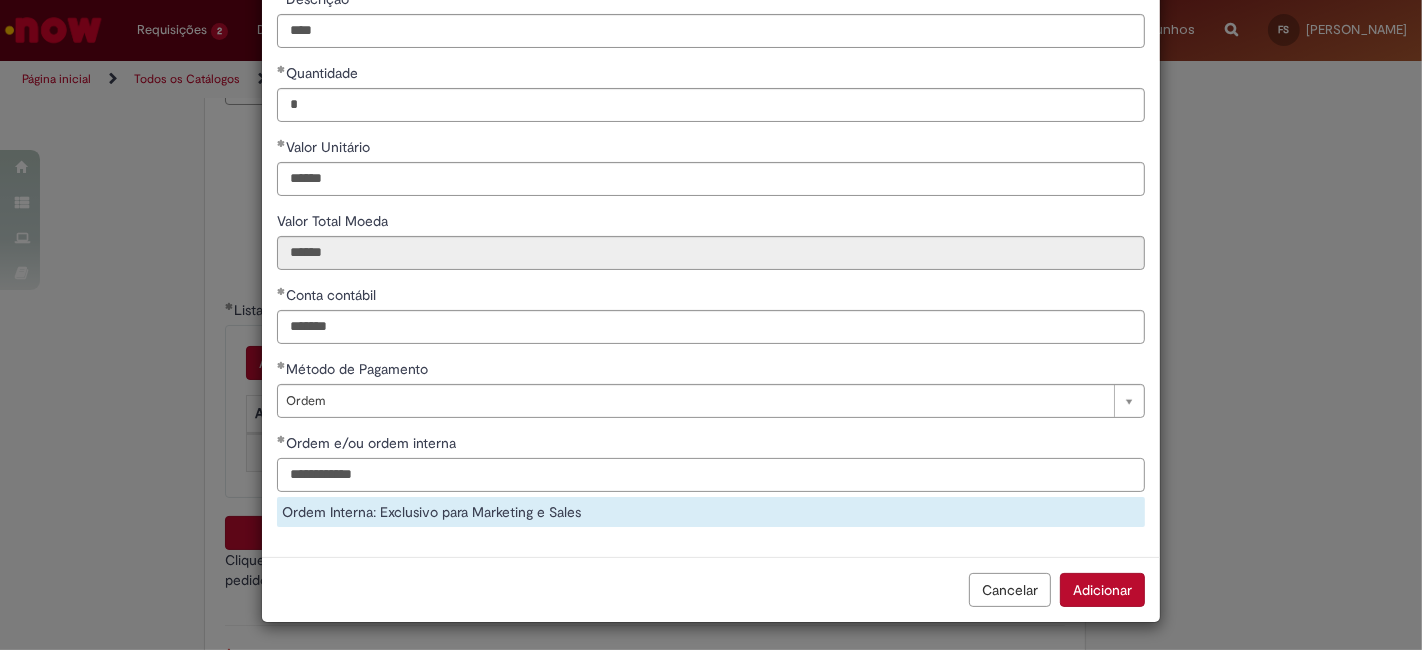 type on "**********" 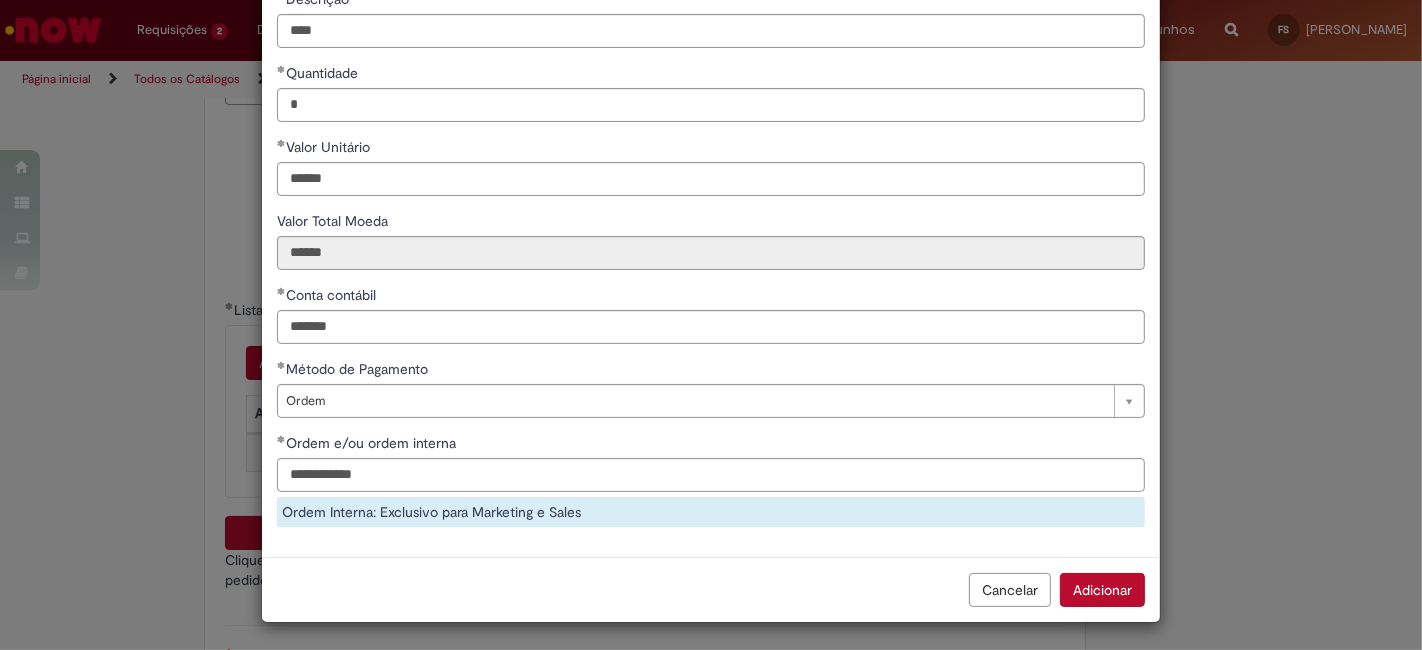 click on "Cancelar   Adicionar" at bounding box center [711, 589] 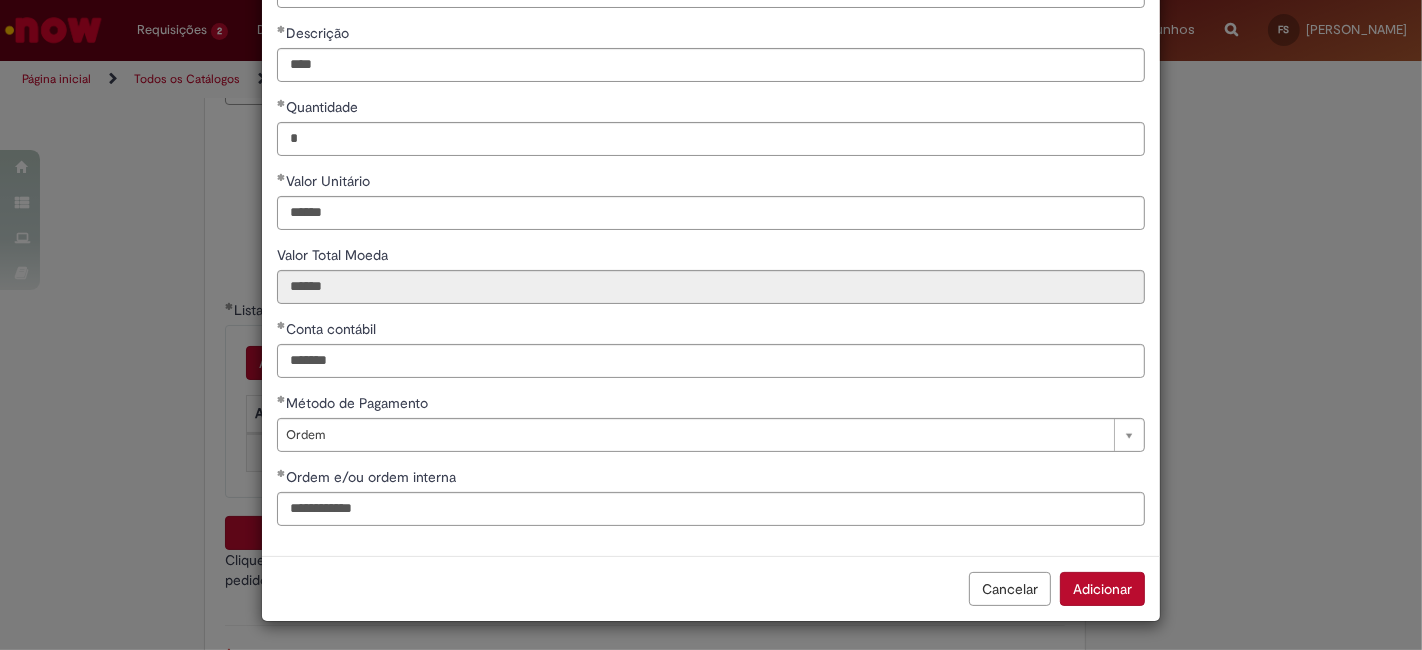 click on "Adicionar" at bounding box center [1102, 589] 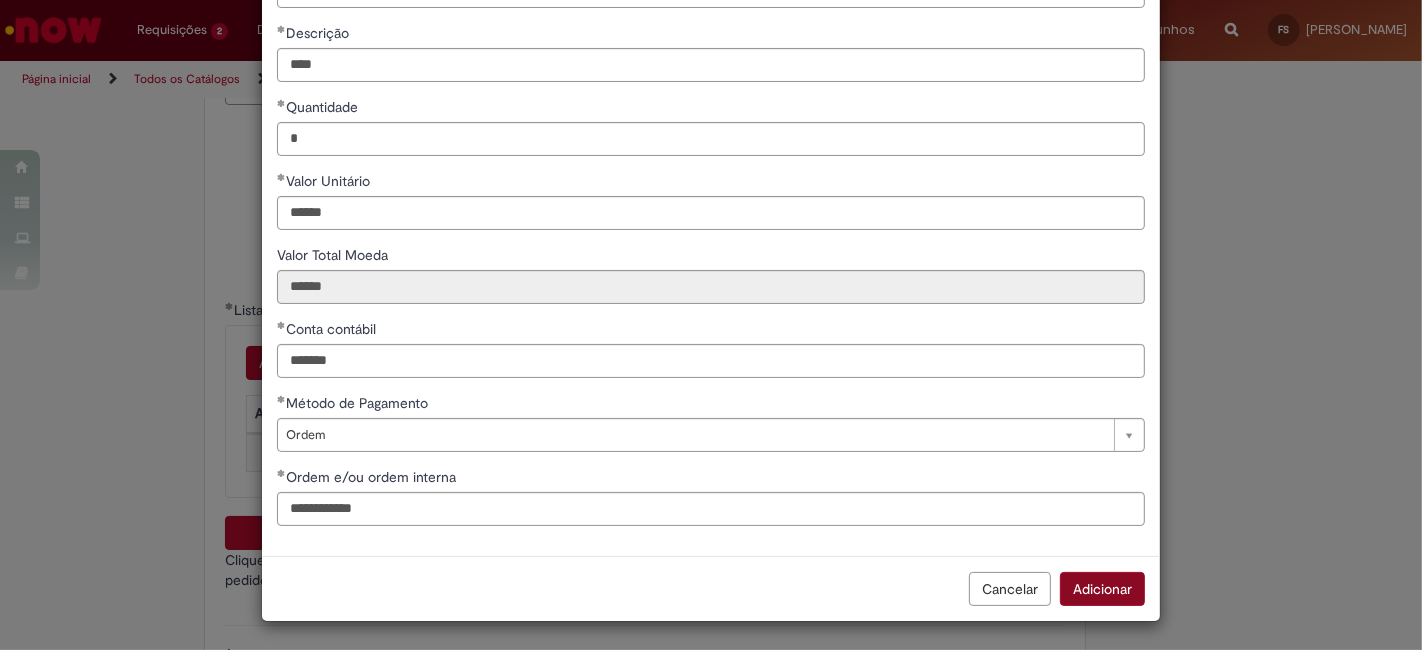 scroll, scrollTop: 153, scrollLeft: 0, axis: vertical 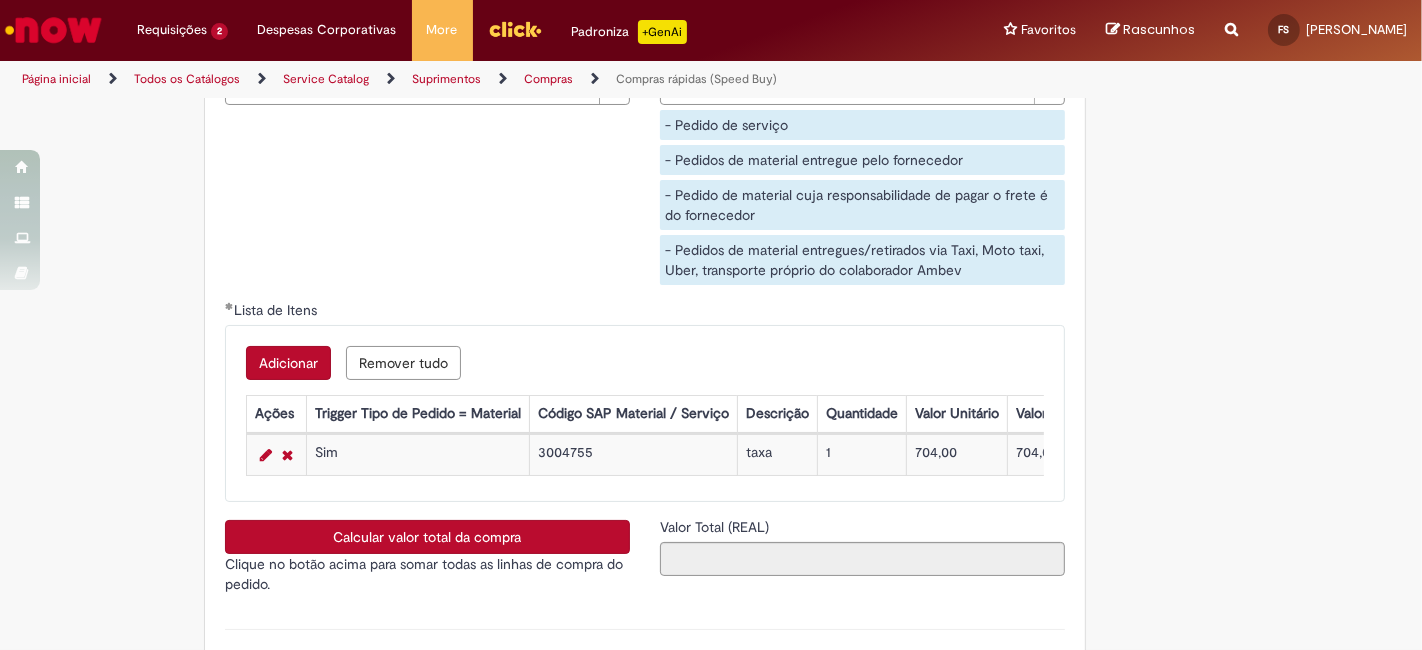 click on "Calcular valor total da compra" at bounding box center [427, 537] 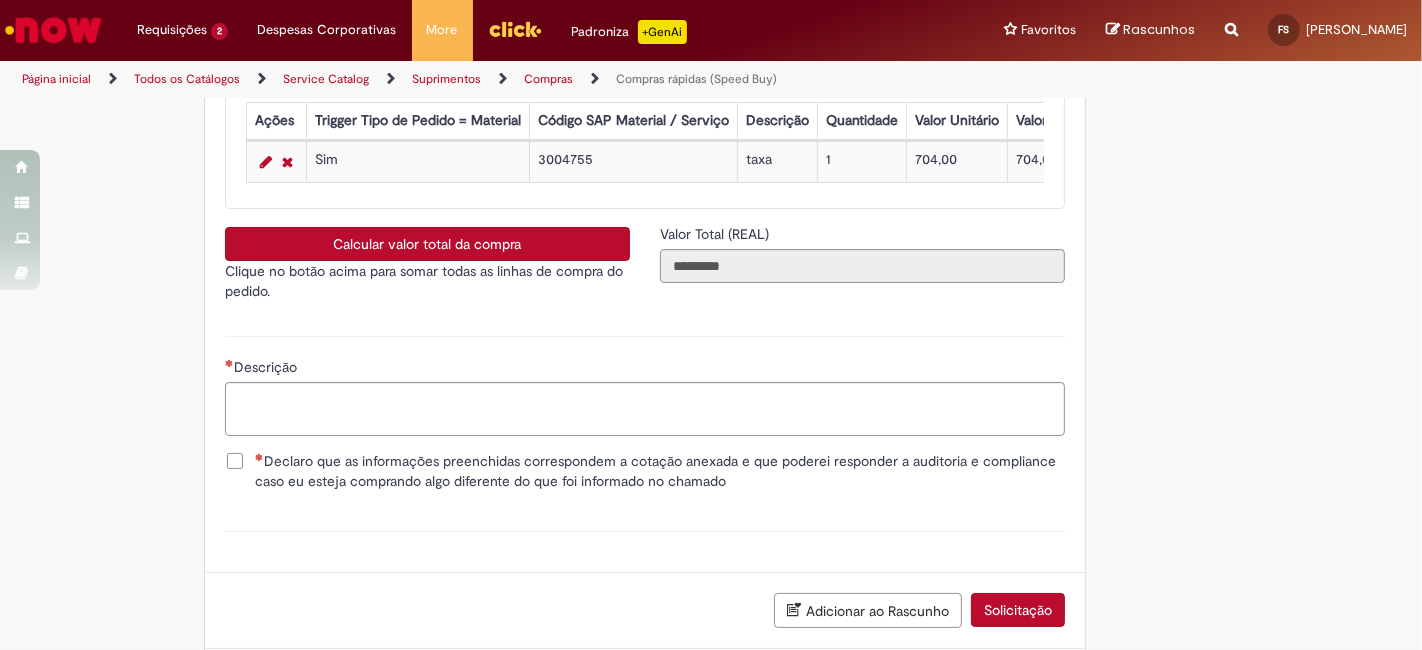 scroll, scrollTop: 4017, scrollLeft: 0, axis: vertical 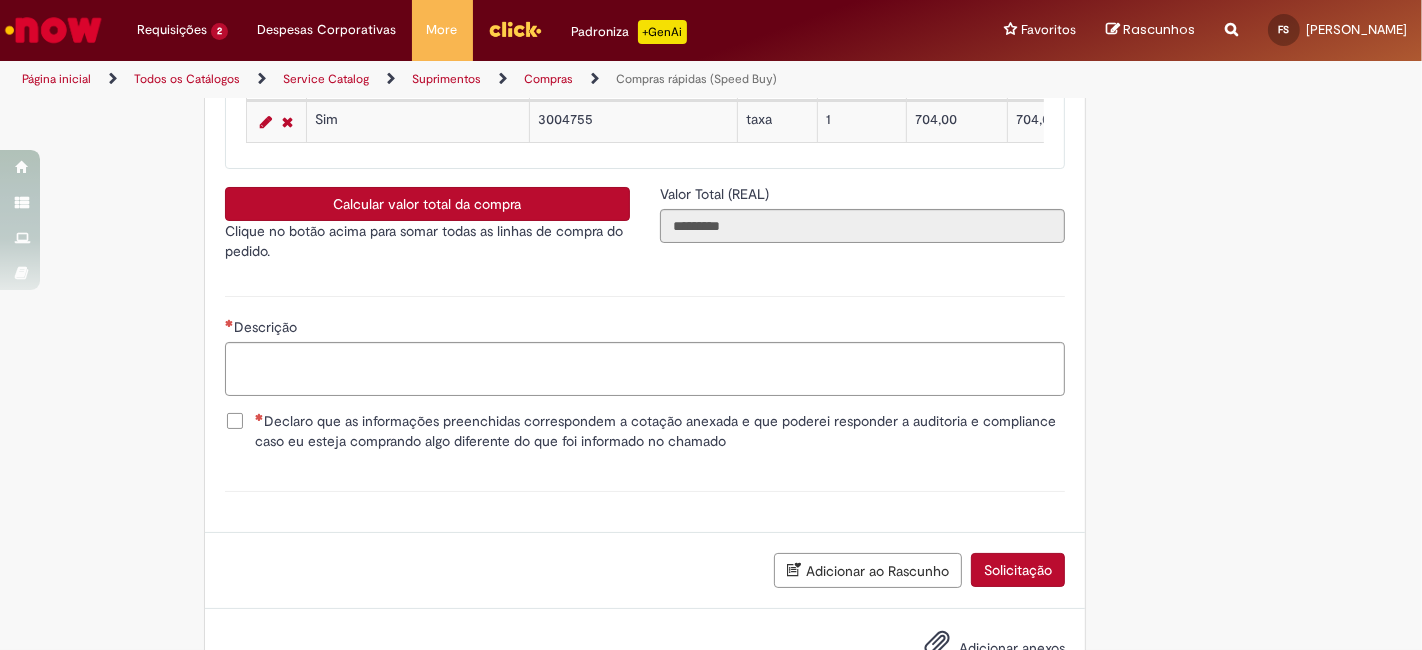 click on "Declaro que as informações preenchidas correspondem a cotação anexada e que poderei responder a auditoria e compliance caso eu esteja comprando algo diferente do que foi informado no chamado" at bounding box center (660, 431) 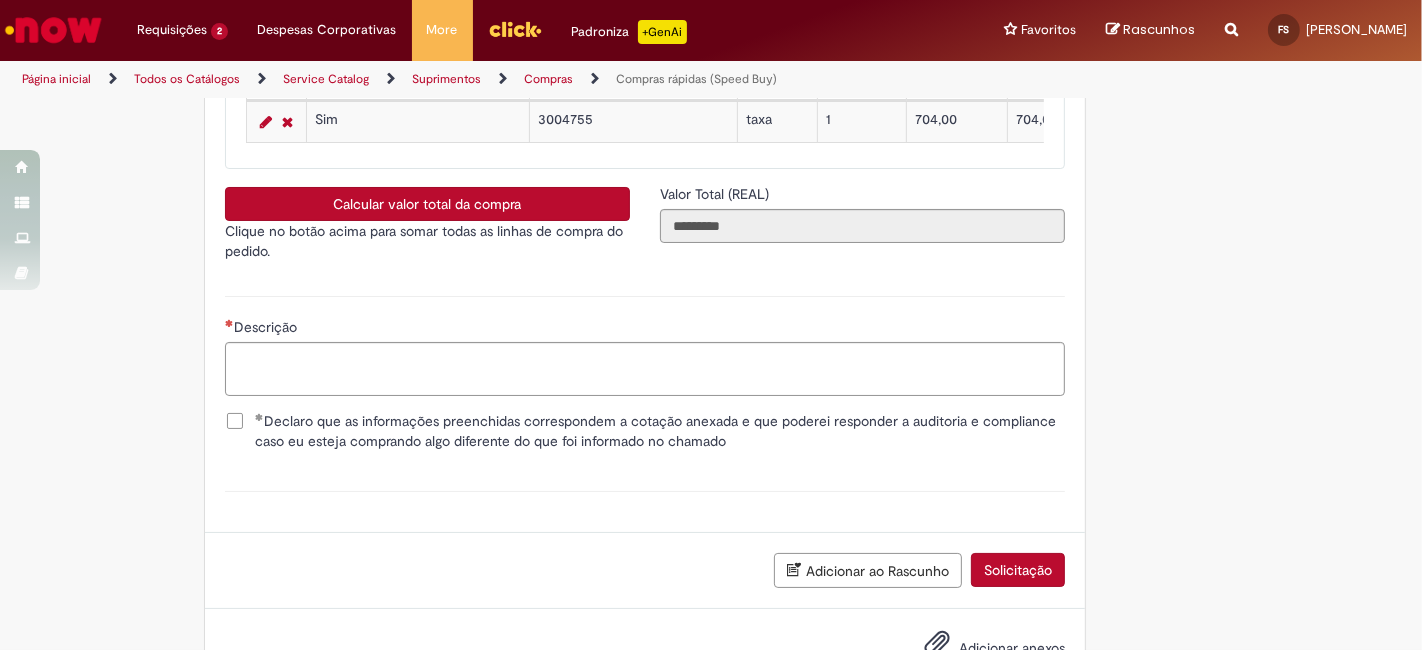 click on "Descrição" at bounding box center (645, 329) 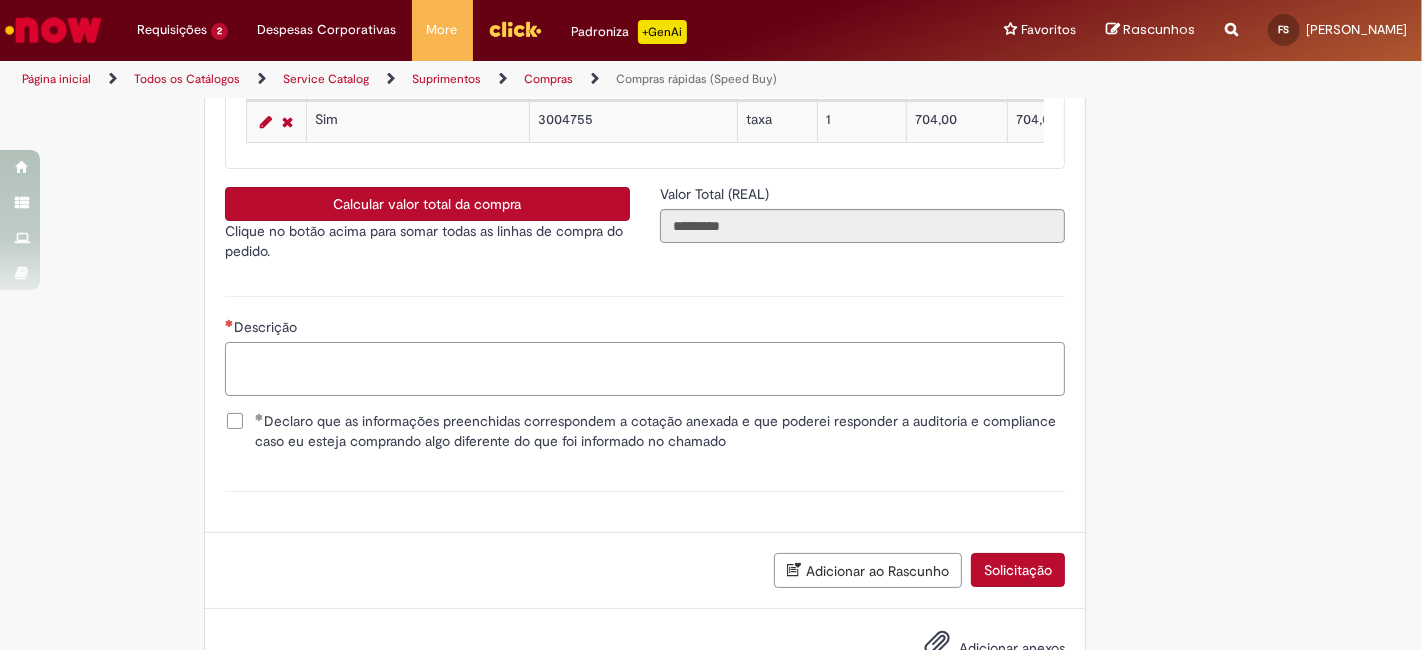 click on "Descrição" at bounding box center (645, 368) 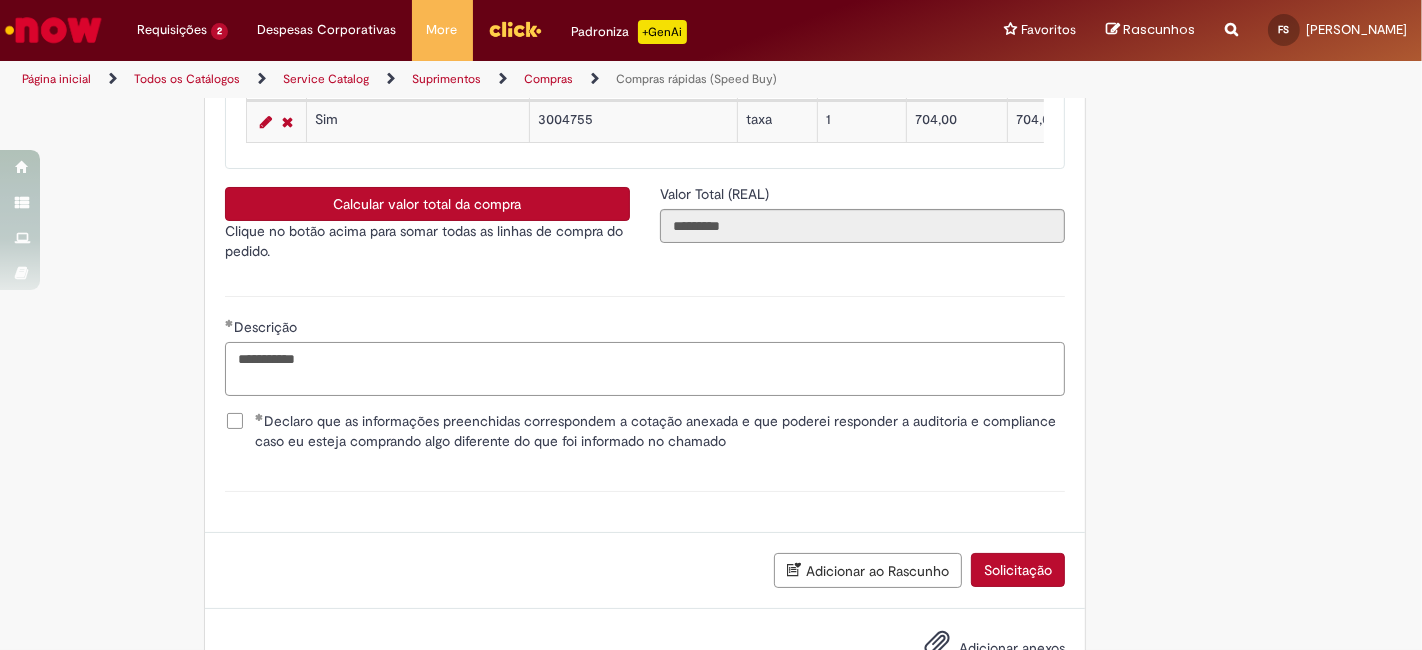 type on "**********" 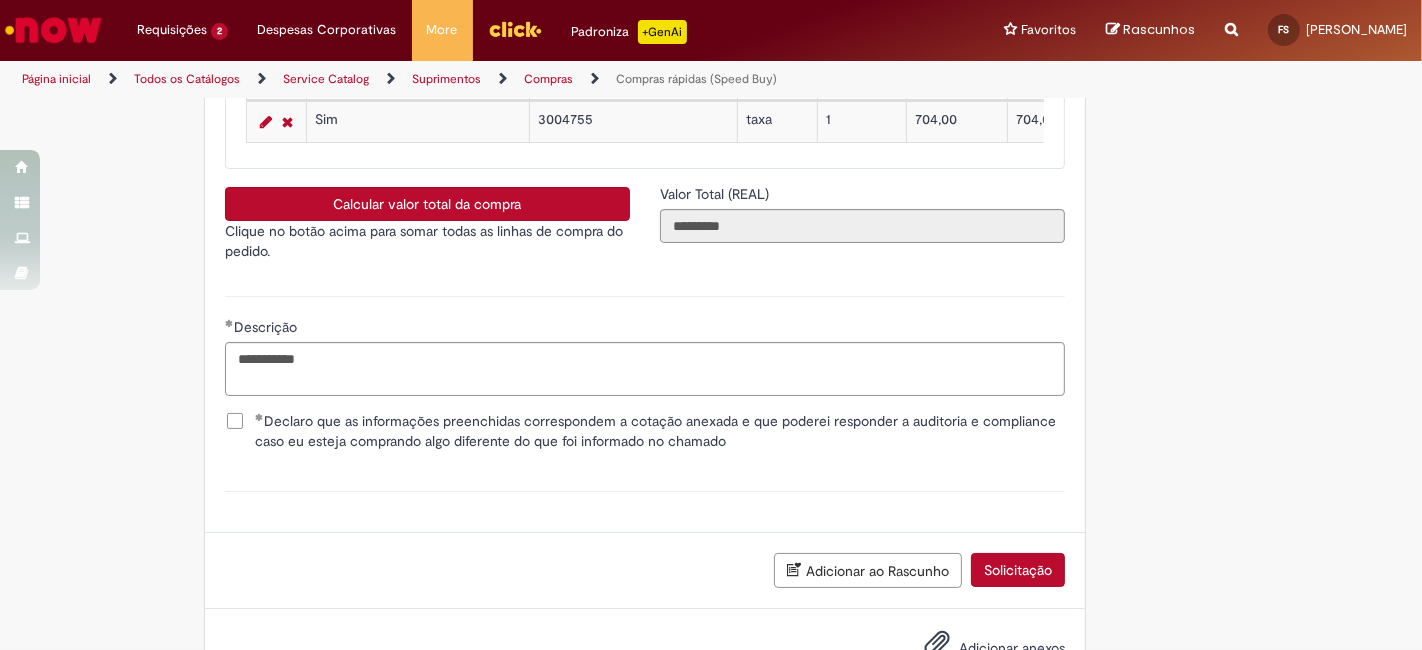 click on "**********" at bounding box center [645, -440] 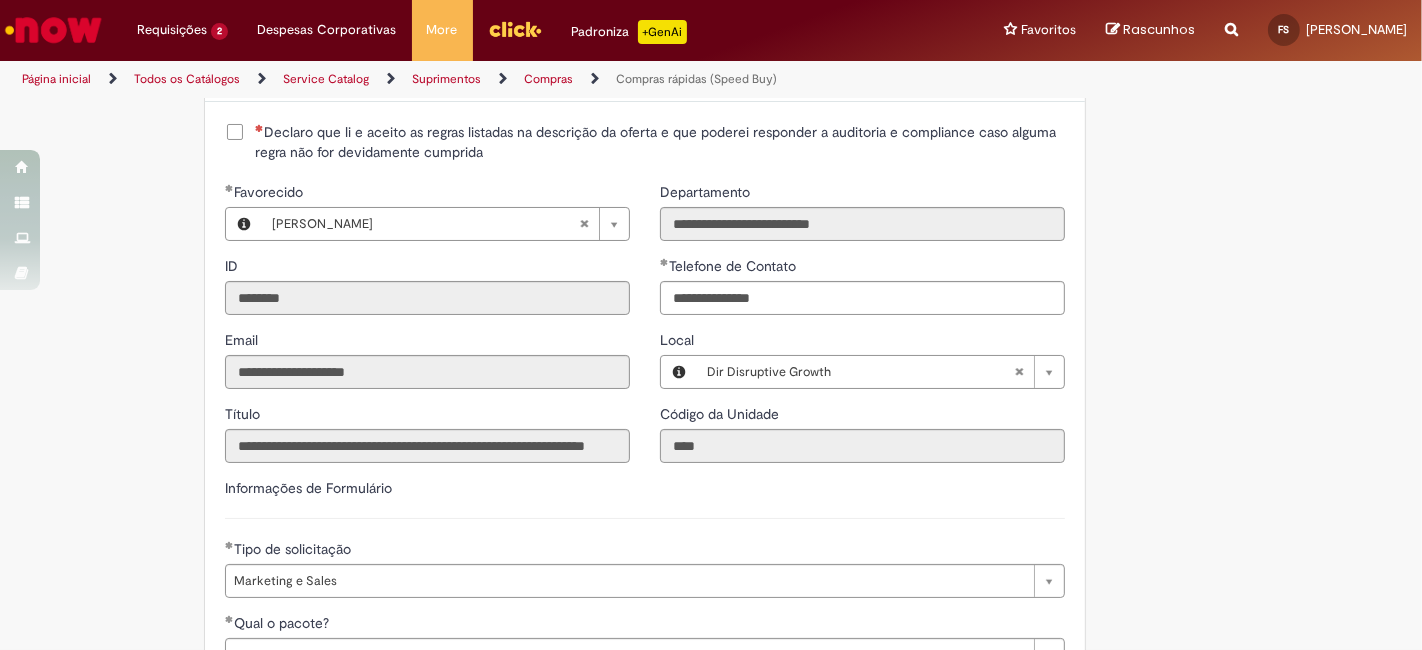 scroll, scrollTop: 2477, scrollLeft: 0, axis: vertical 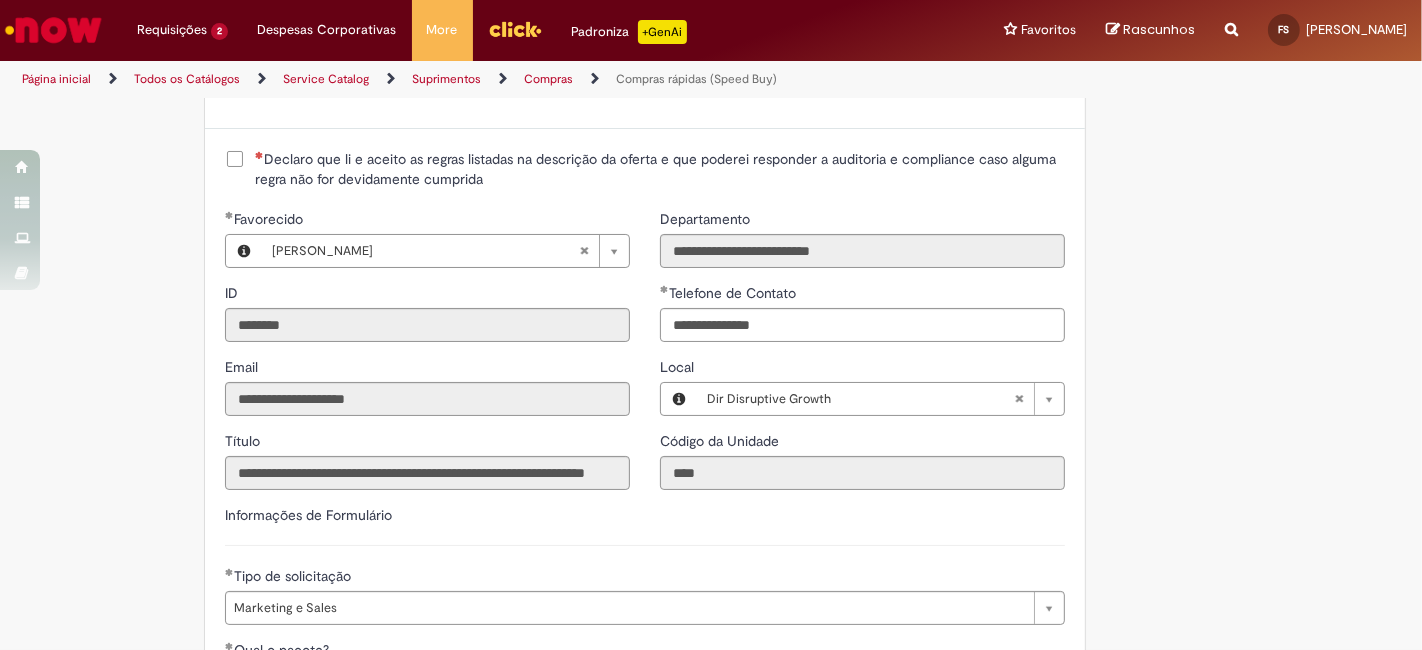 click on "Declaro que li e aceito as regras listadas na descrição da oferta e que poderei responder a auditoria e compliance caso alguma regra não for devidamente cumprida" at bounding box center (645, 169) 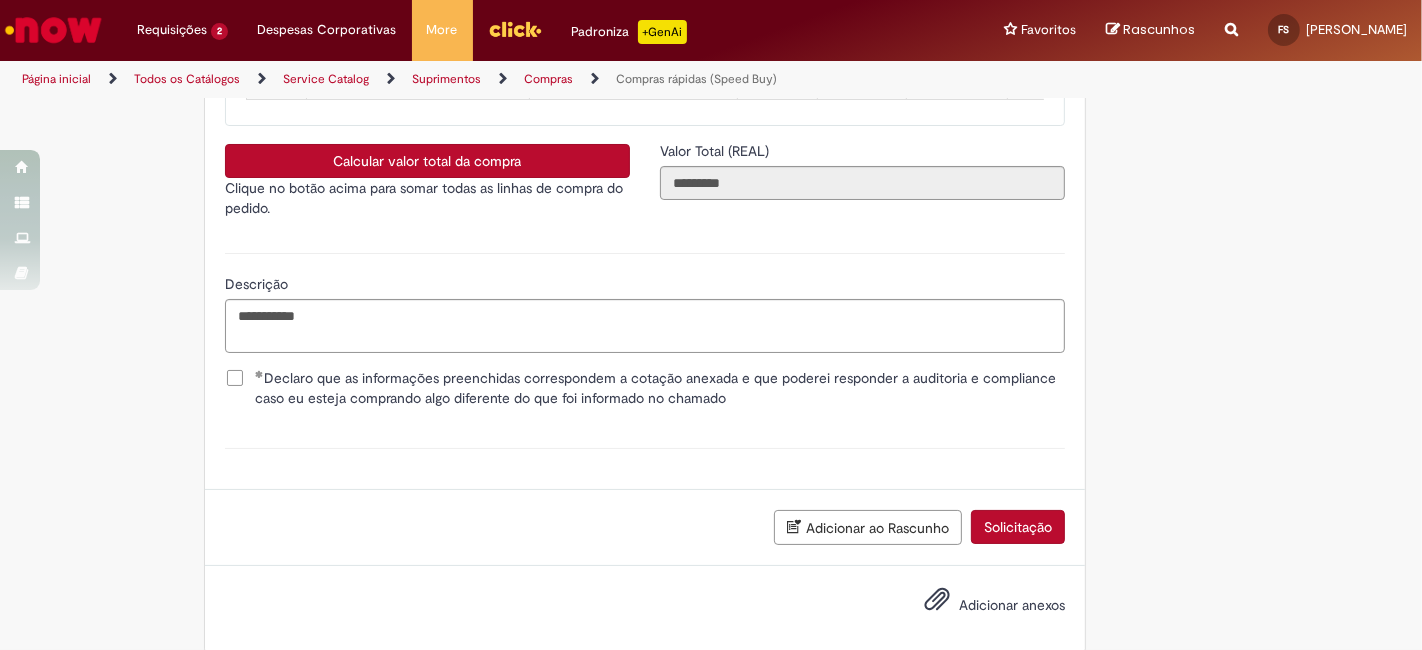 scroll, scrollTop: 4080, scrollLeft: 0, axis: vertical 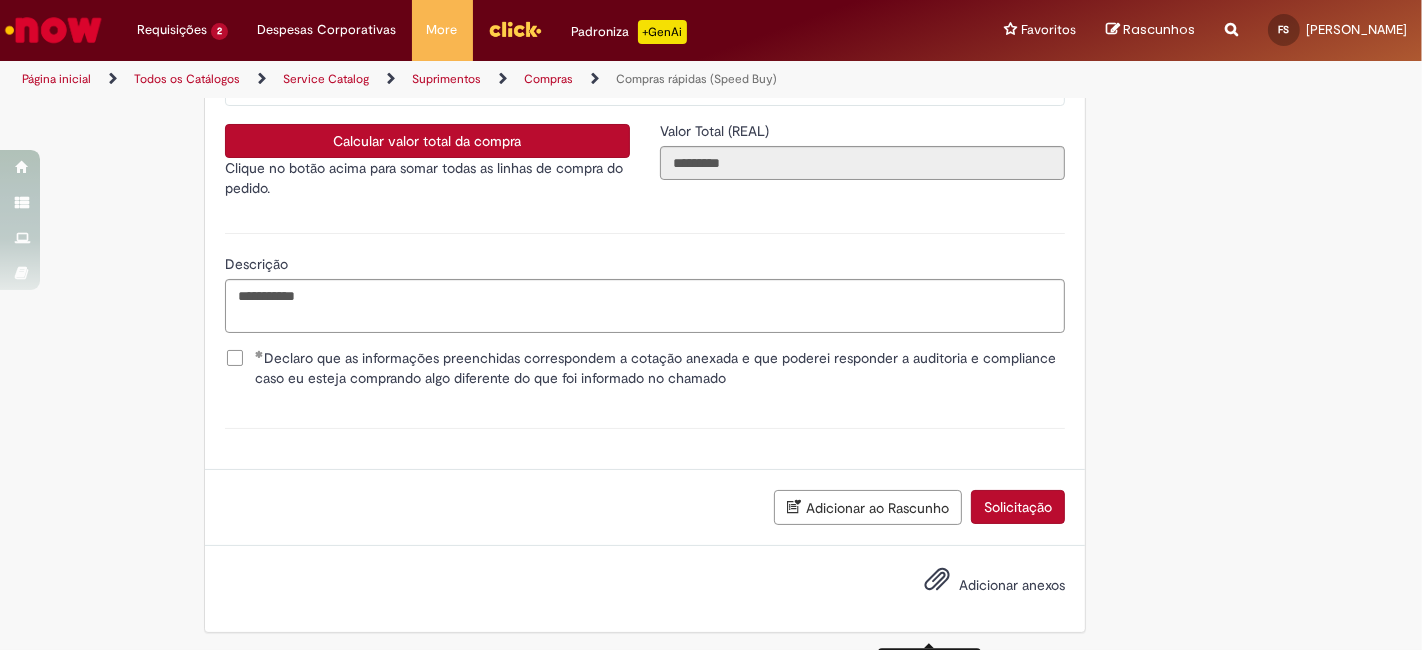 click on "Adicionar anexos" at bounding box center (1012, 585) 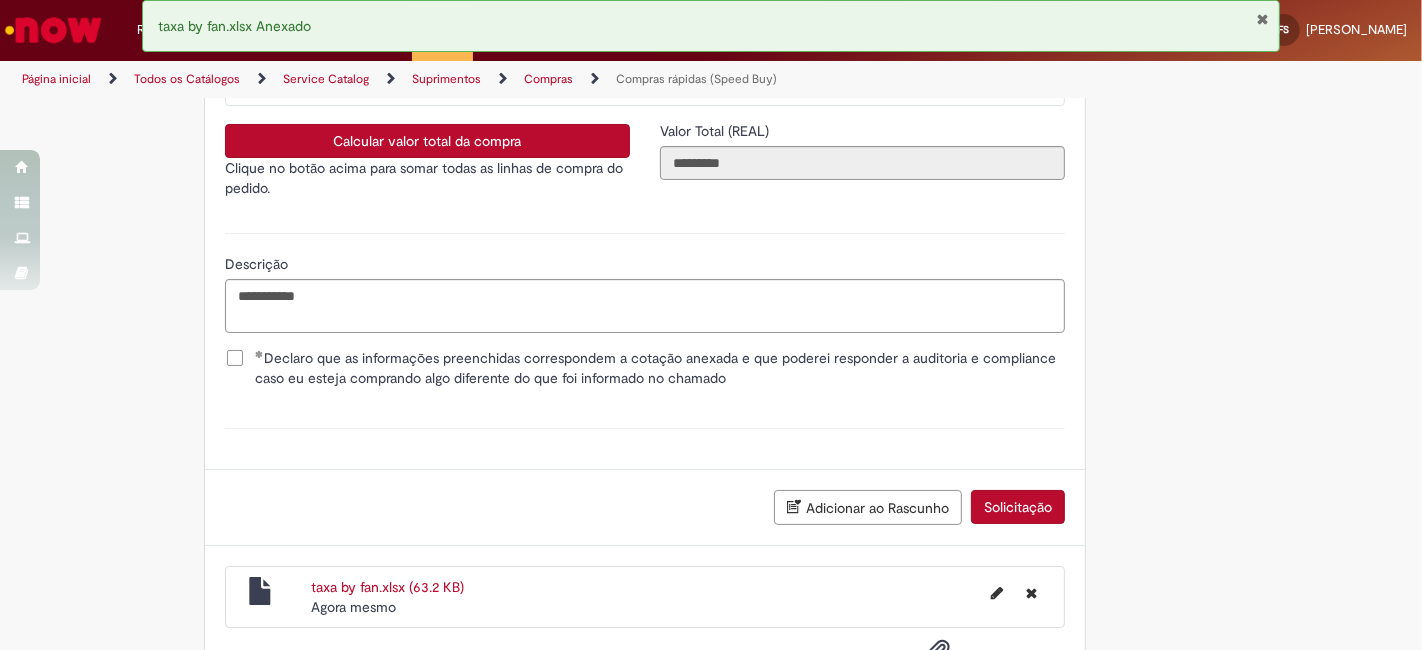 scroll, scrollTop: 4188, scrollLeft: 0, axis: vertical 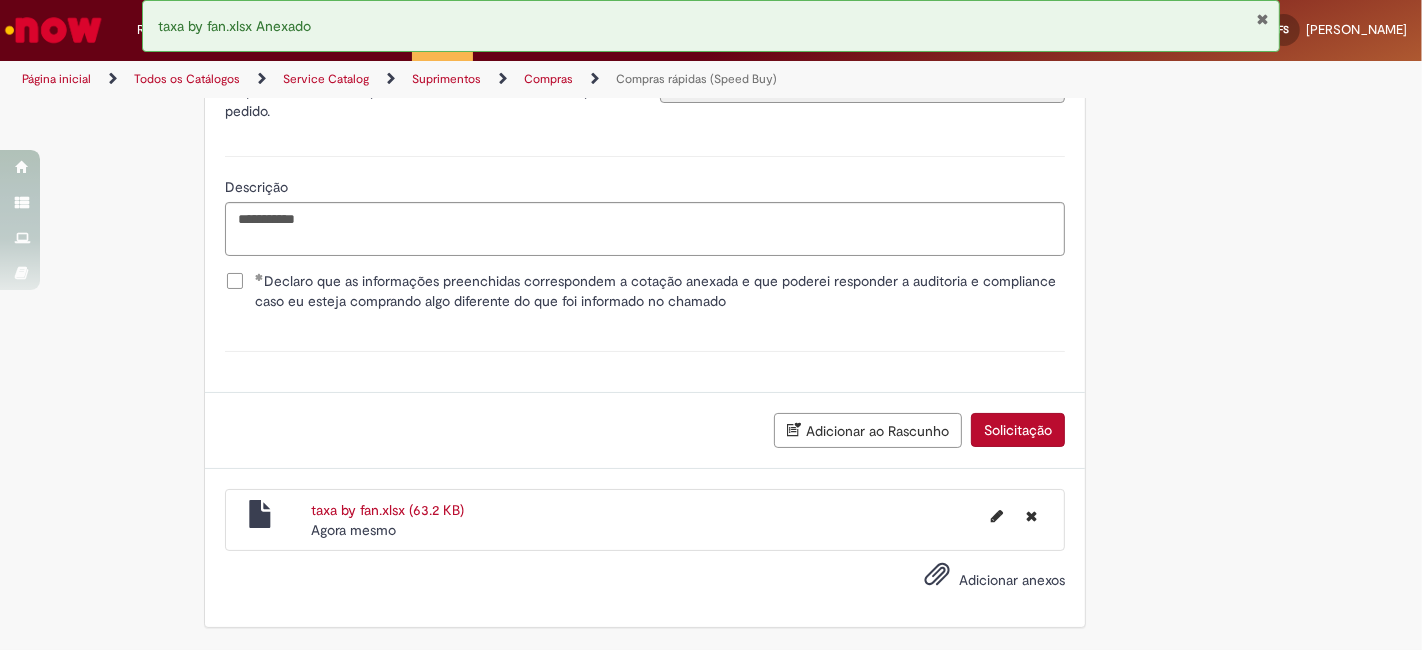 click on "Solicitação" at bounding box center [1018, 430] 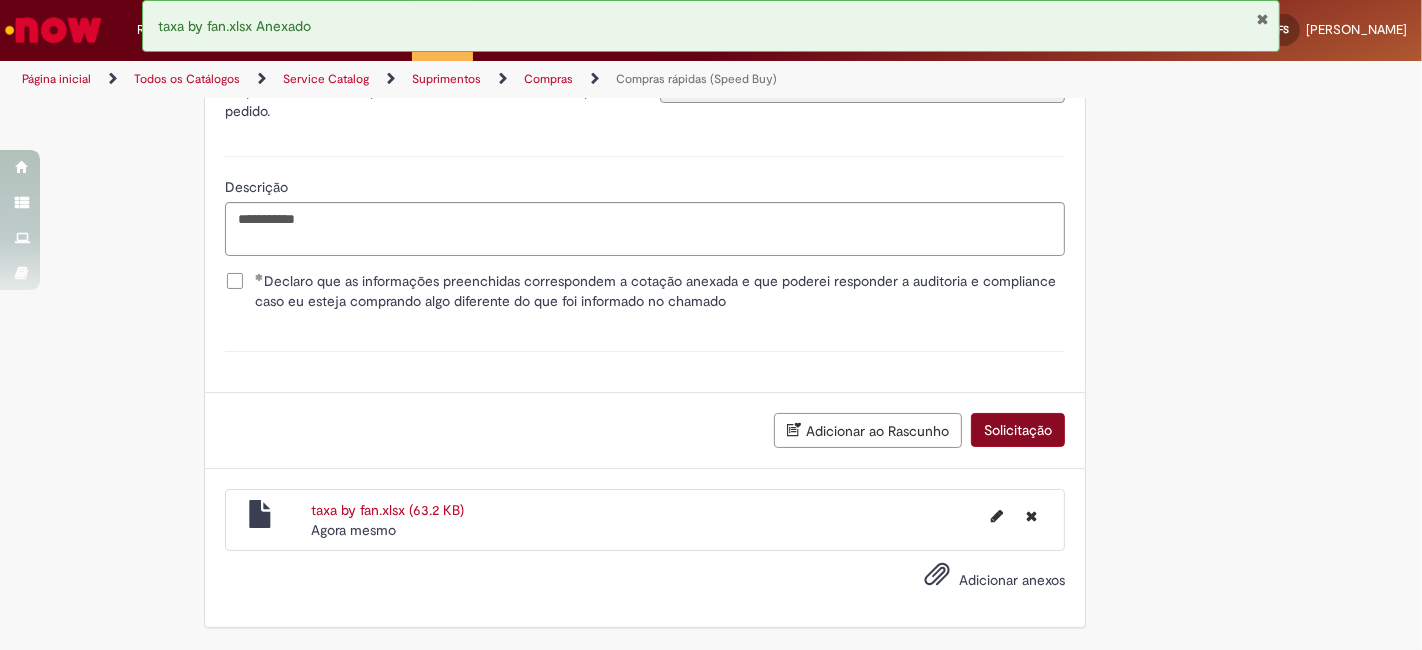 scroll, scrollTop: 4142, scrollLeft: 0, axis: vertical 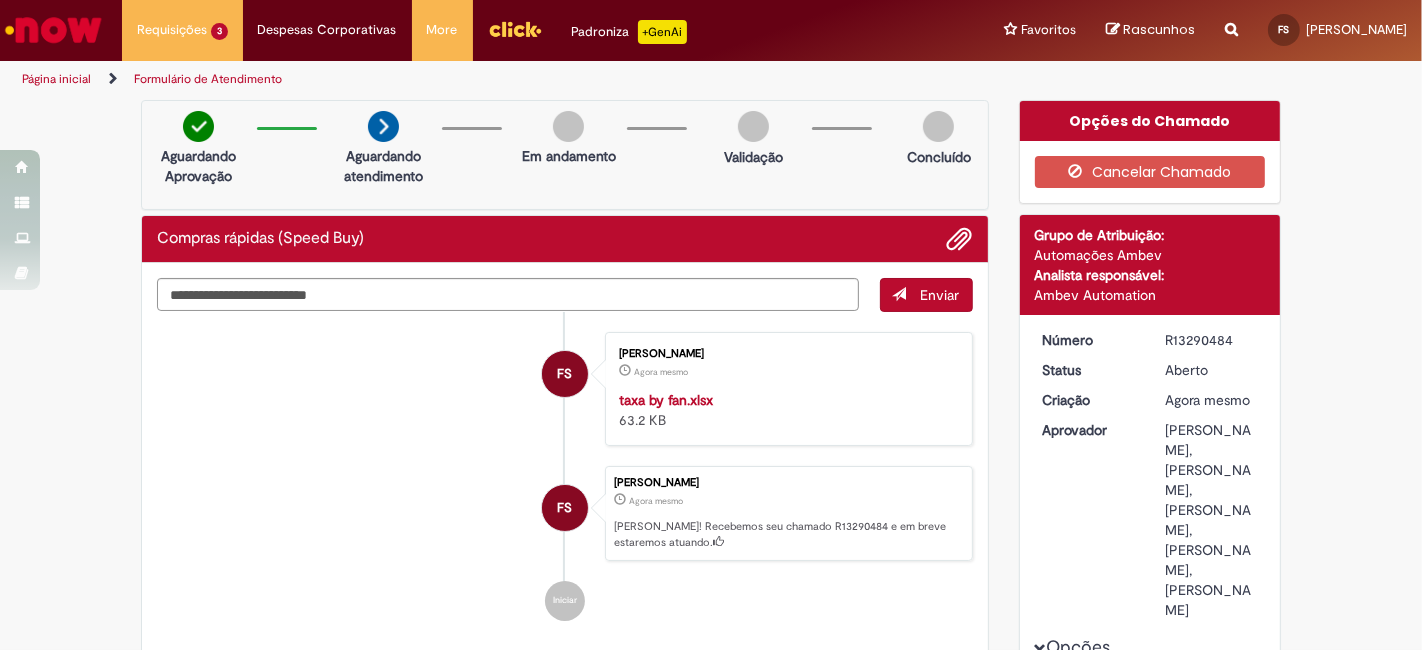 drag, startPoint x: 1154, startPoint y: 341, endPoint x: 1219, endPoint y: 338, distance: 65.06919 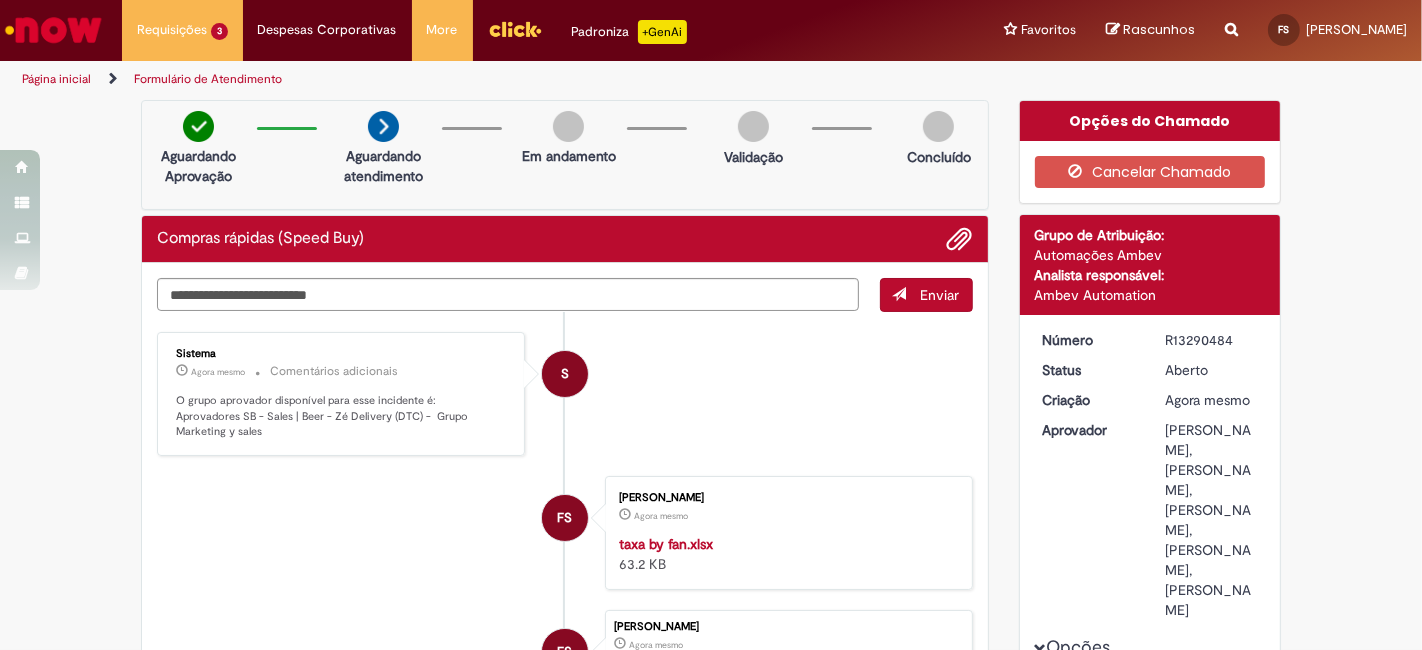 drag, startPoint x: 1157, startPoint y: 328, endPoint x: 1197, endPoint y: 330, distance: 40.04997 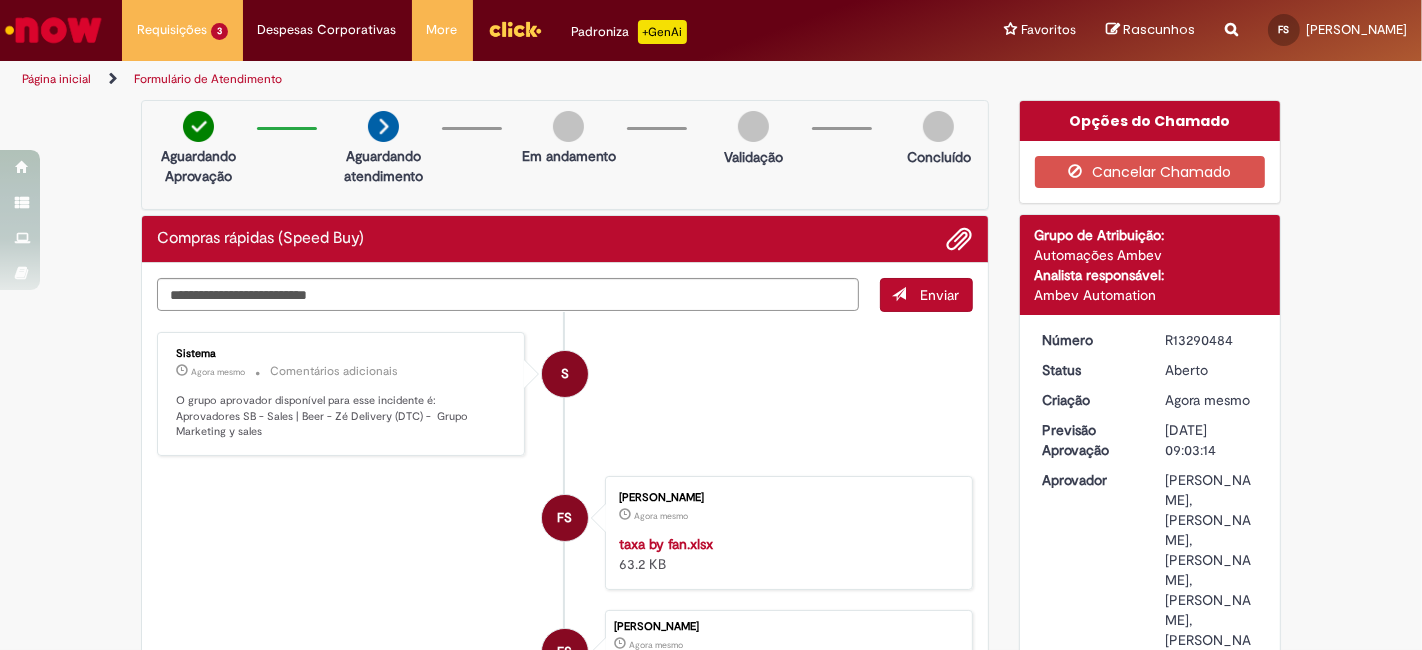 drag, startPoint x: 1163, startPoint y: 335, endPoint x: 1199, endPoint y: 337, distance: 36.05551 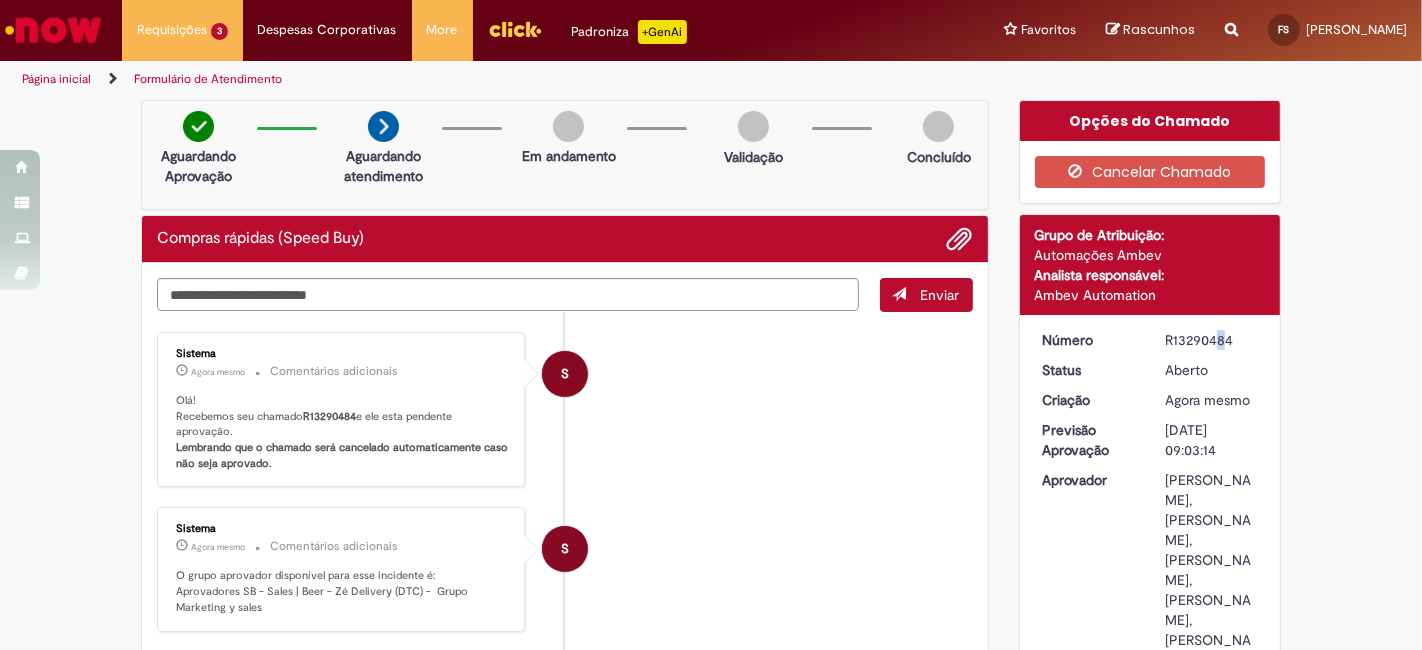 click on "R13290484" at bounding box center [1211, 340] 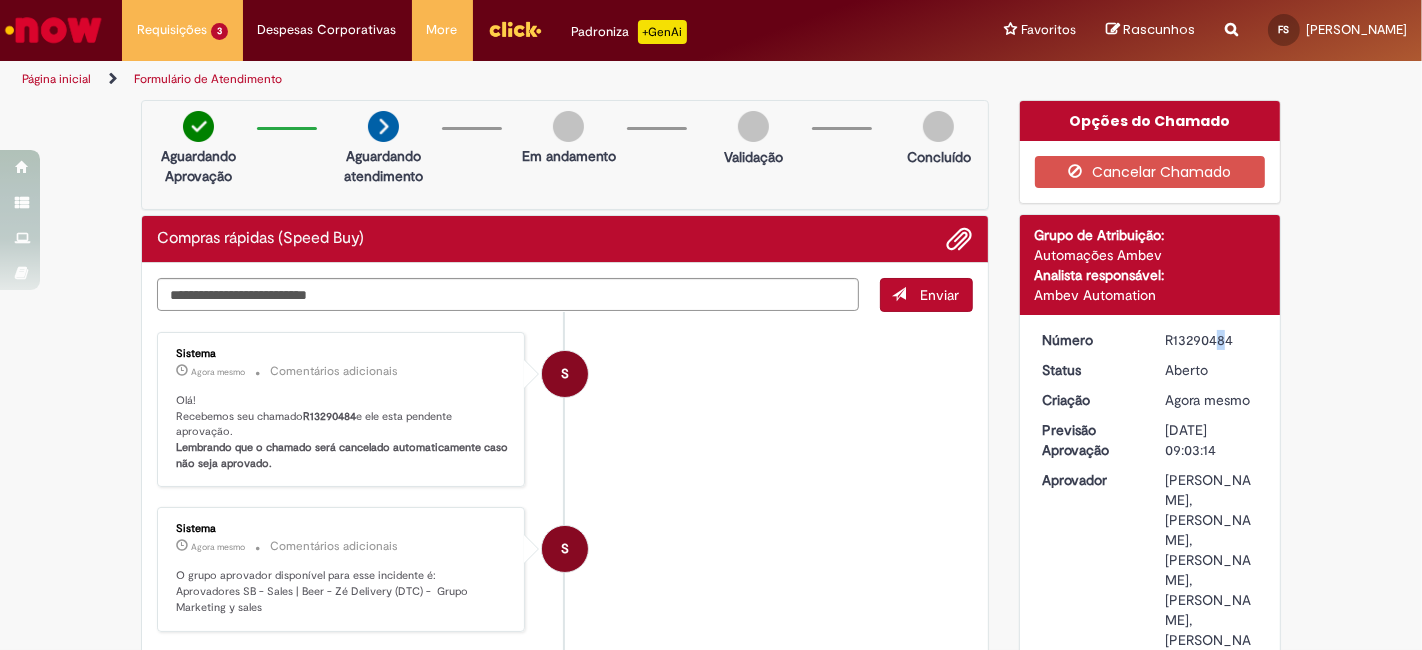 click on "R13290484" at bounding box center [1211, 340] 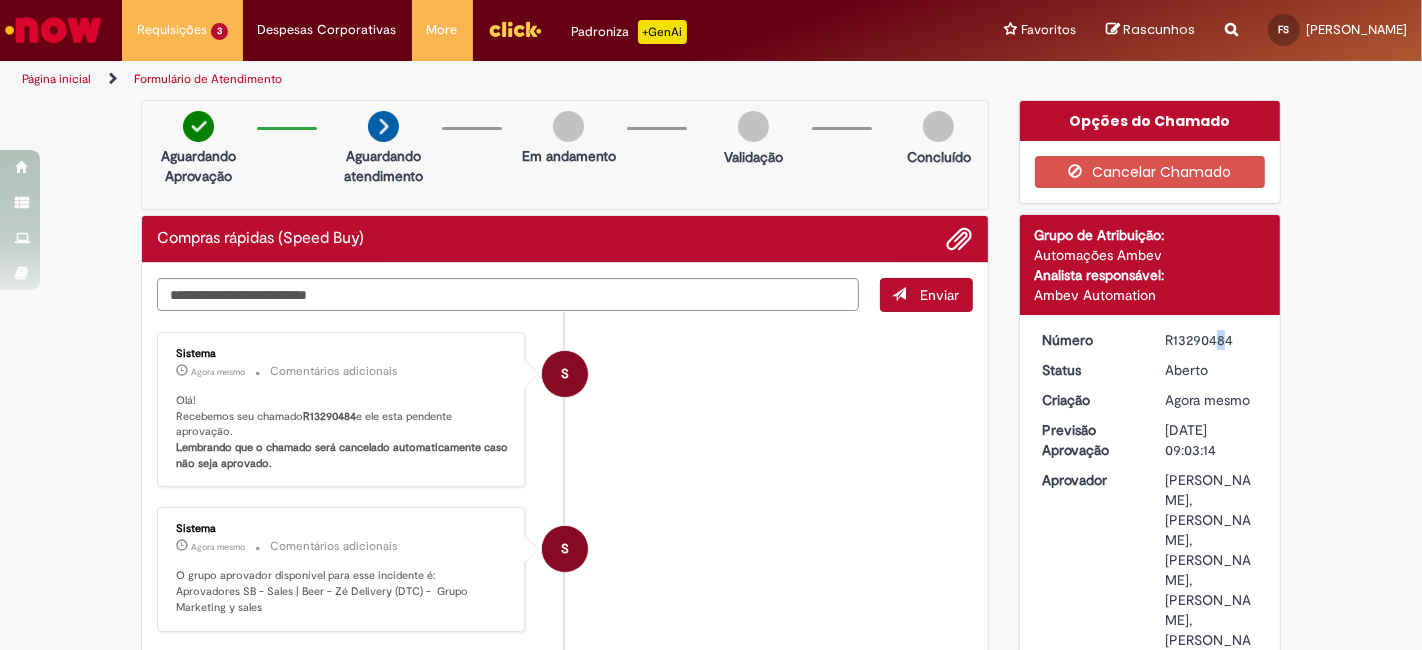 drag, startPoint x: 1236, startPoint y: 328, endPoint x: 1133, endPoint y: 332, distance: 103.077644 